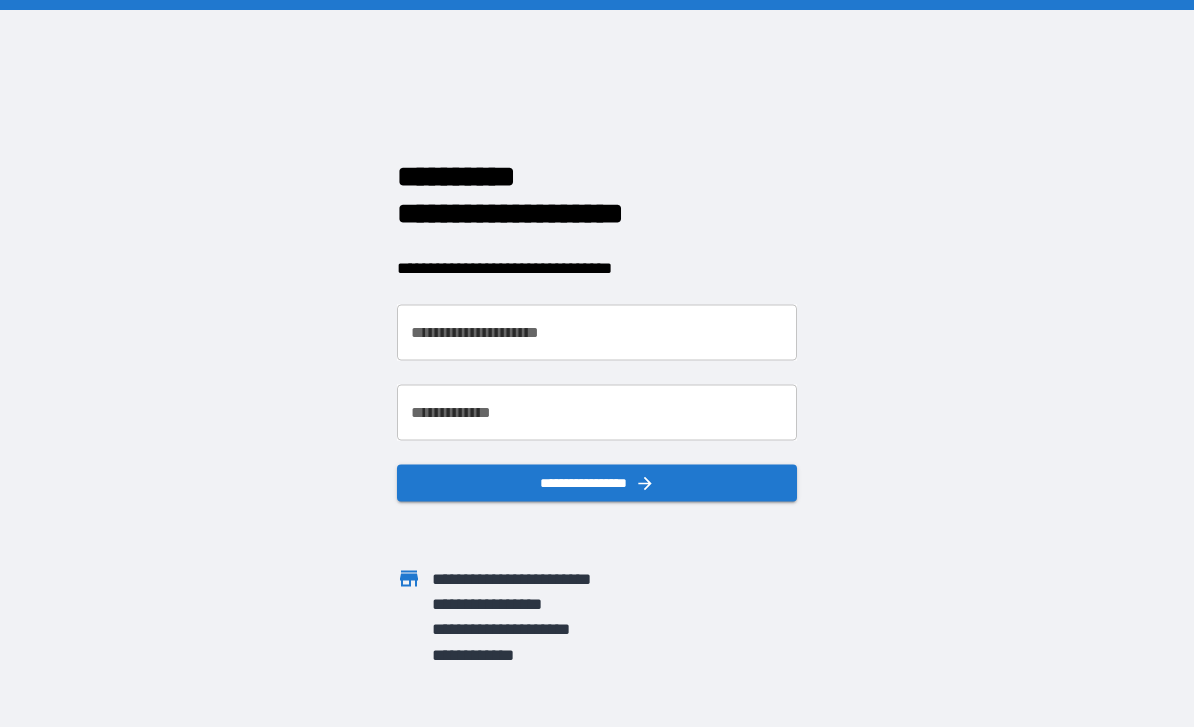 scroll, scrollTop: 0, scrollLeft: 0, axis: both 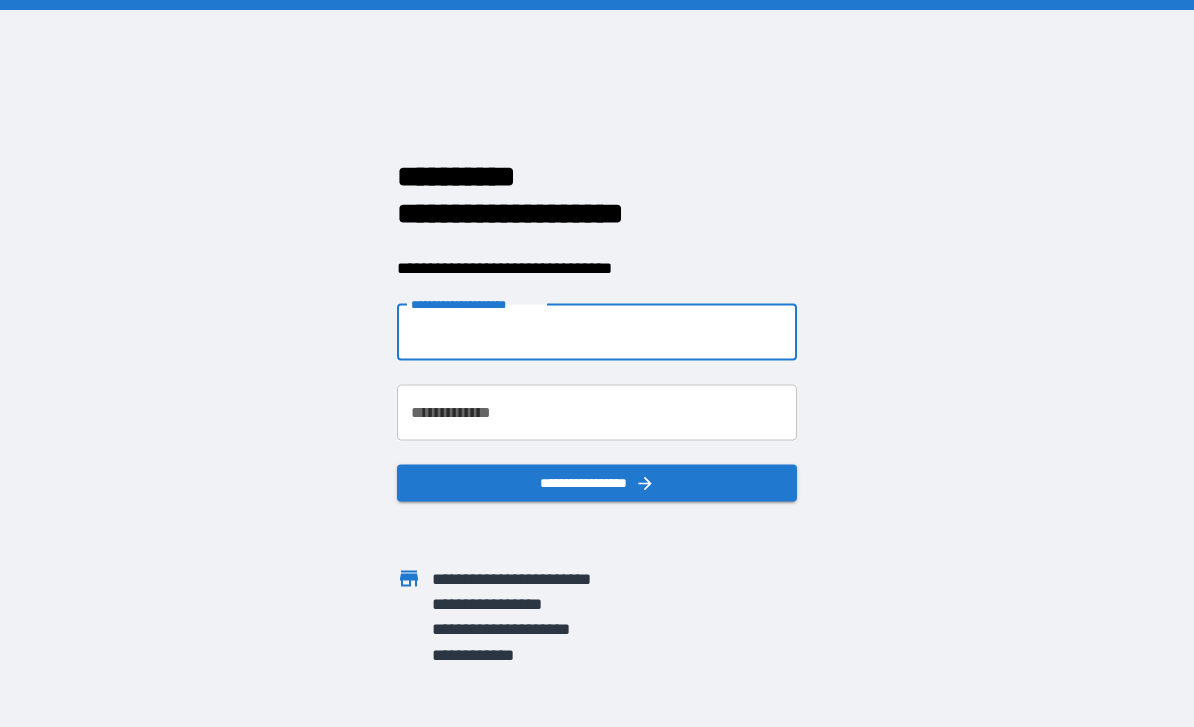 click on "**********" at bounding box center (597, 332) 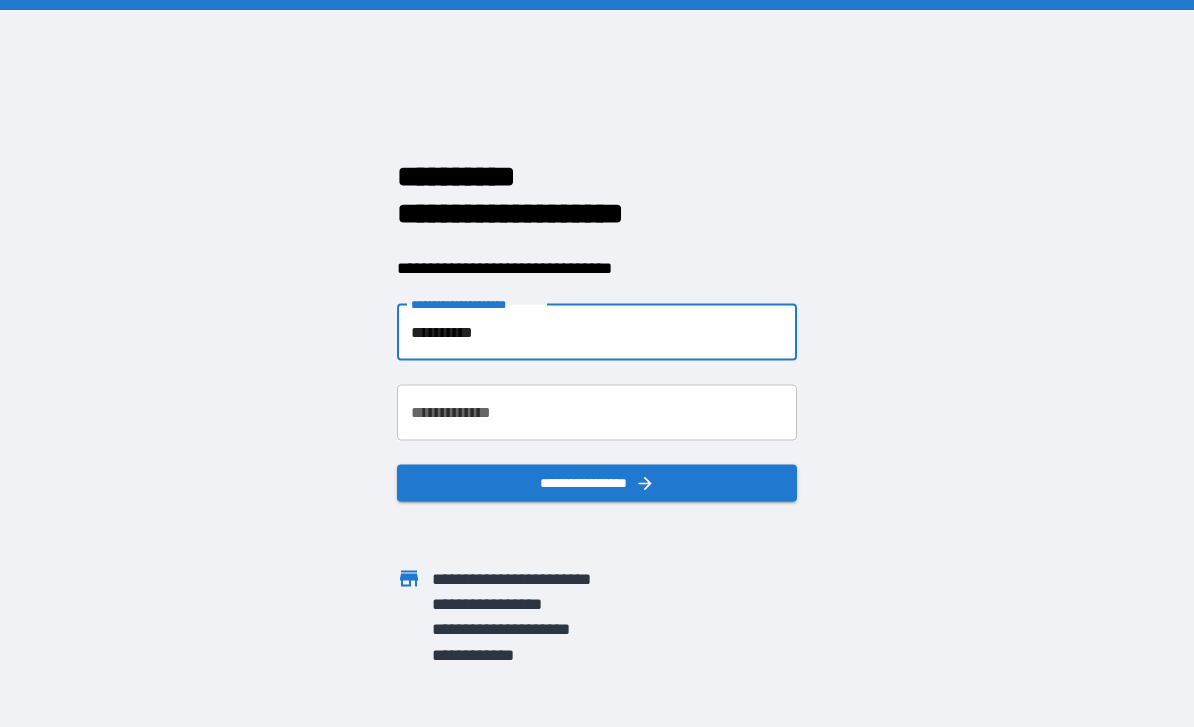 type on "**********" 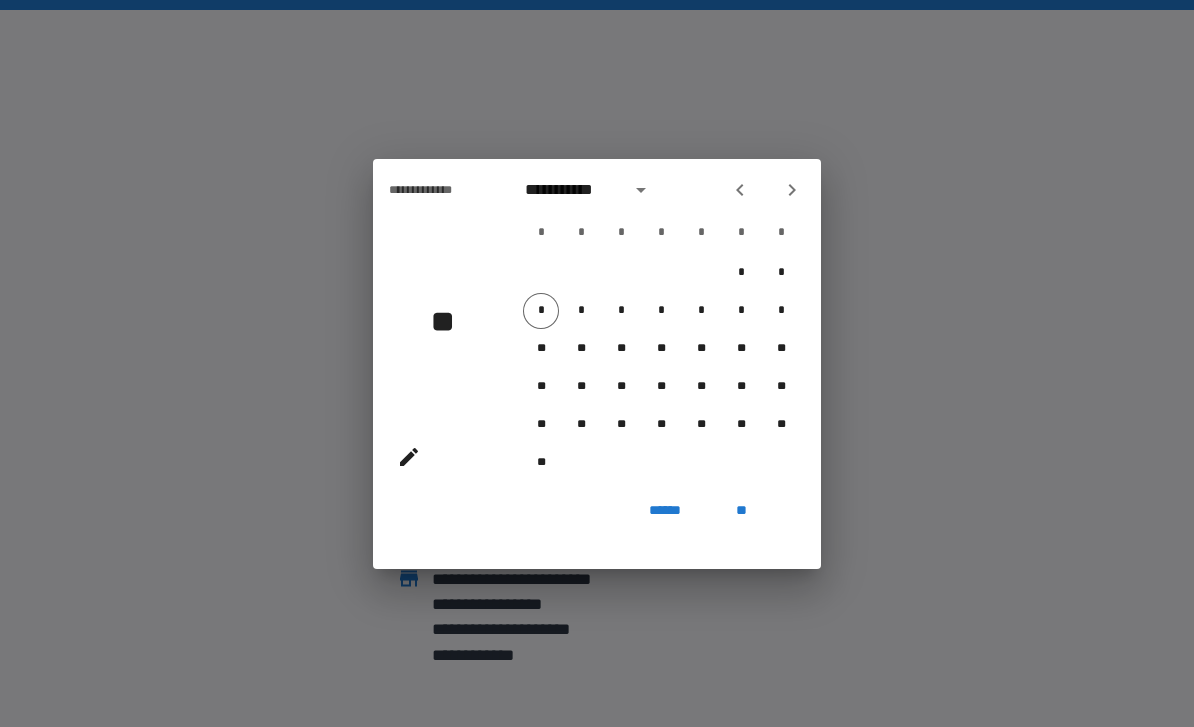 type 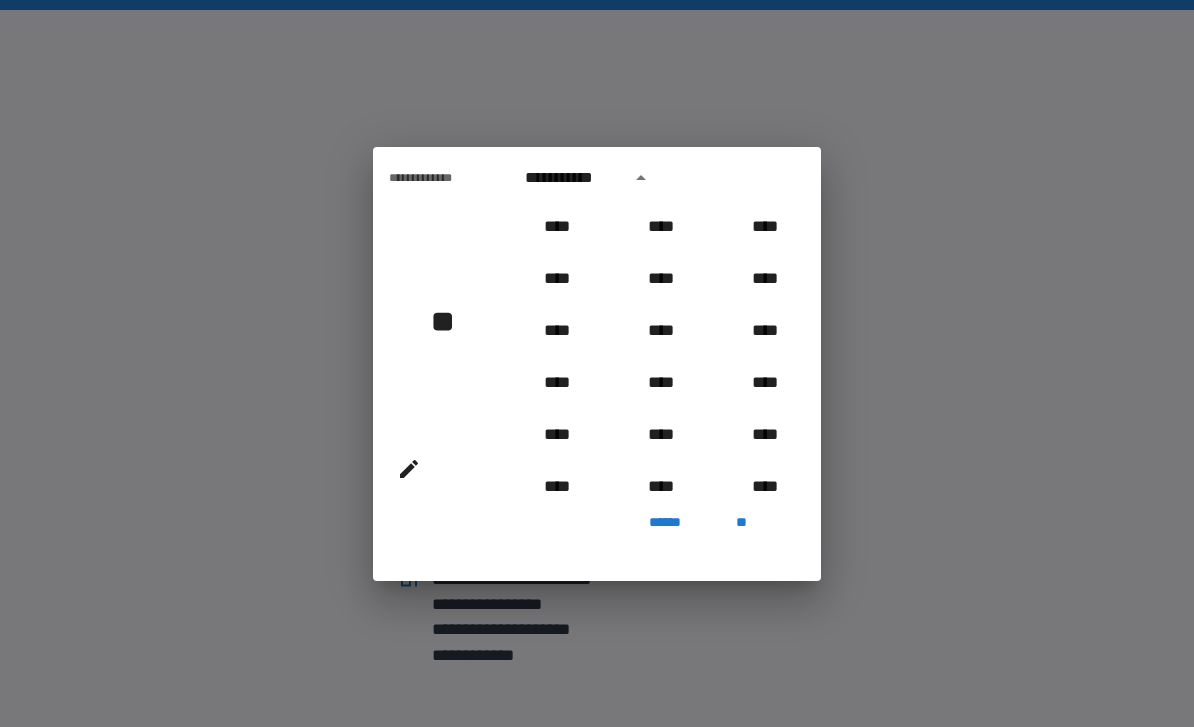 scroll, scrollTop: 2006, scrollLeft: 0, axis: vertical 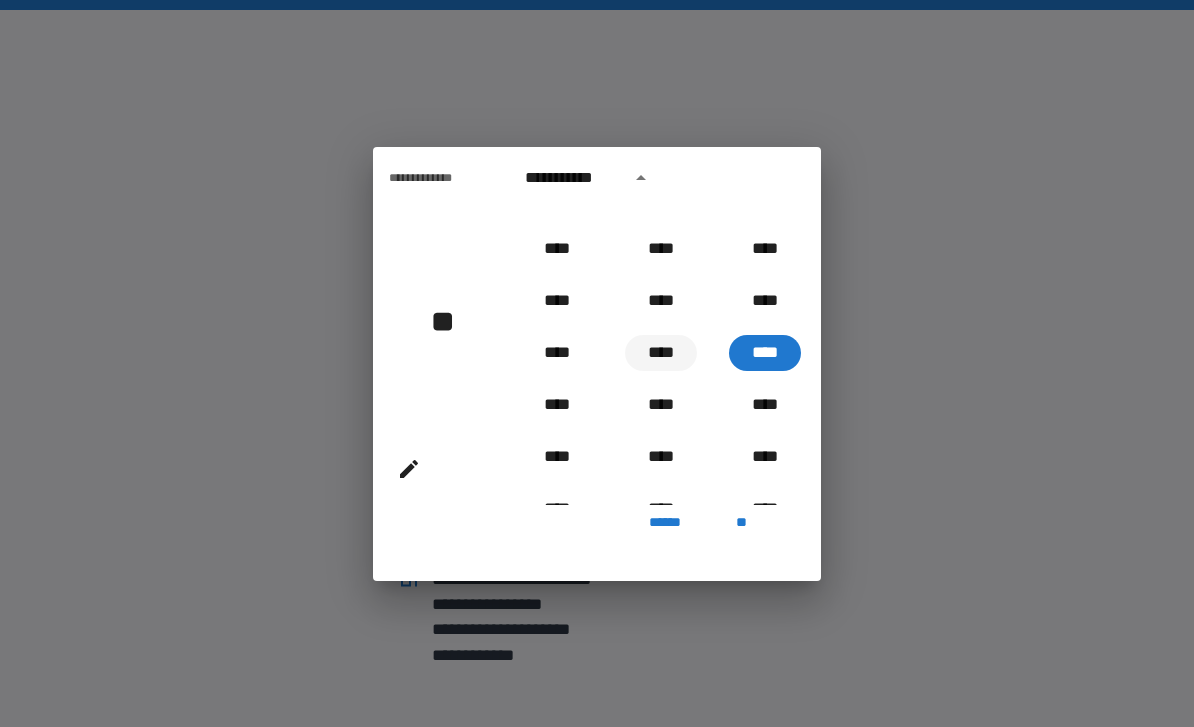 click on "****" at bounding box center (661, 353) 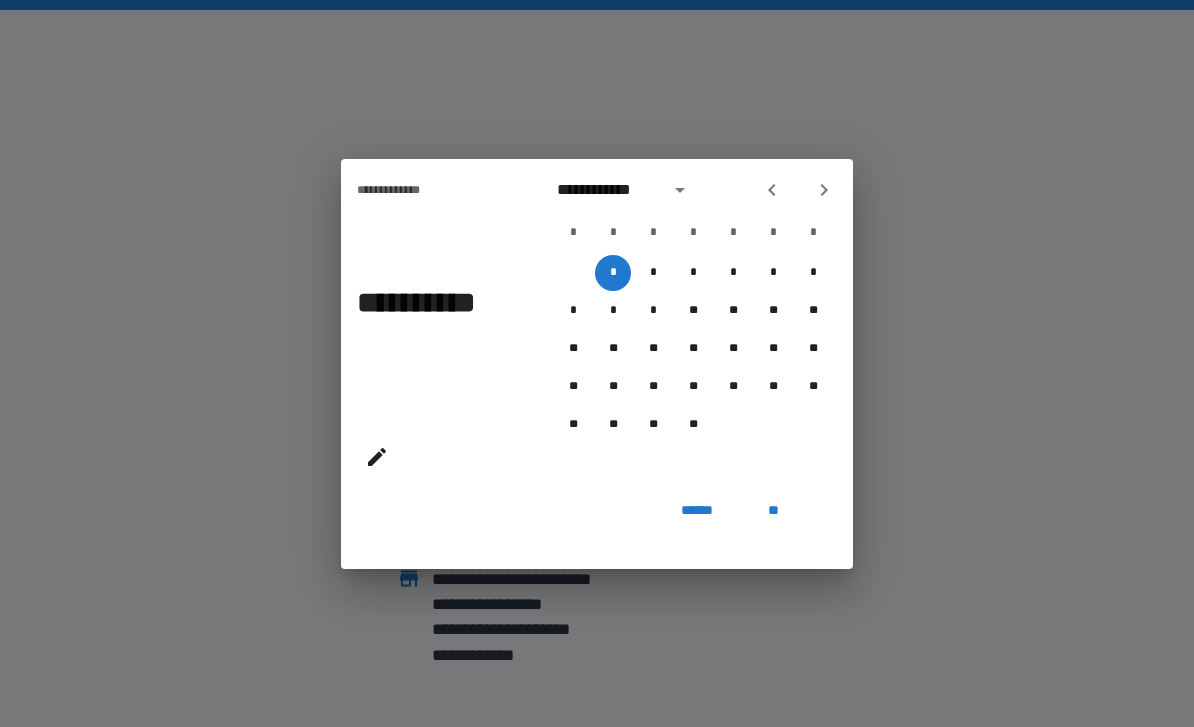 click on "**********" at bounding box center (607, 190) 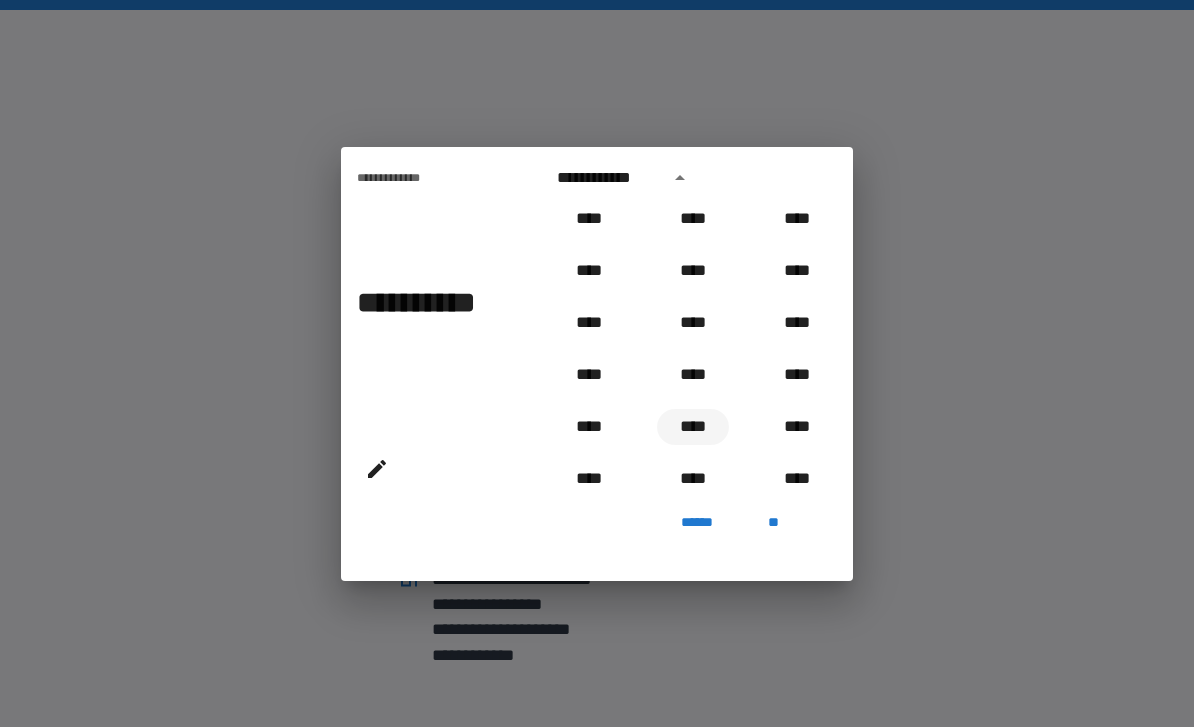 scroll, scrollTop: 1354, scrollLeft: 0, axis: vertical 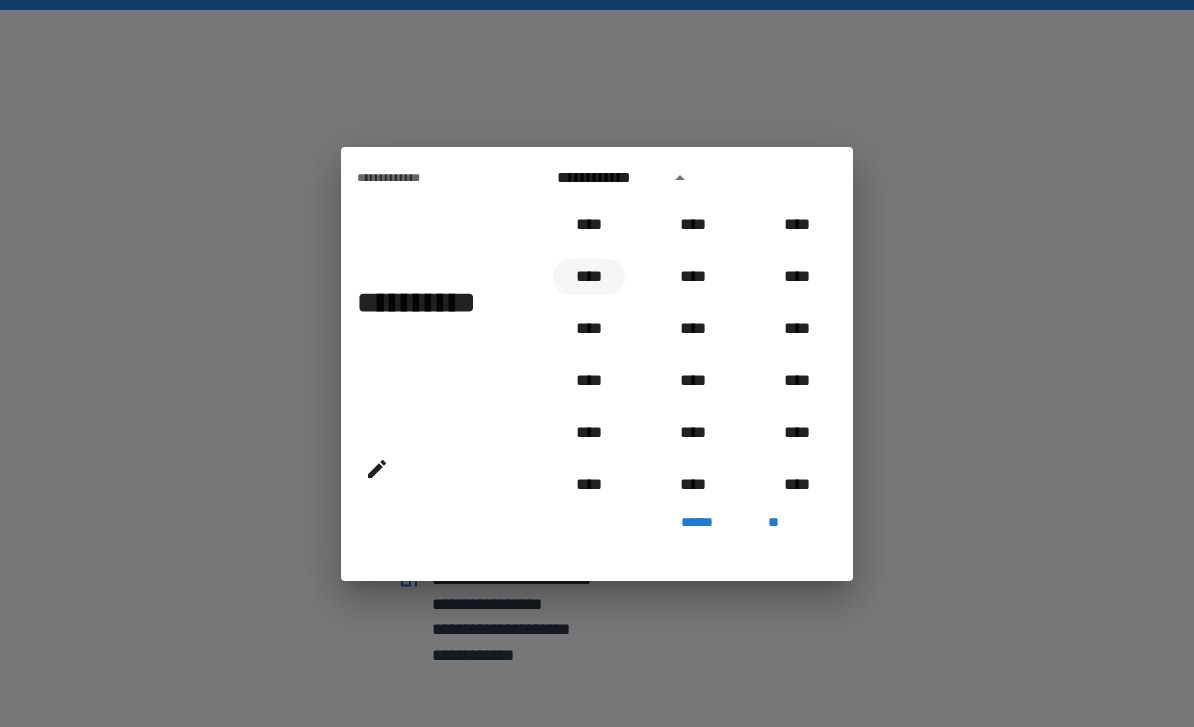click on "****" at bounding box center [589, 277] 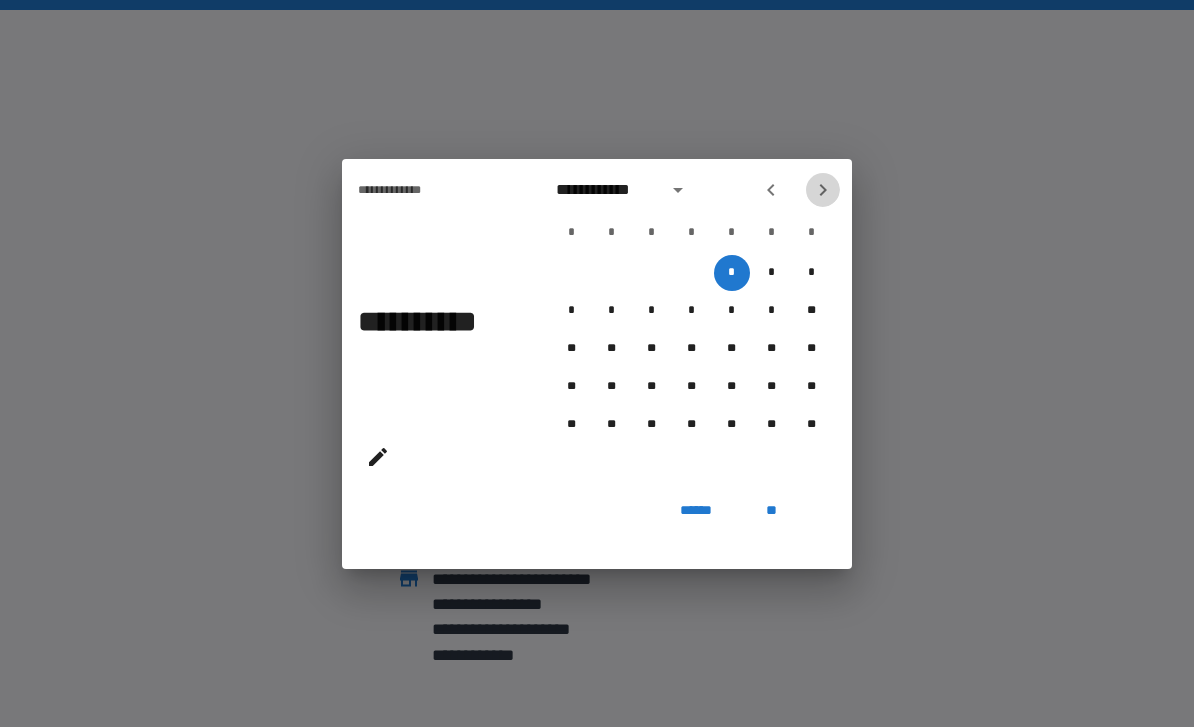 click 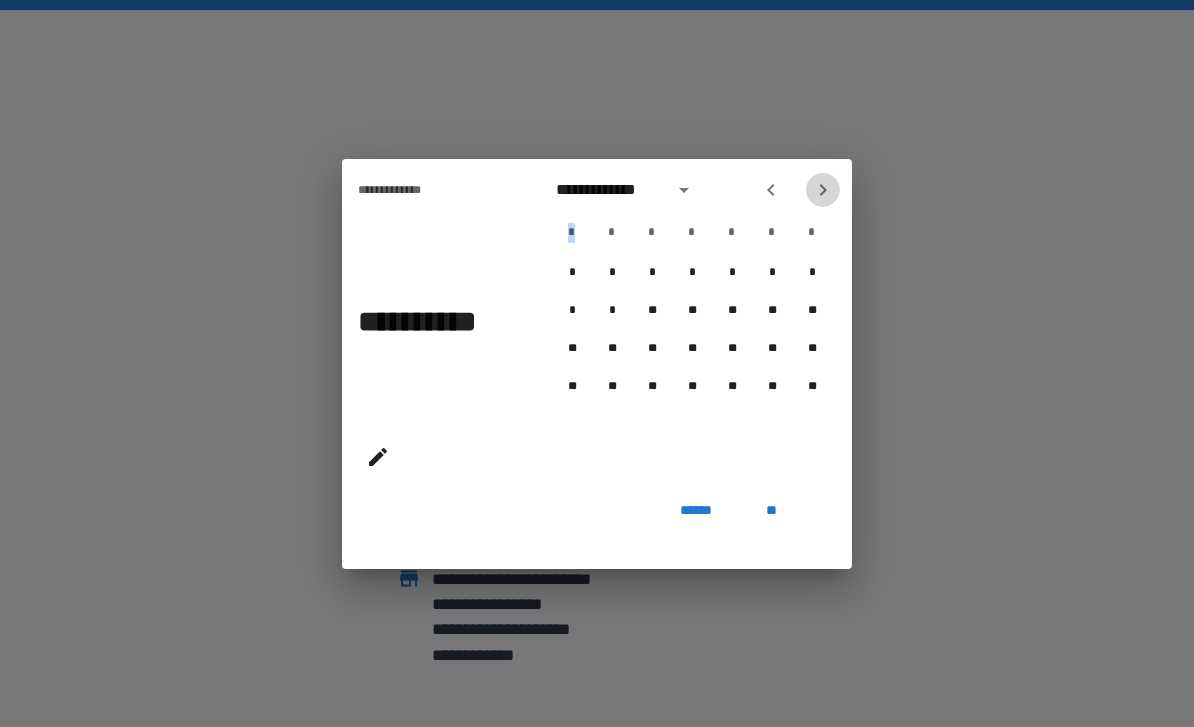 click 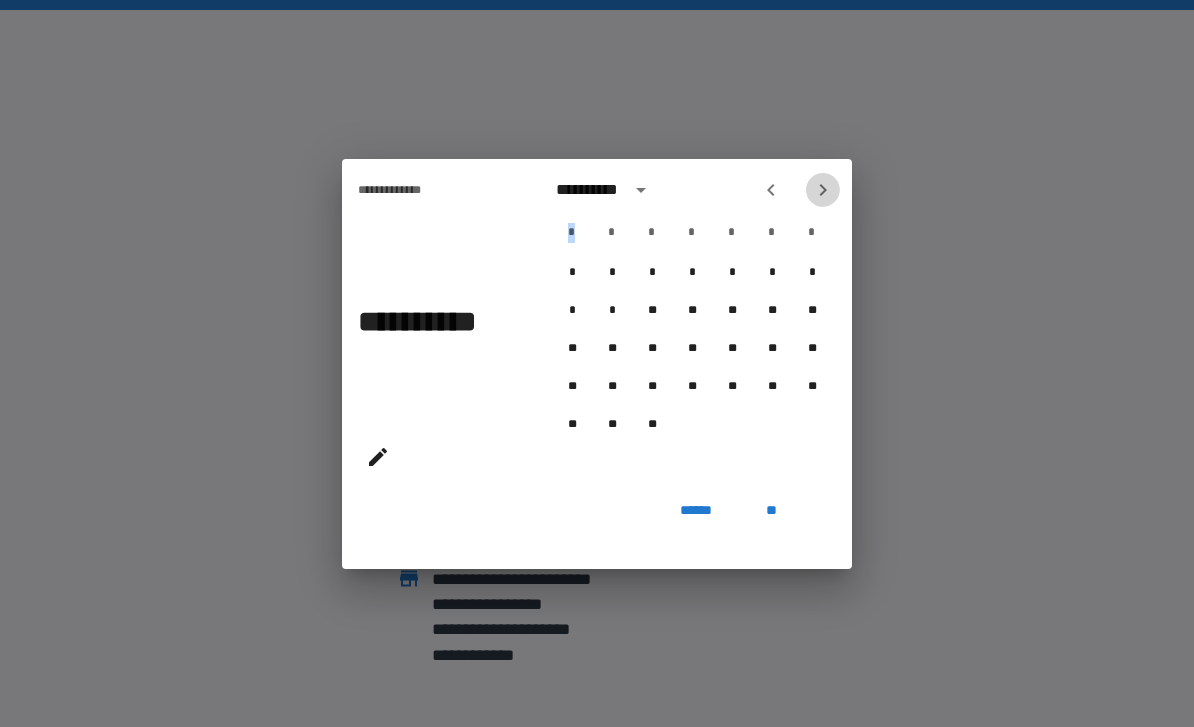 click 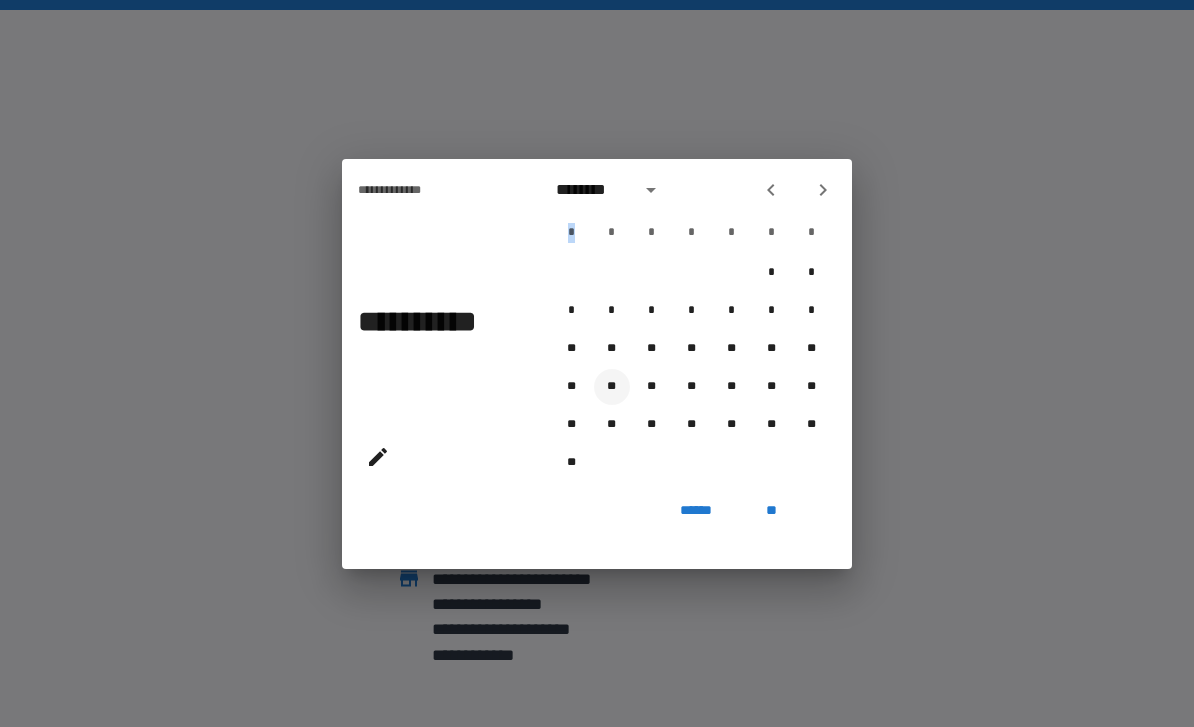 click on "**" at bounding box center [612, 387] 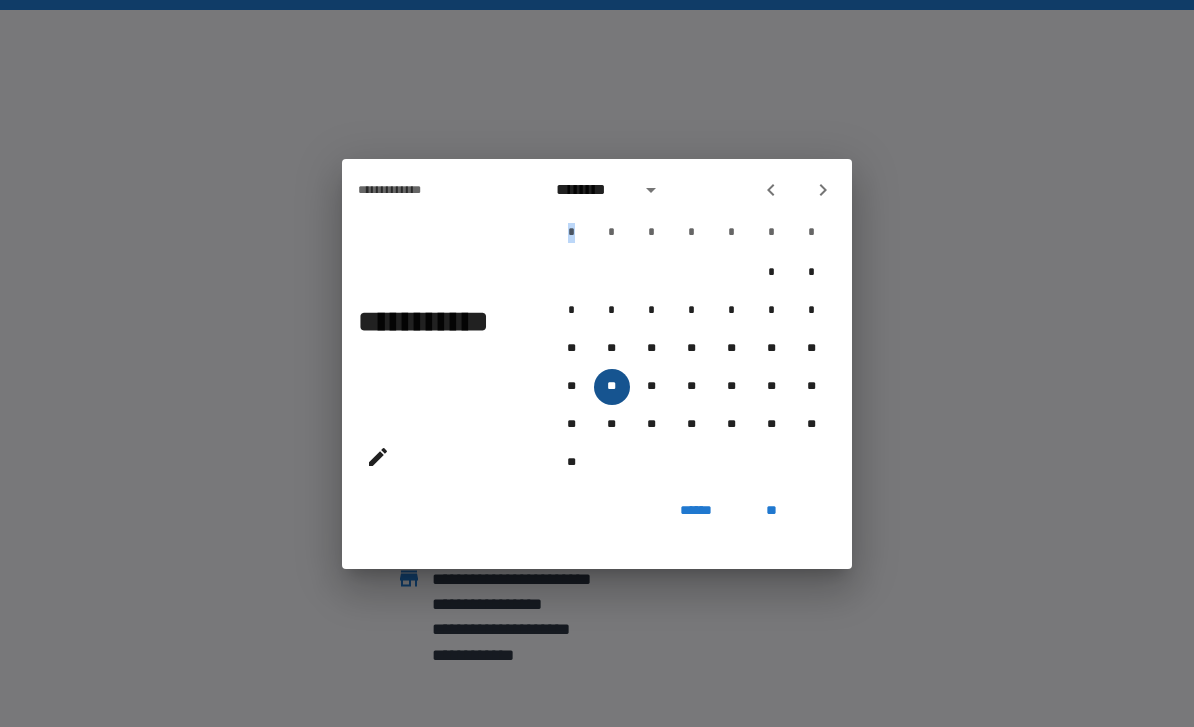 type on "**********" 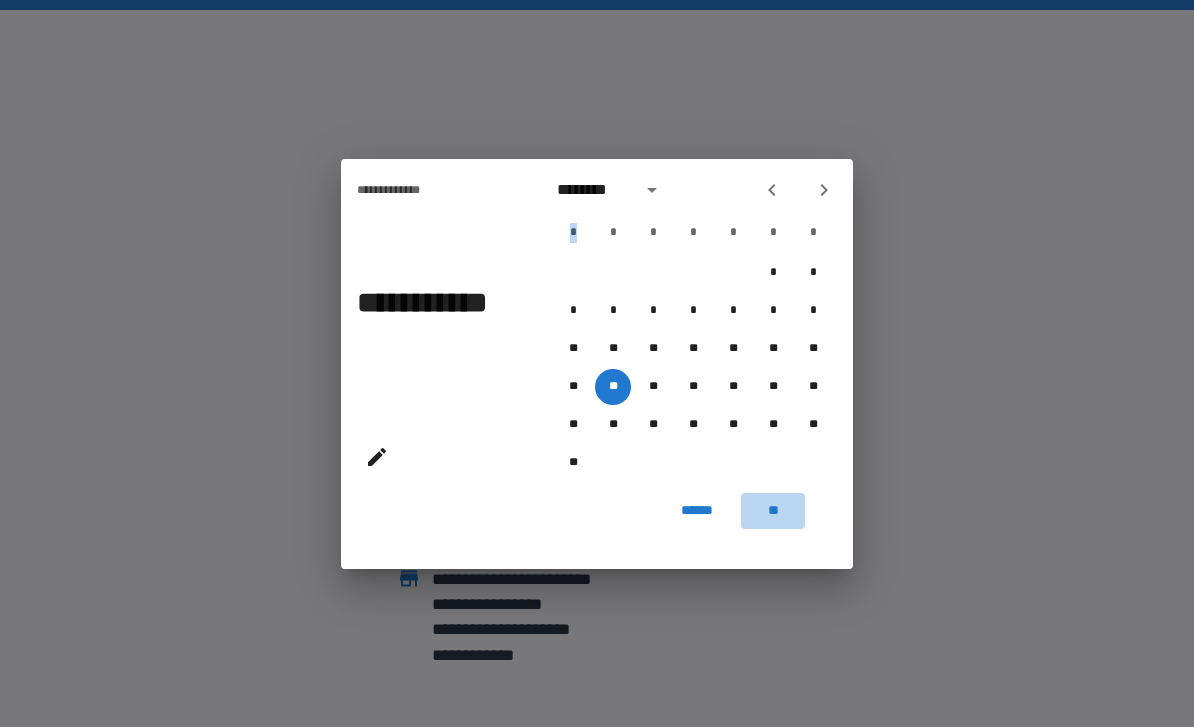 click on "**" at bounding box center [773, 511] 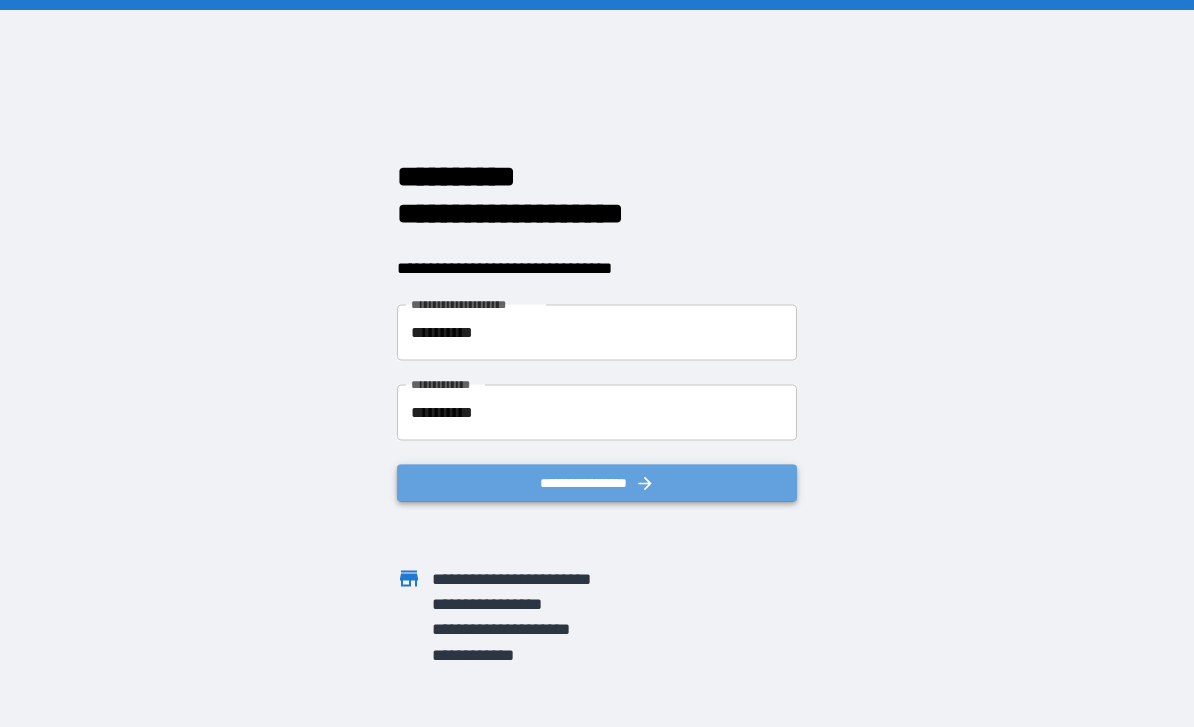 click on "**********" at bounding box center (597, 482) 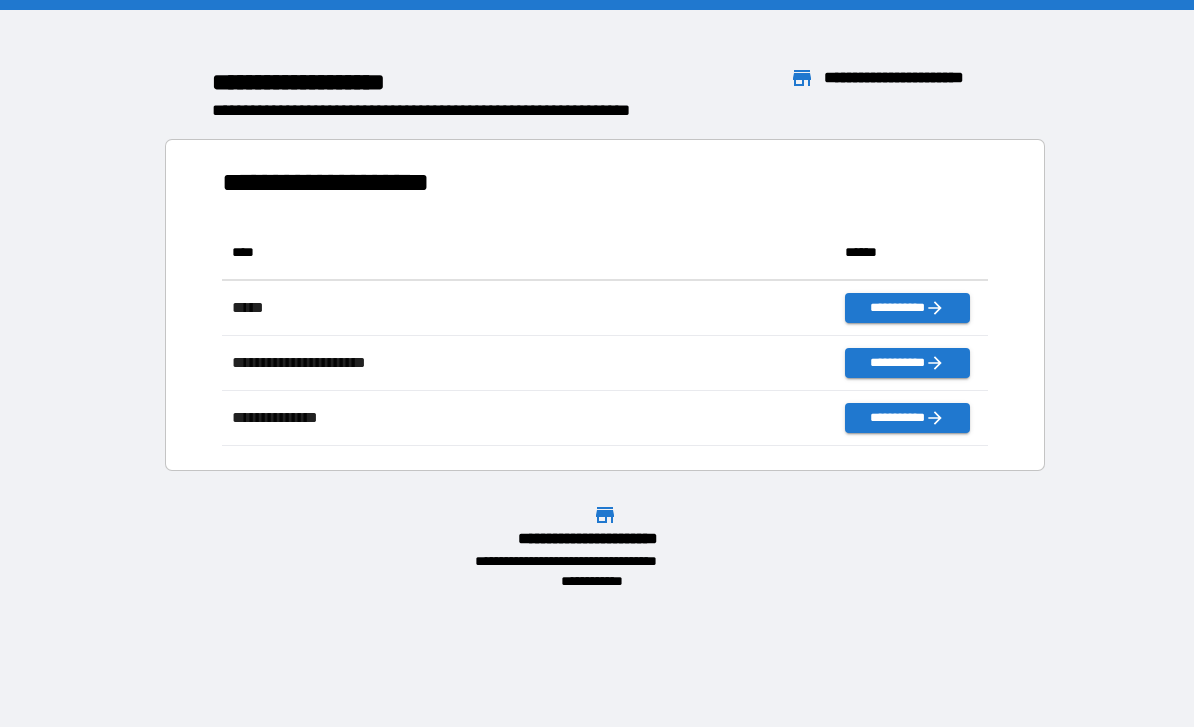 scroll, scrollTop: 1, scrollLeft: 1, axis: both 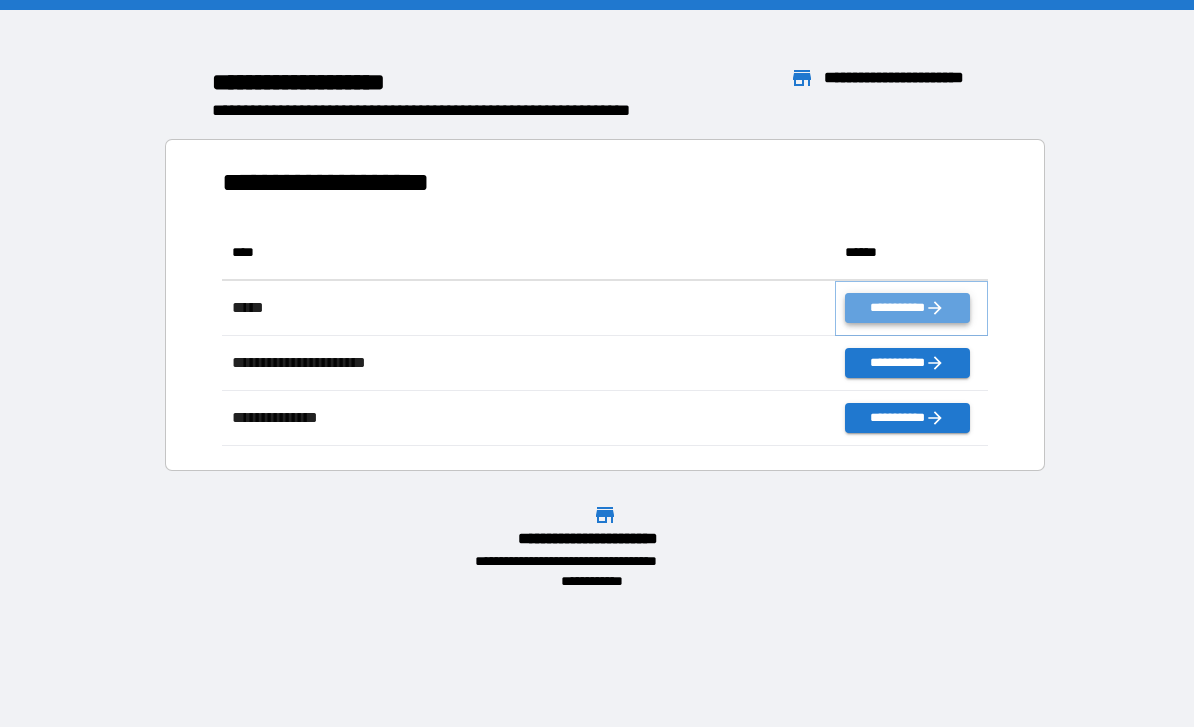 click on "**********" at bounding box center (907, 308) 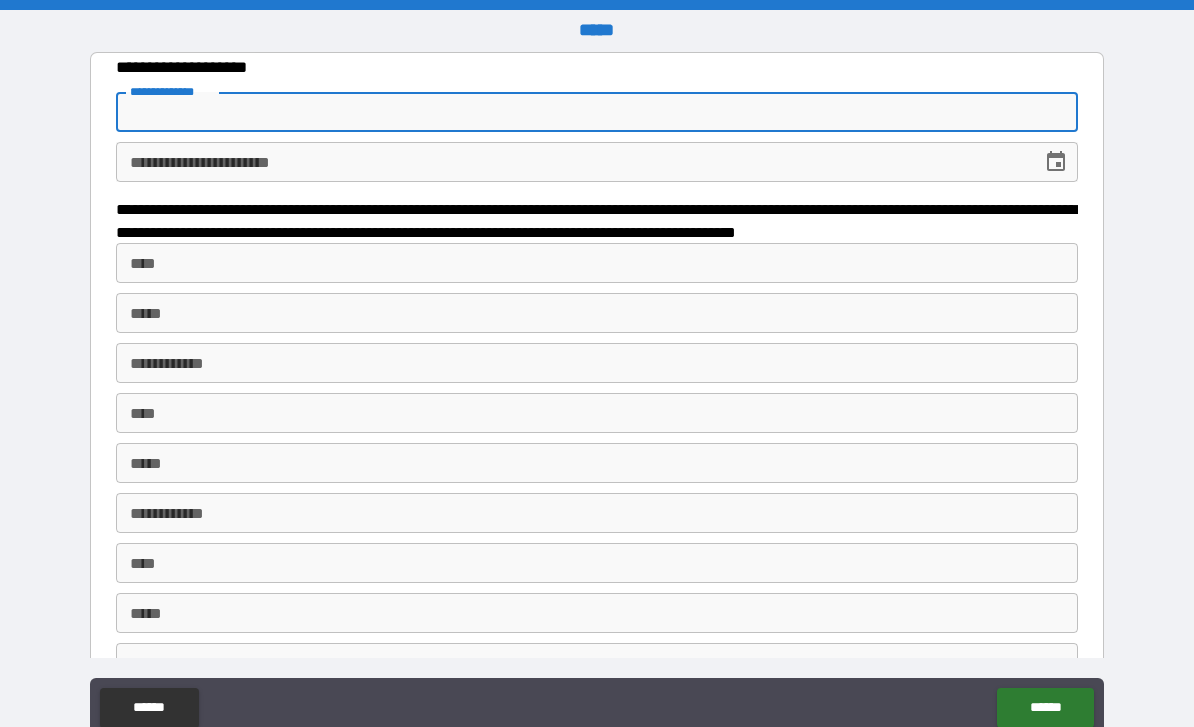 click on "**********" at bounding box center (597, 112) 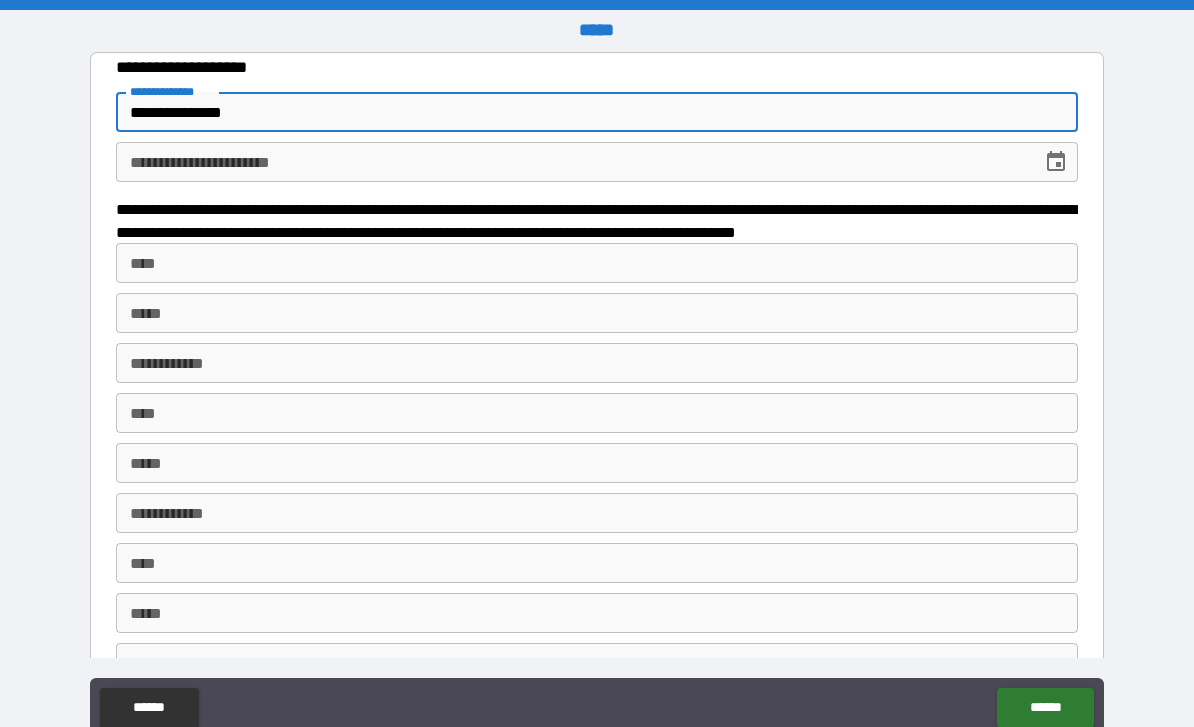 type on "**********" 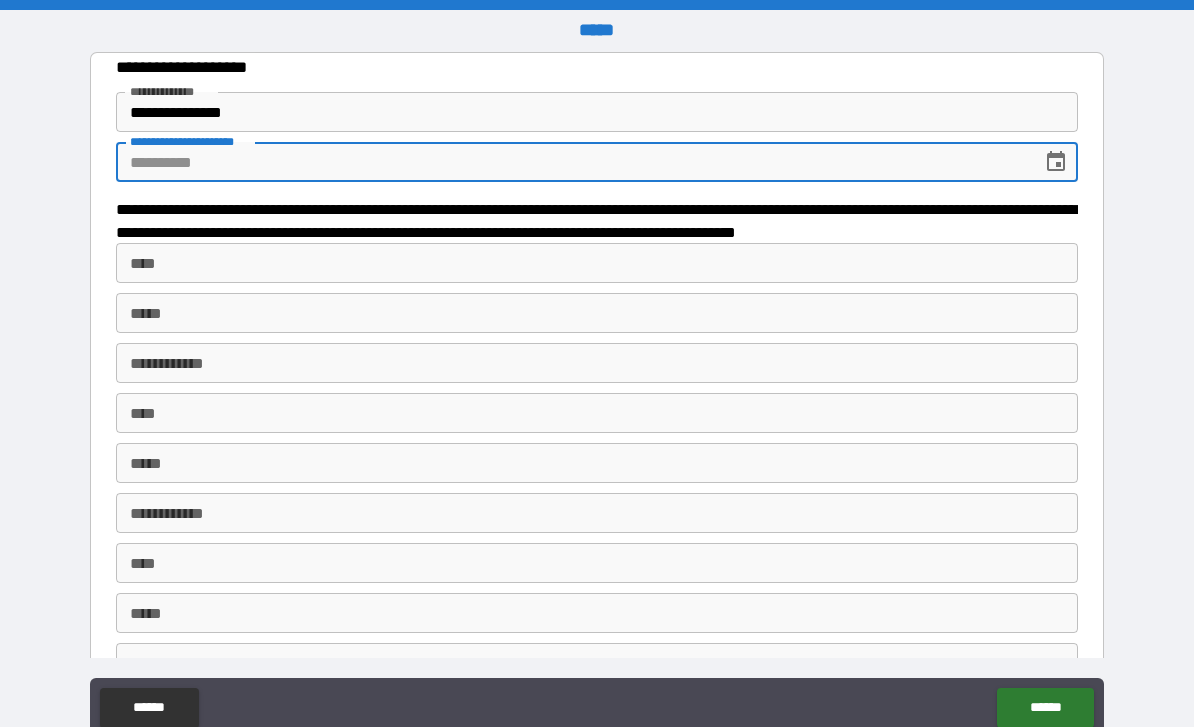 click on "**********" at bounding box center (572, 162) 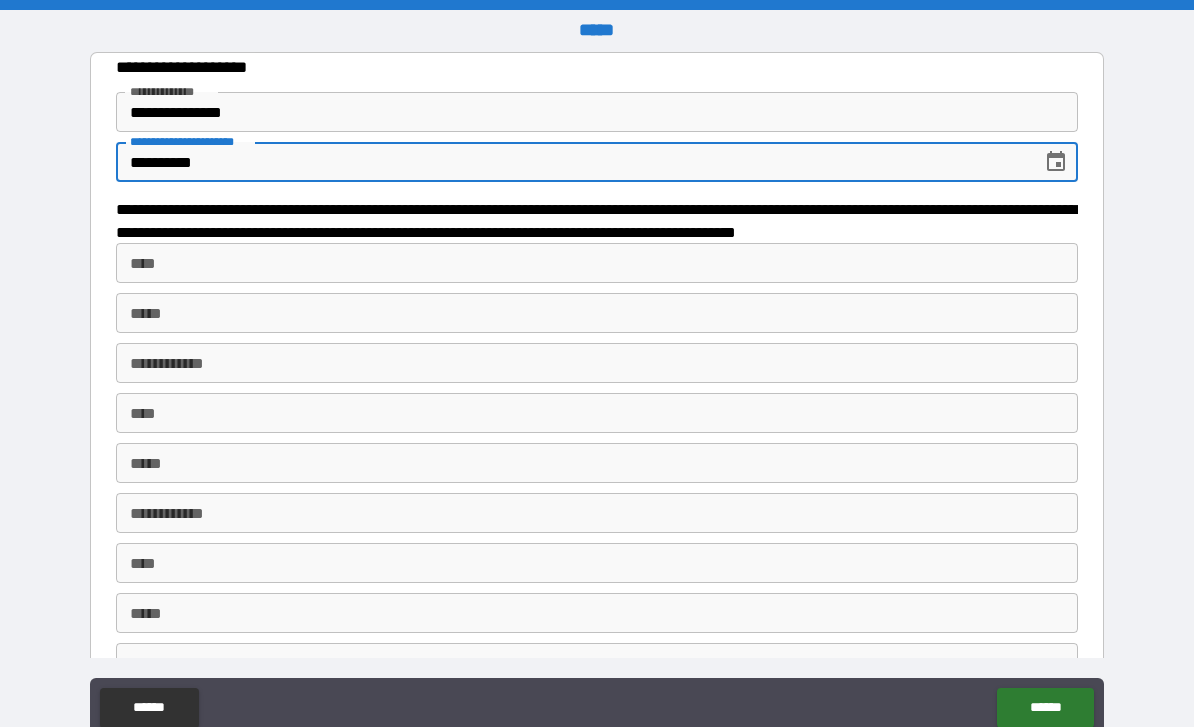 scroll, scrollTop: 0, scrollLeft: 0, axis: both 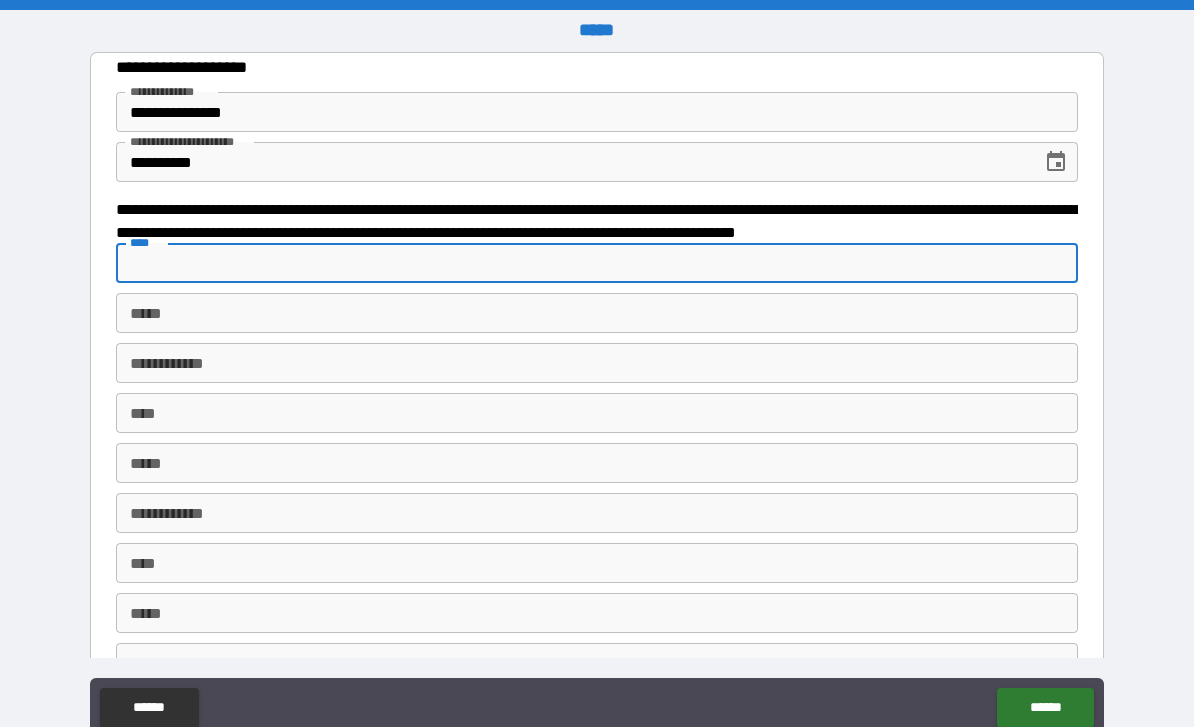 type on "*" 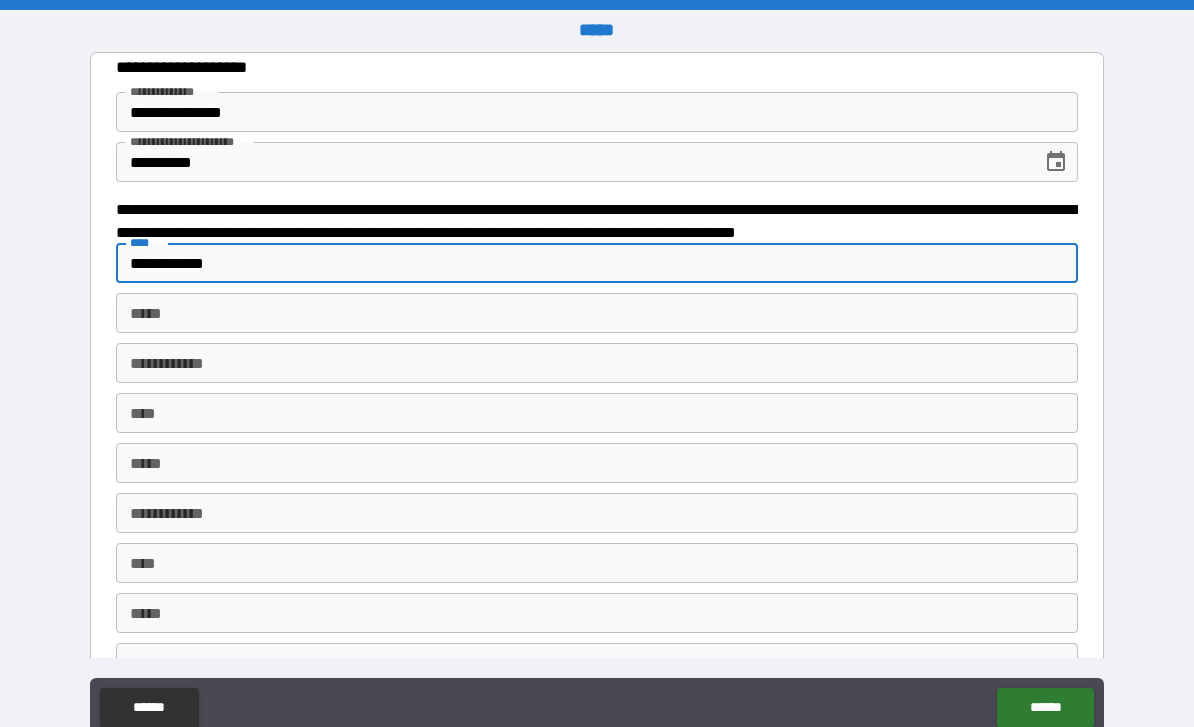click on "*****" at bounding box center [597, 313] 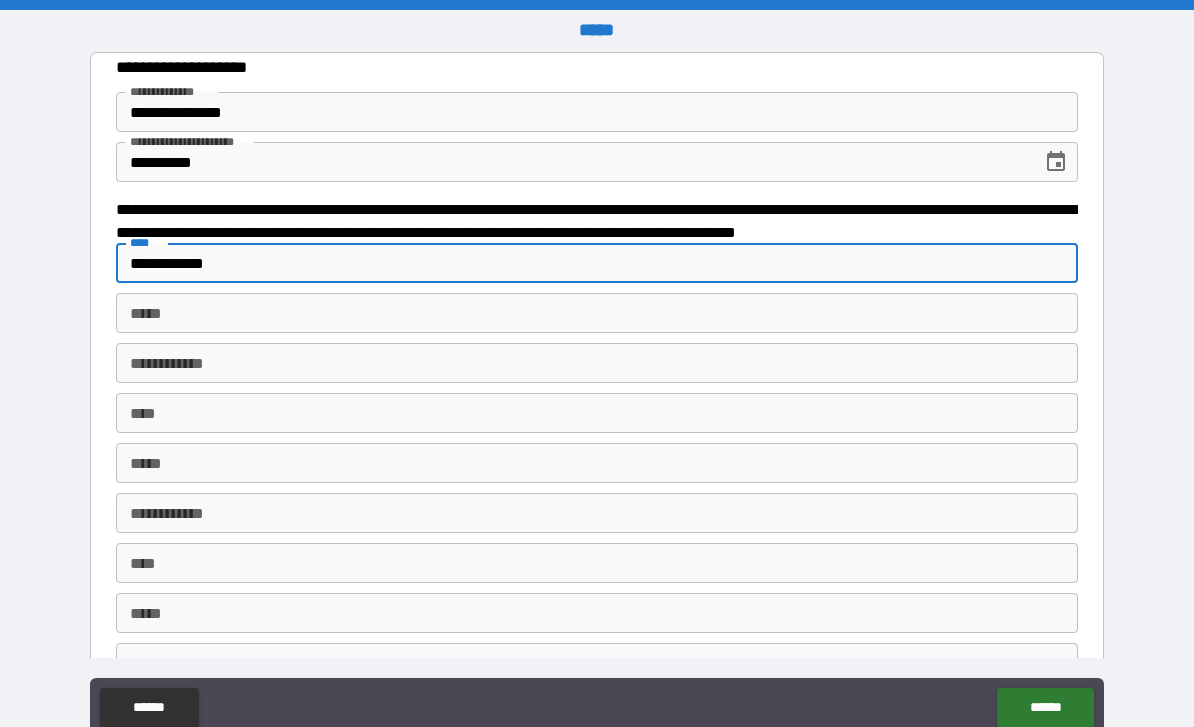click on "**********" at bounding box center (597, 263) 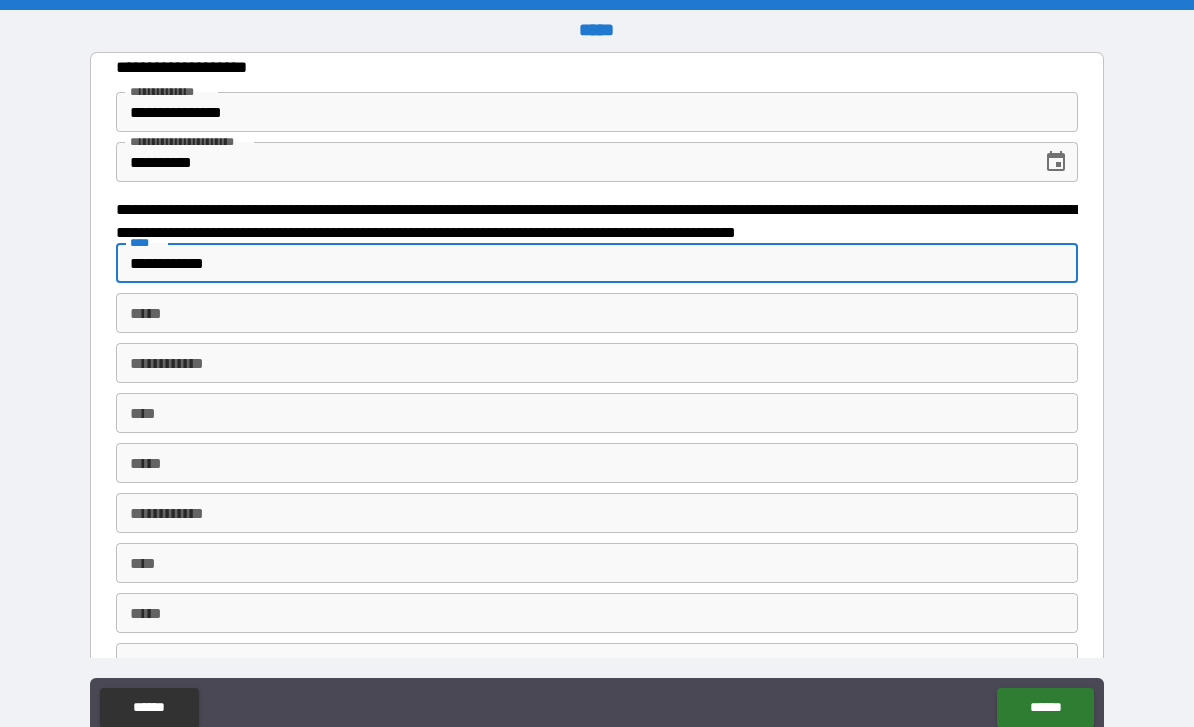 type on "**********" 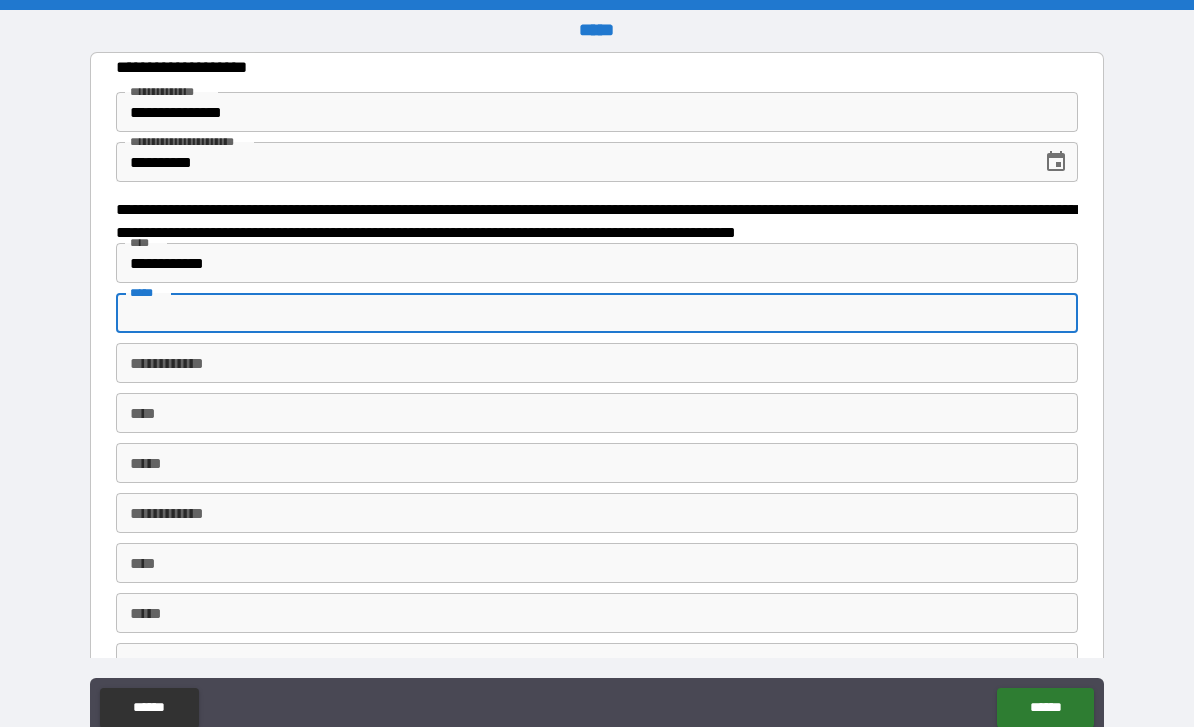click on "*****" at bounding box center (597, 313) 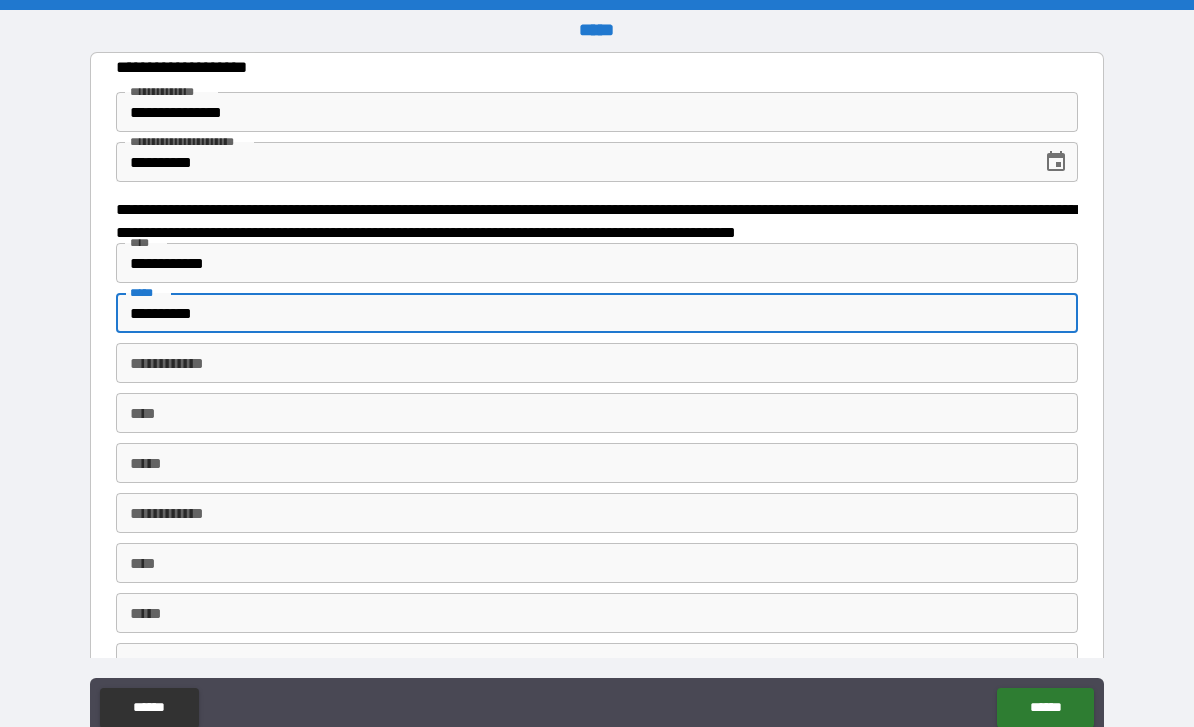 type on "**********" 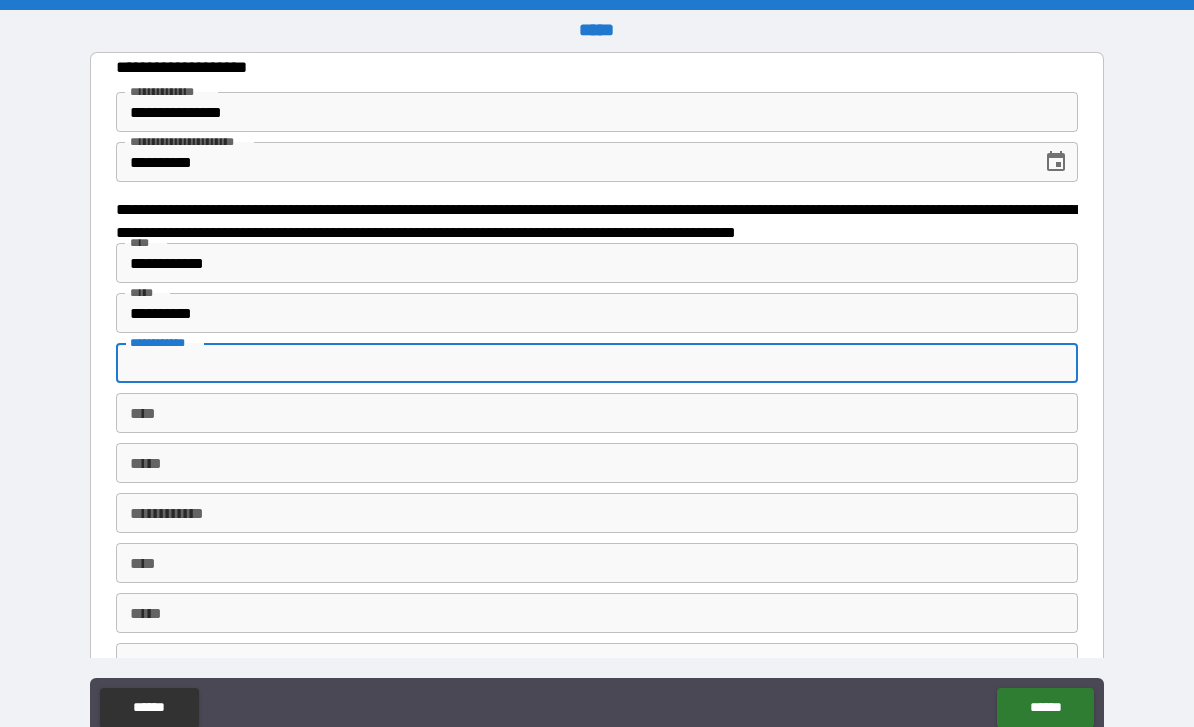 click on "**********" at bounding box center (597, 363) 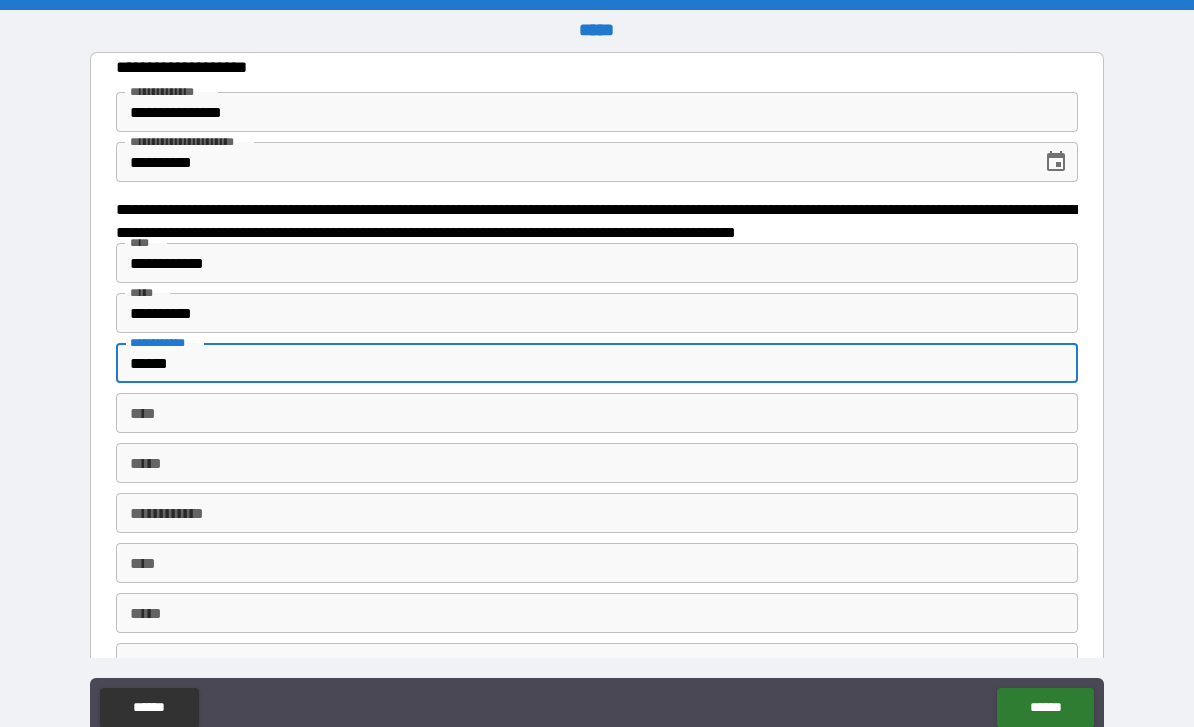 scroll, scrollTop: 17, scrollLeft: 0, axis: vertical 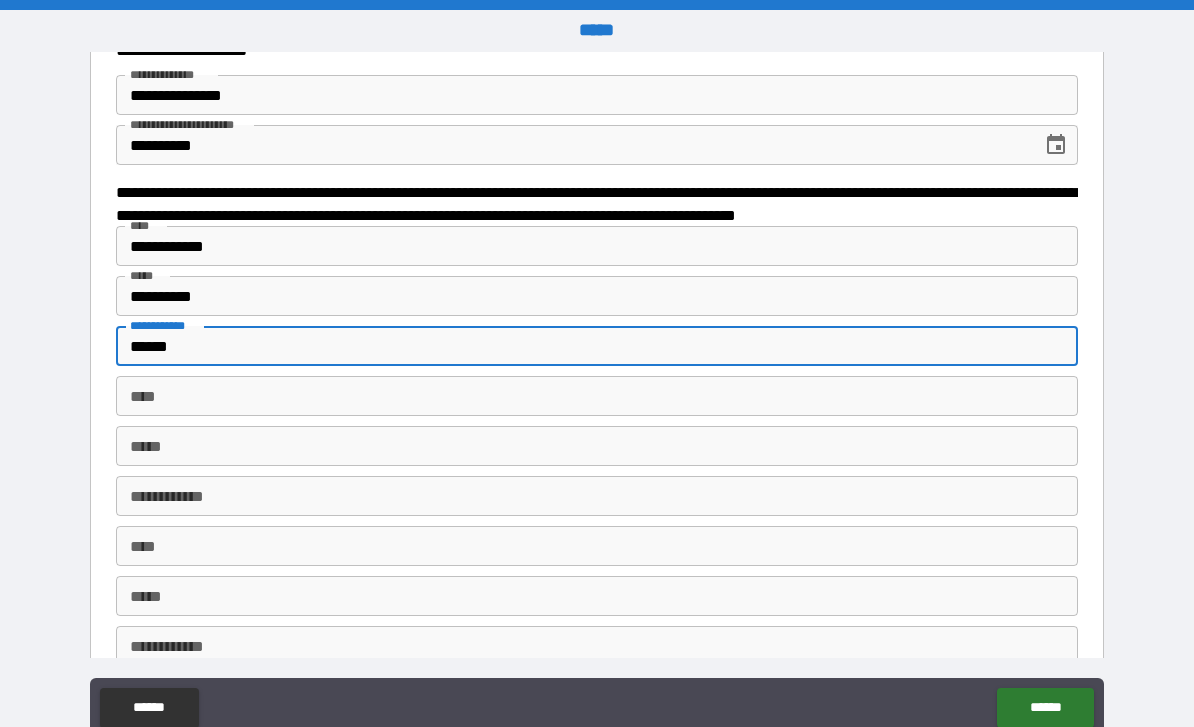 type on "******" 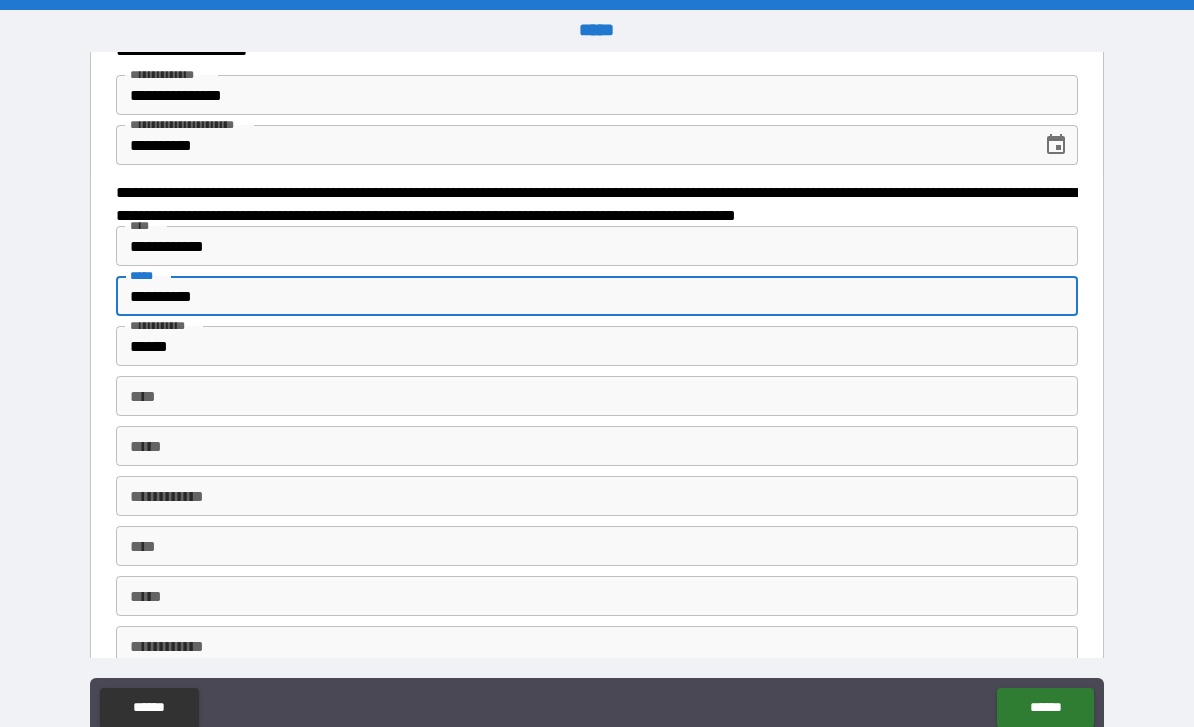 click on "**********" at bounding box center [597, 296] 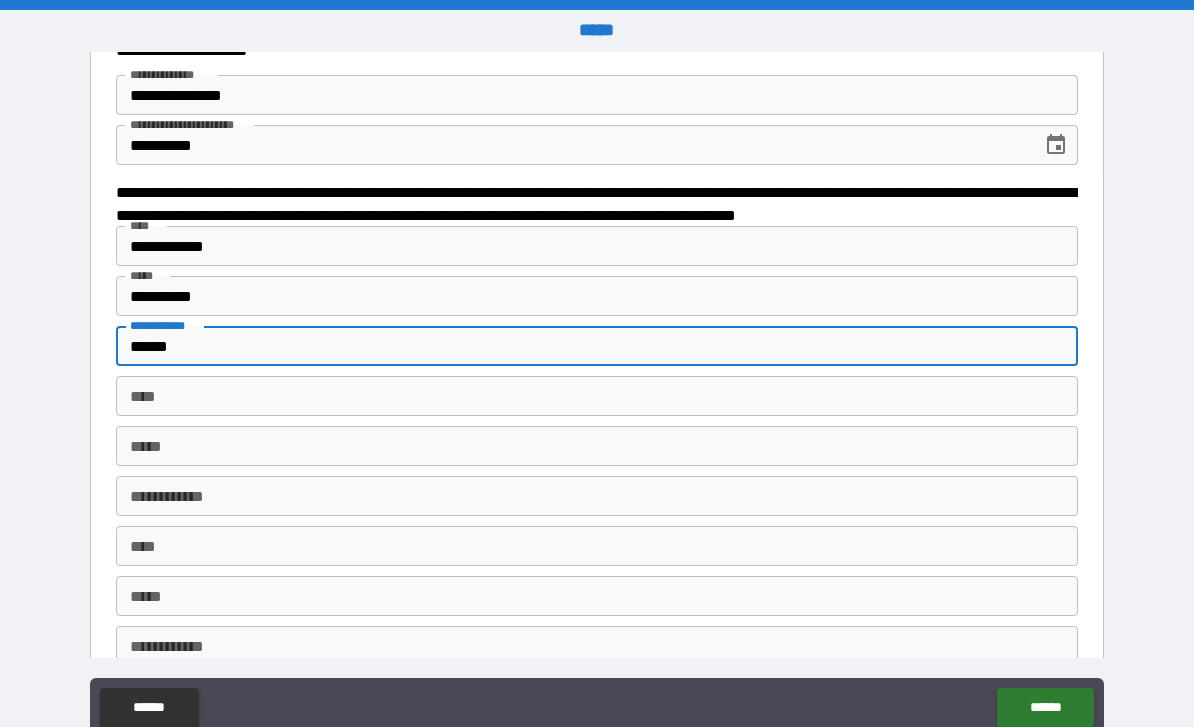 click on "******" at bounding box center (597, 346) 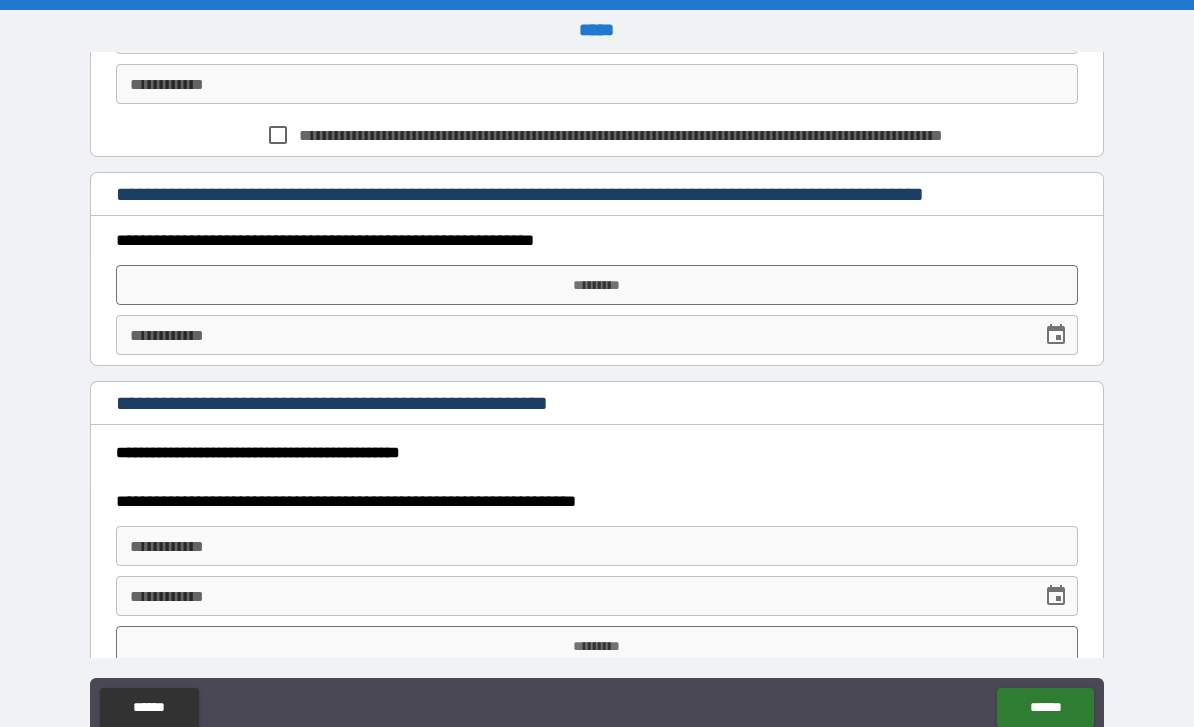 scroll, scrollTop: 578, scrollLeft: 0, axis: vertical 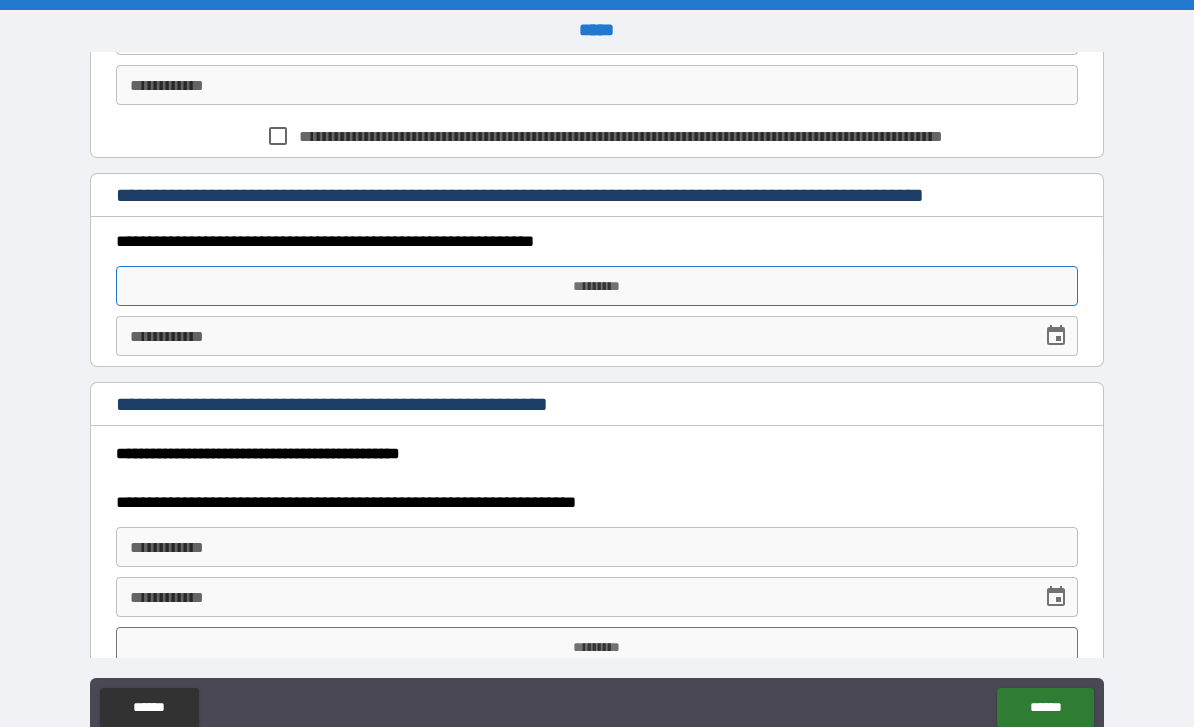 click on "*********" at bounding box center [597, 286] 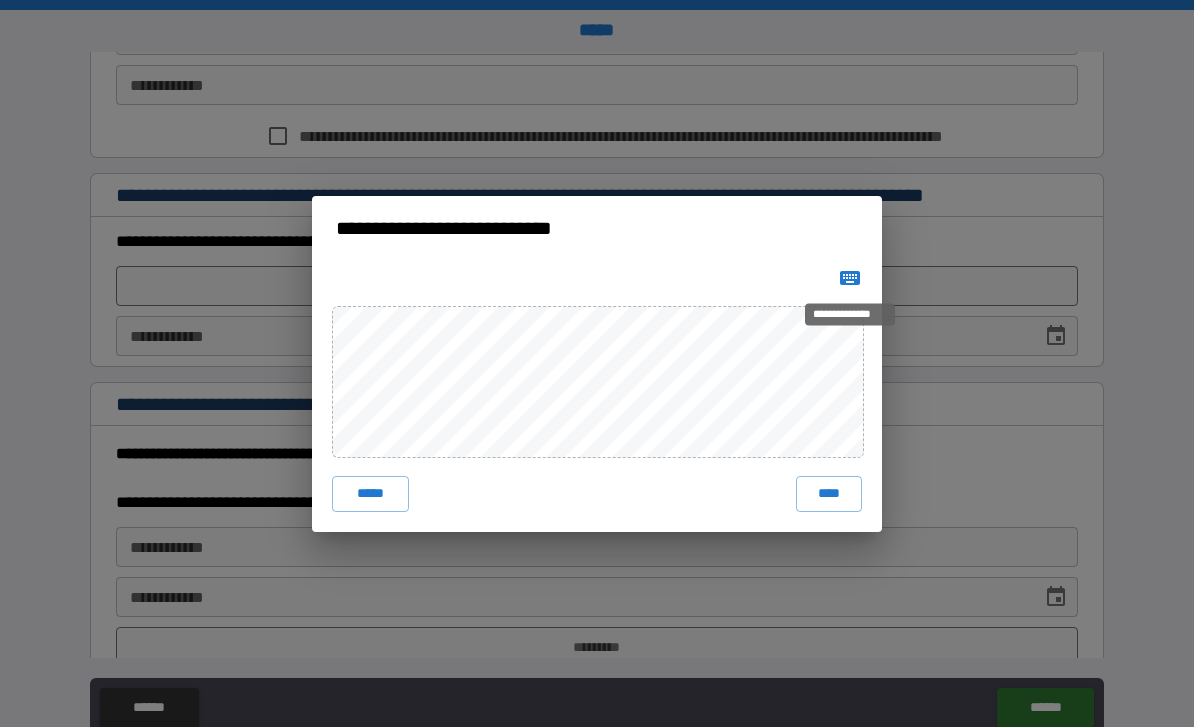 click 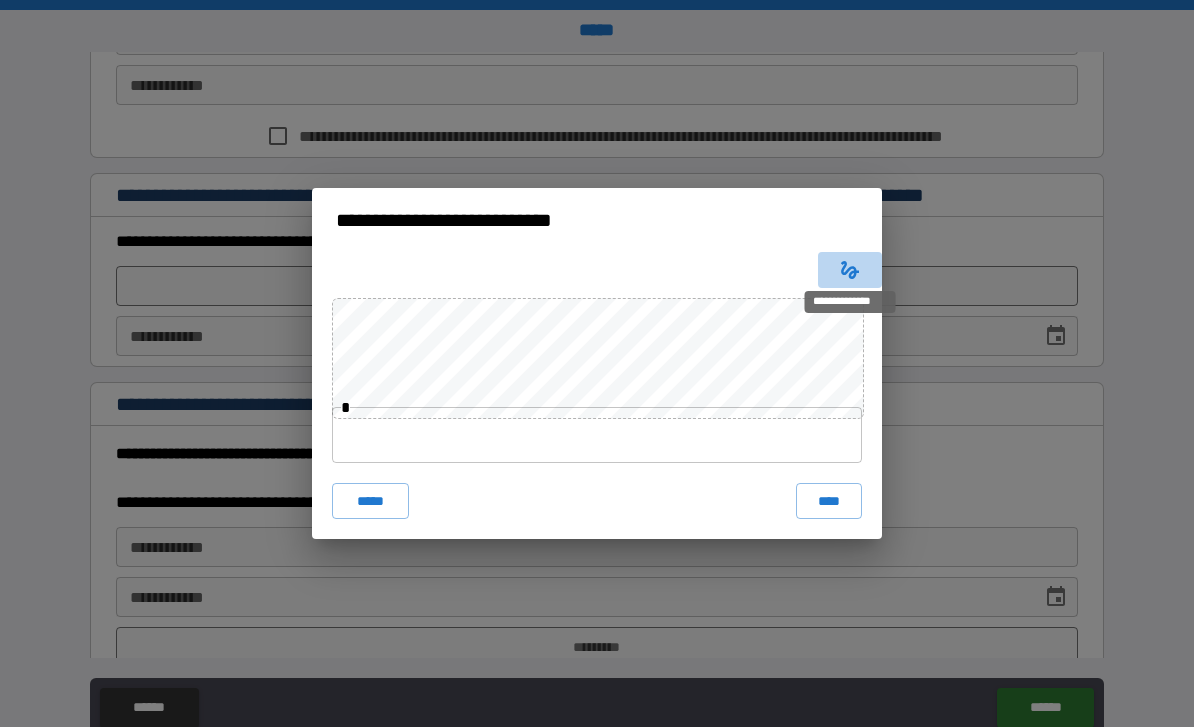 click 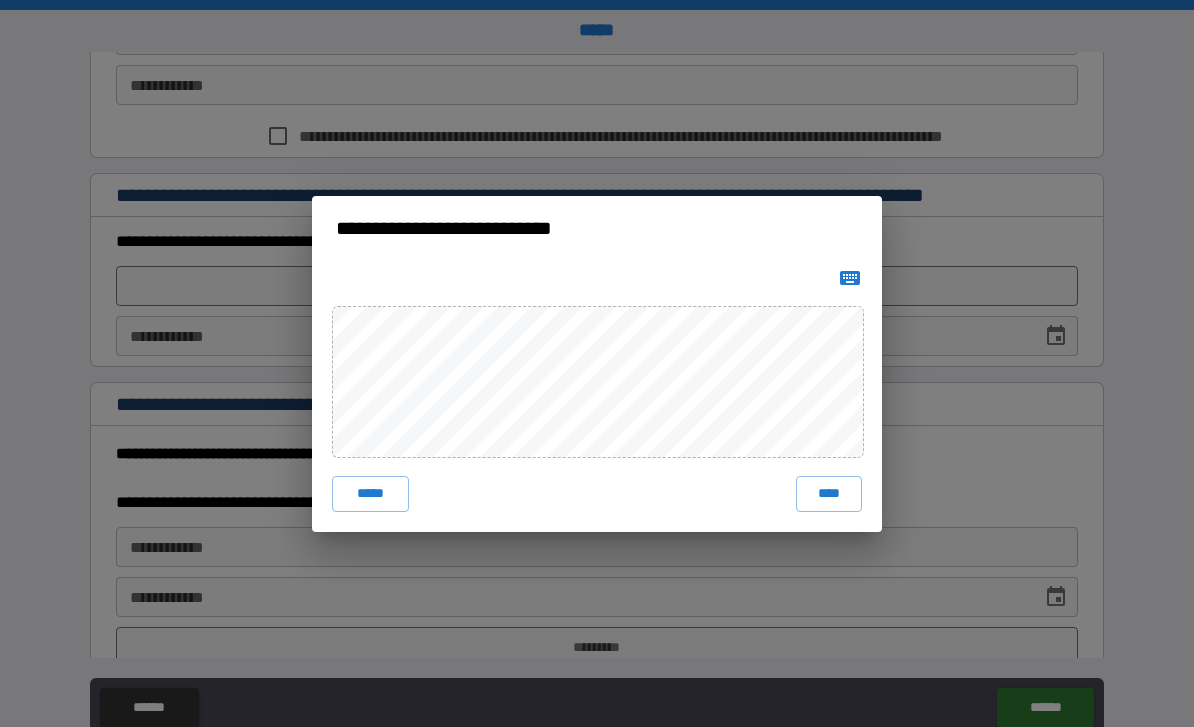 type 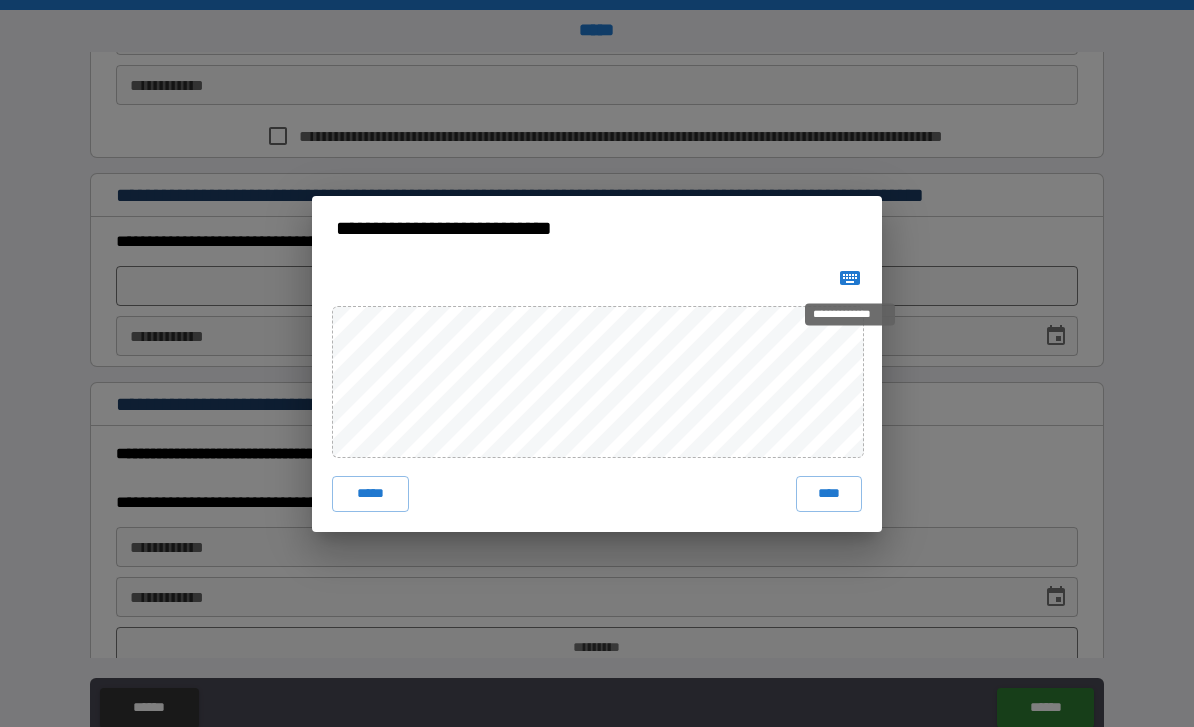 click 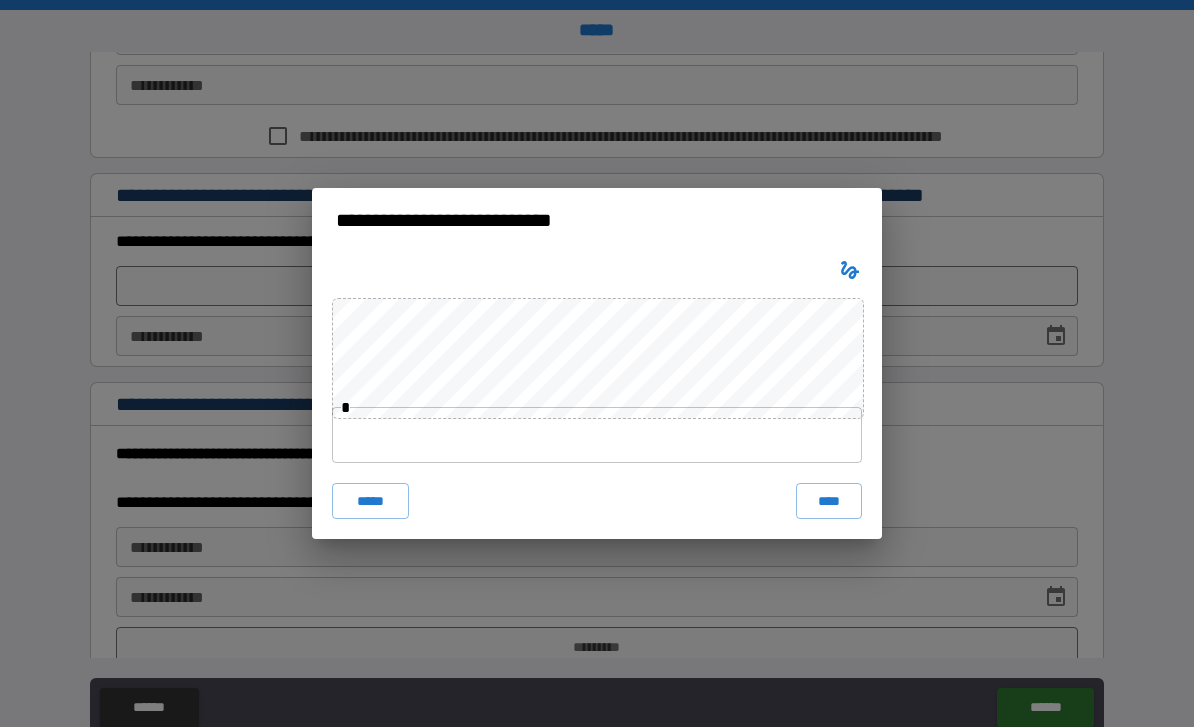 click at bounding box center (597, 435) 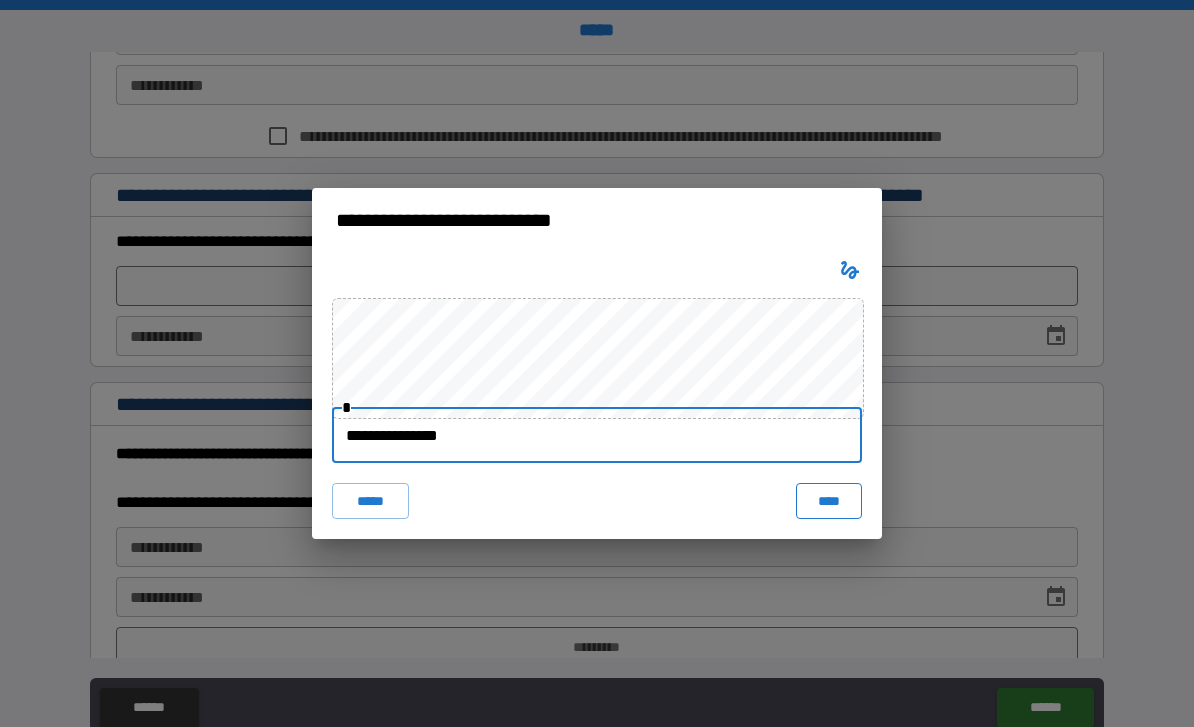 type on "**********" 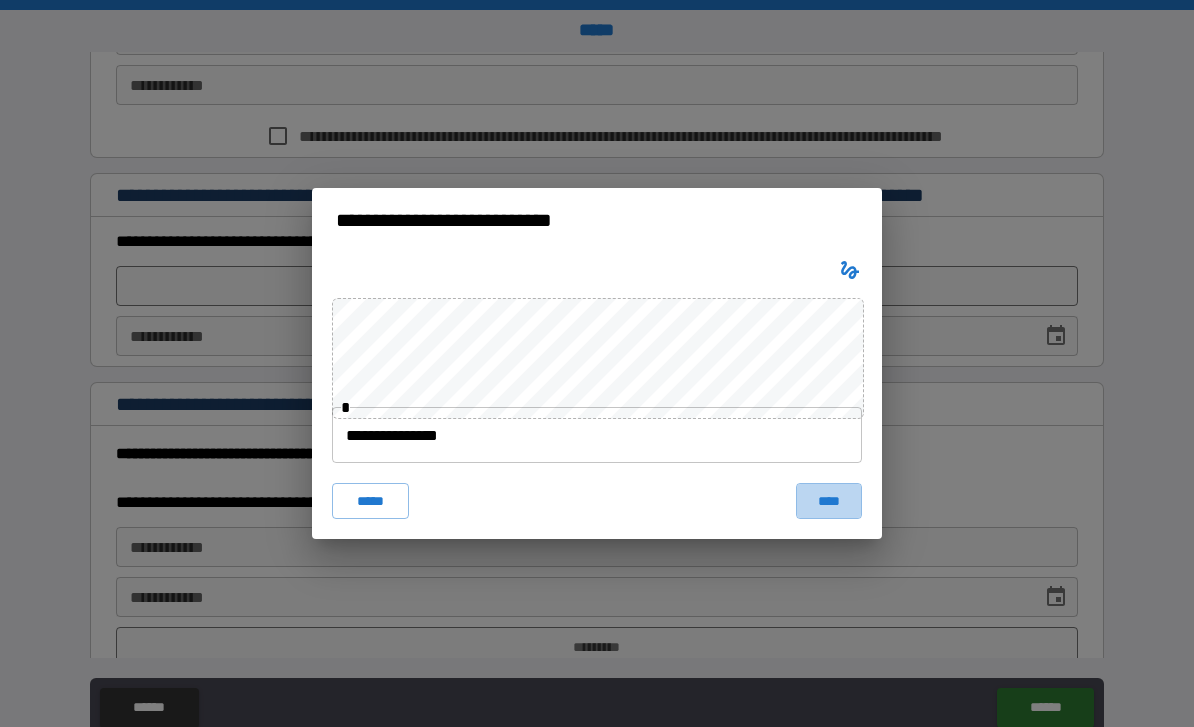 click on "****" at bounding box center [829, 501] 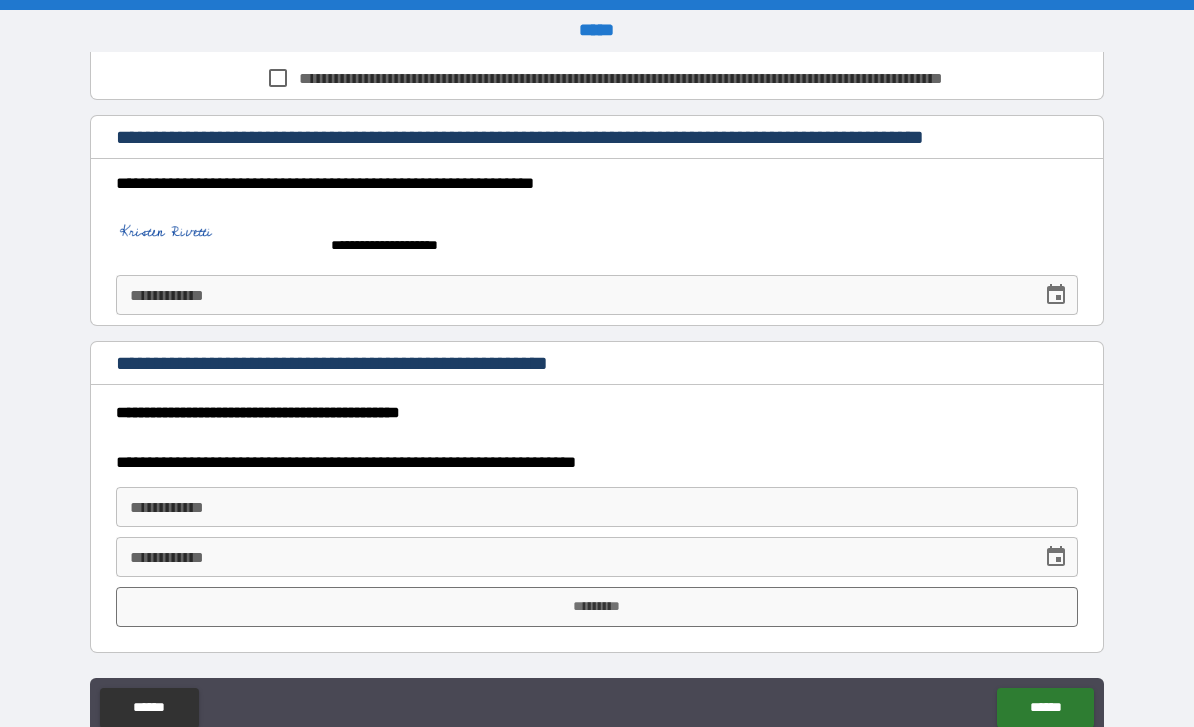 scroll, scrollTop: 634, scrollLeft: 0, axis: vertical 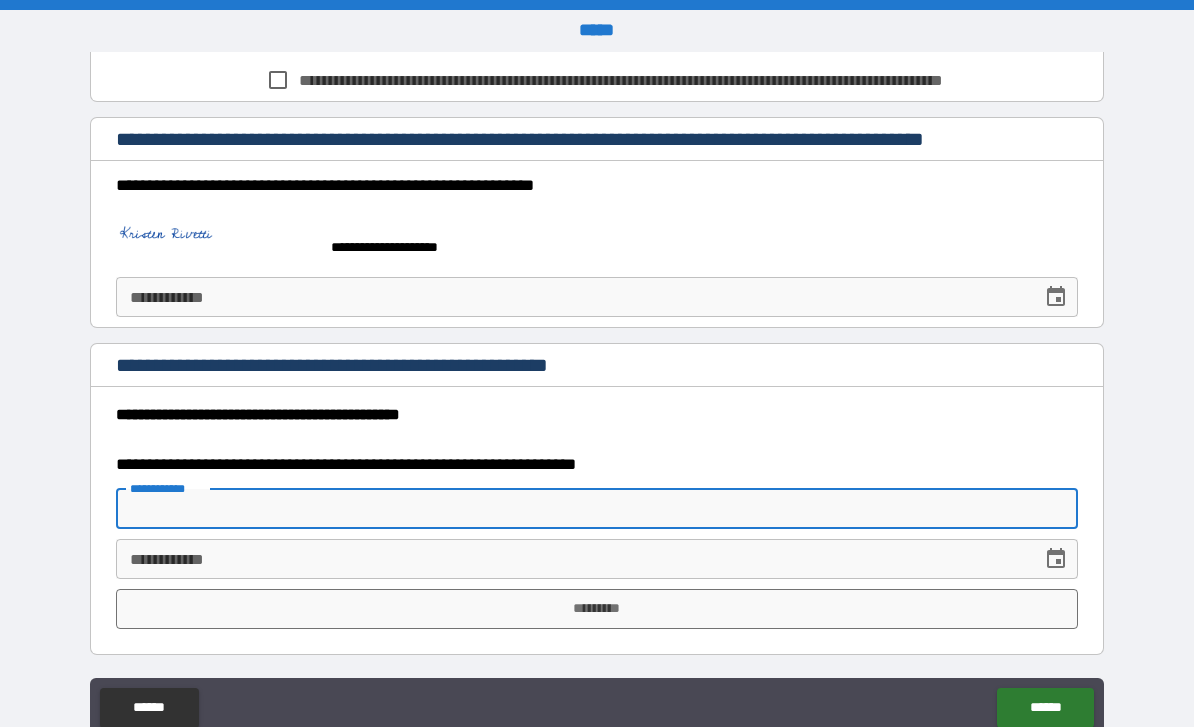 click on "**********" at bounding box center (597, 509) 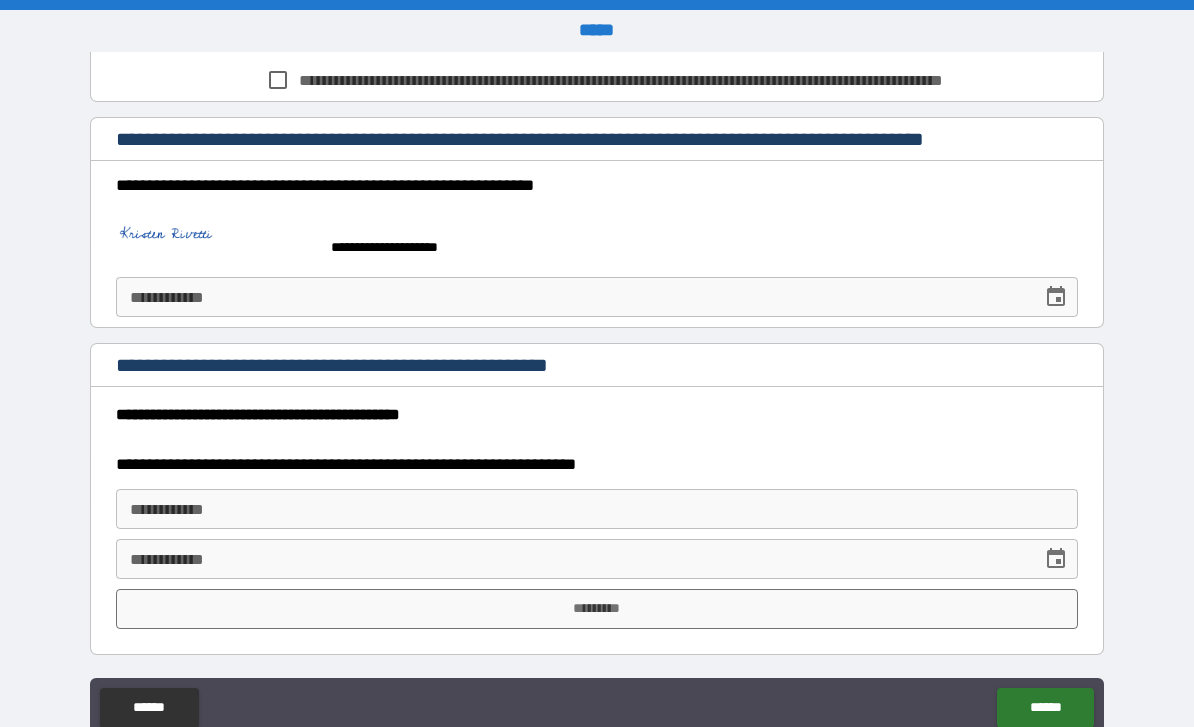 click on "**********" at bounding box center (597, 415) 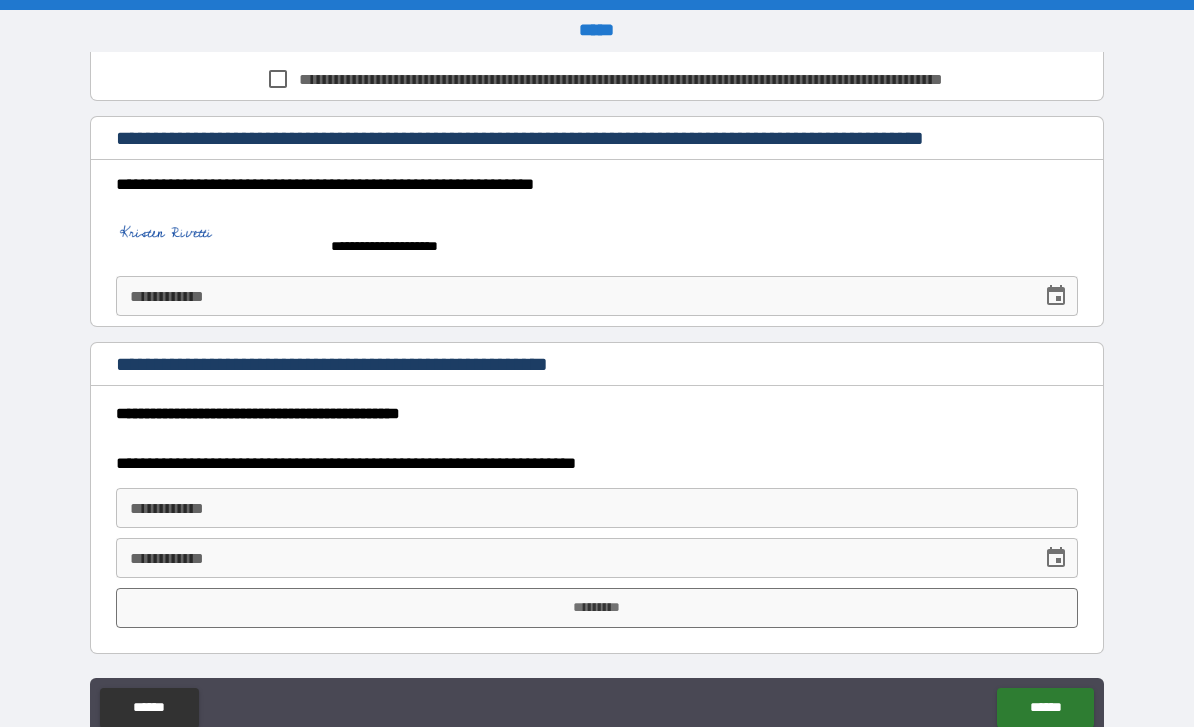 scroll, scrollTop: 634, scrollLeft: 0, axis: vertical 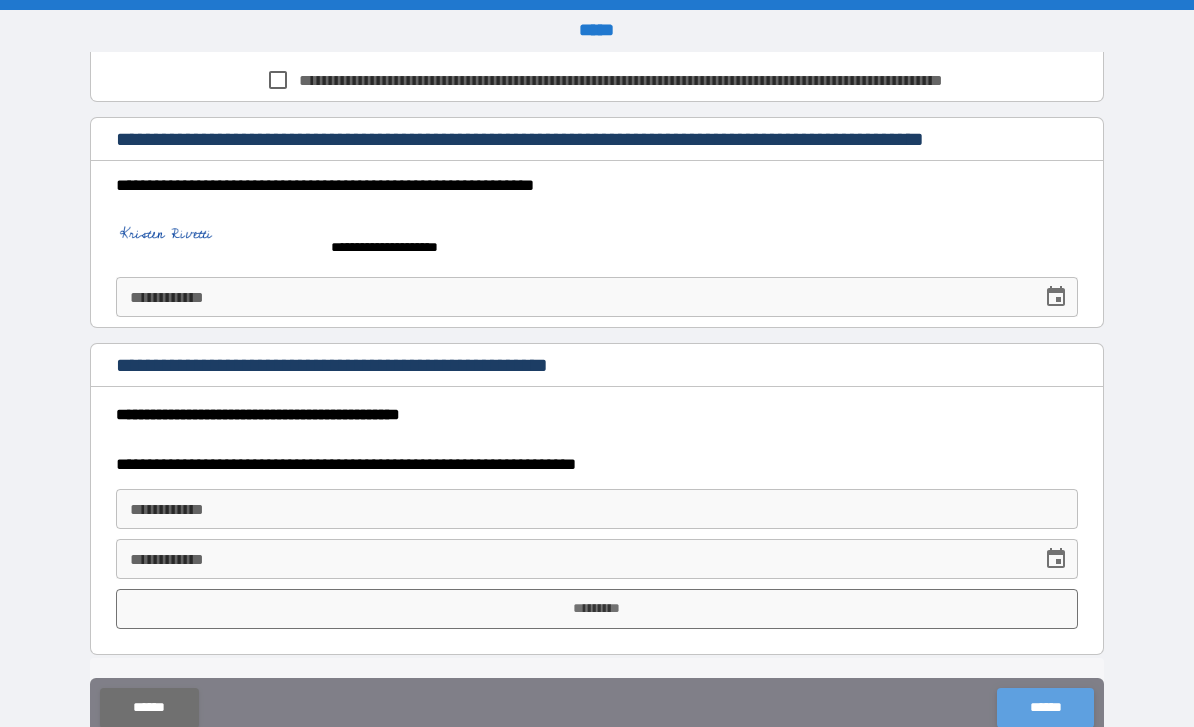 click on "******" at bounding box center (1045, 708) 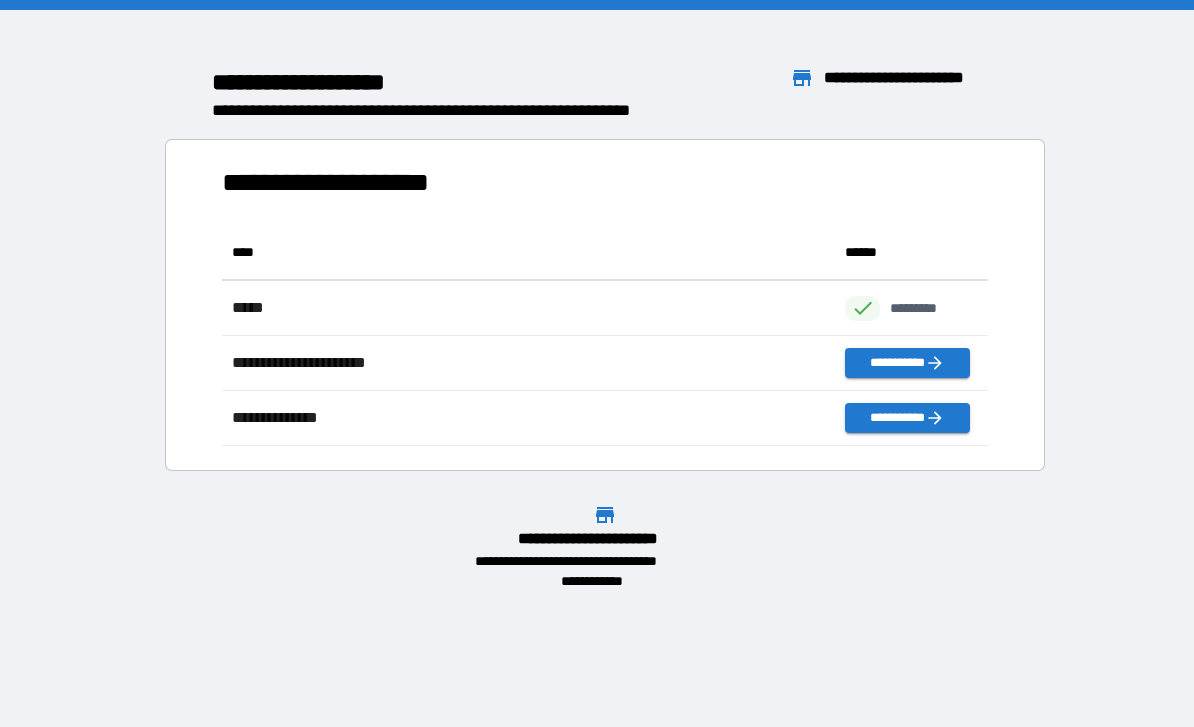 scroll, scrollTop: 1, scrollLeft: 1, axis: both 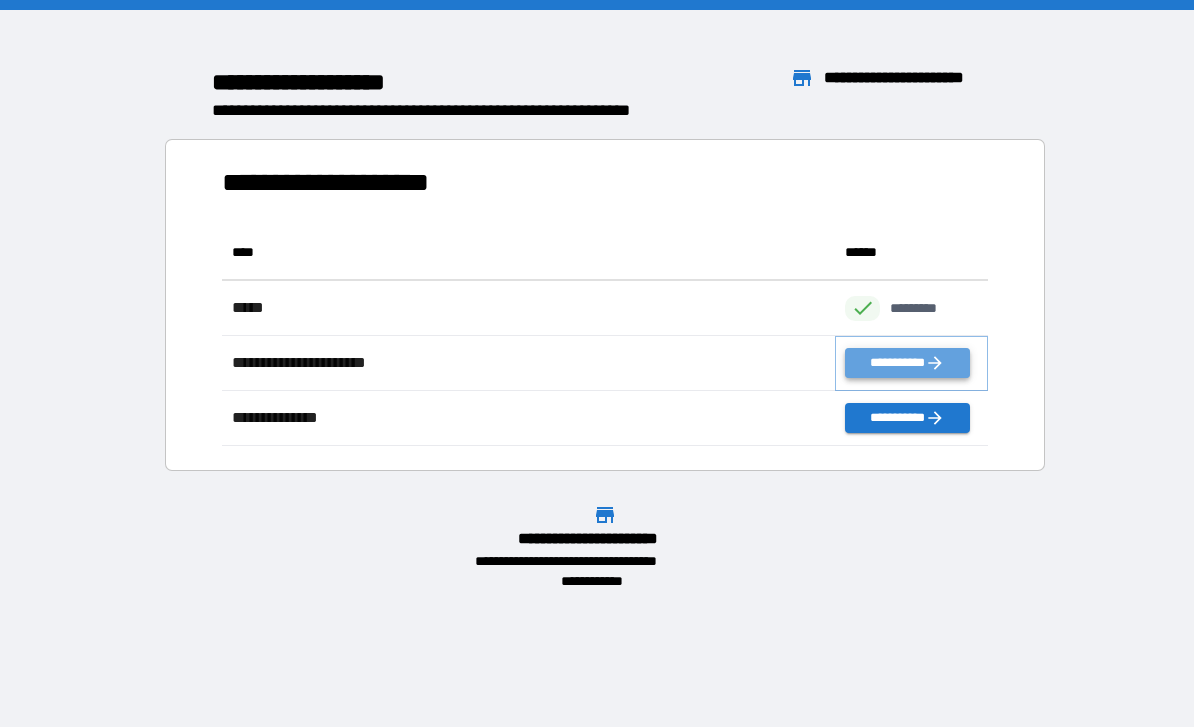 click on "**********" at bounding box center [907, 363] 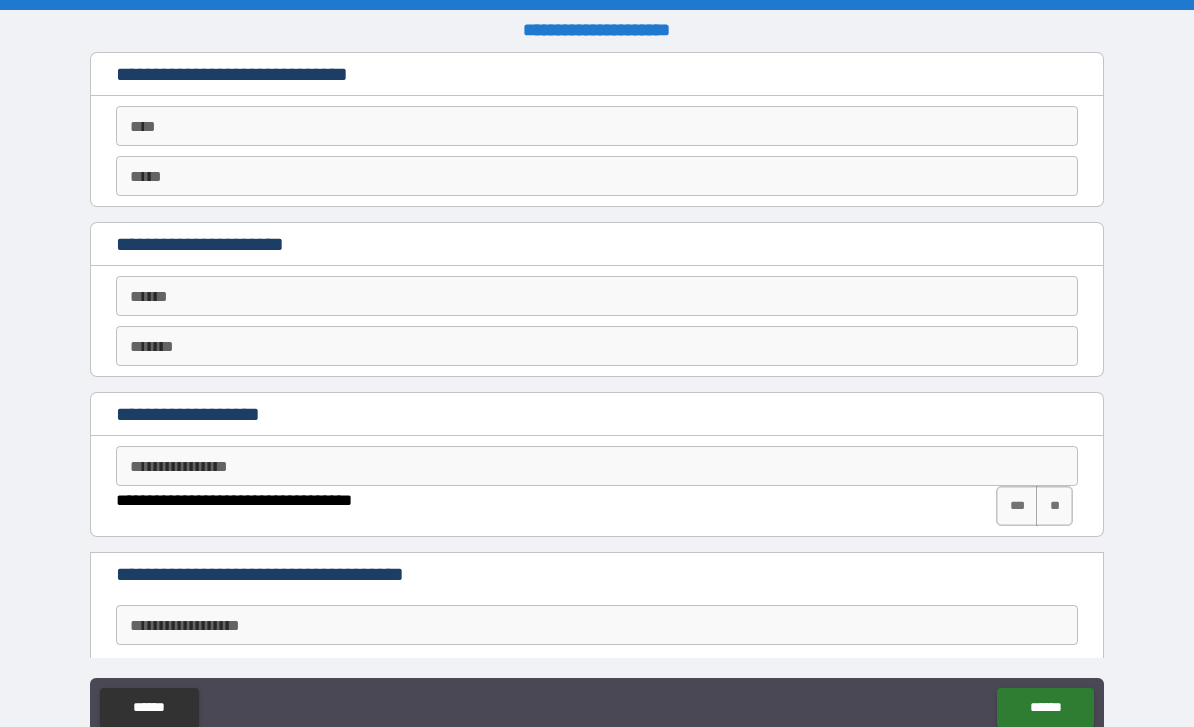 click on "****" at bounding box center [597, 126] 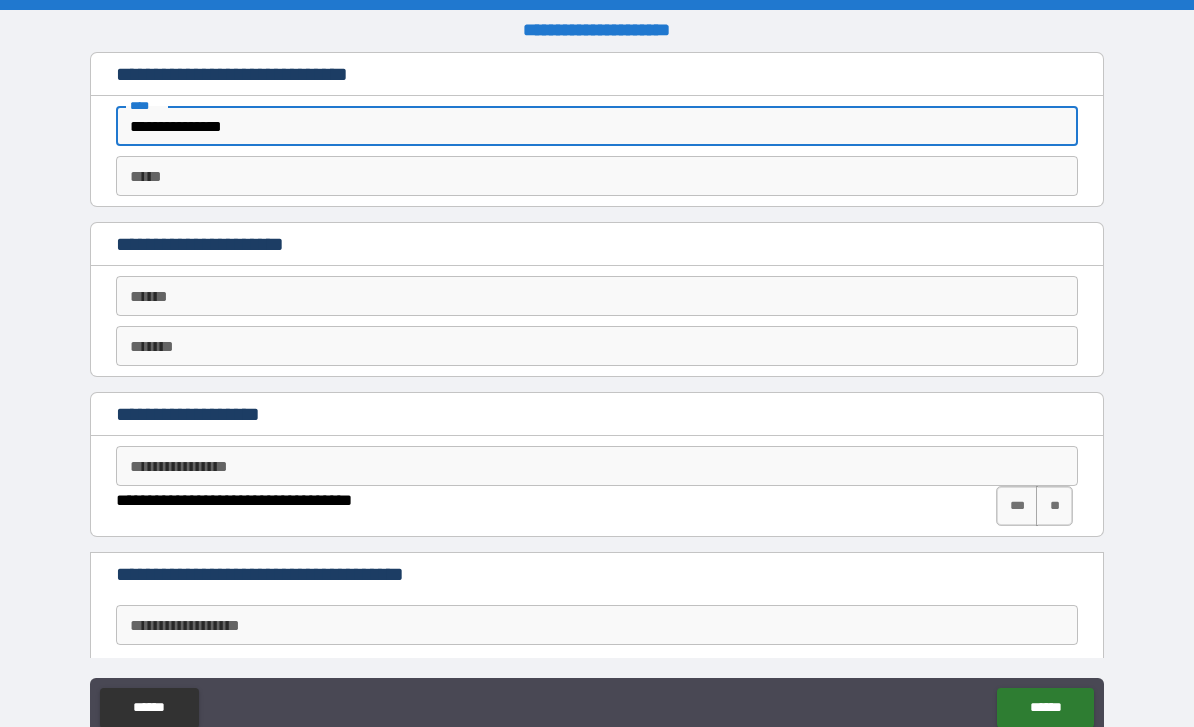 type on "**********" 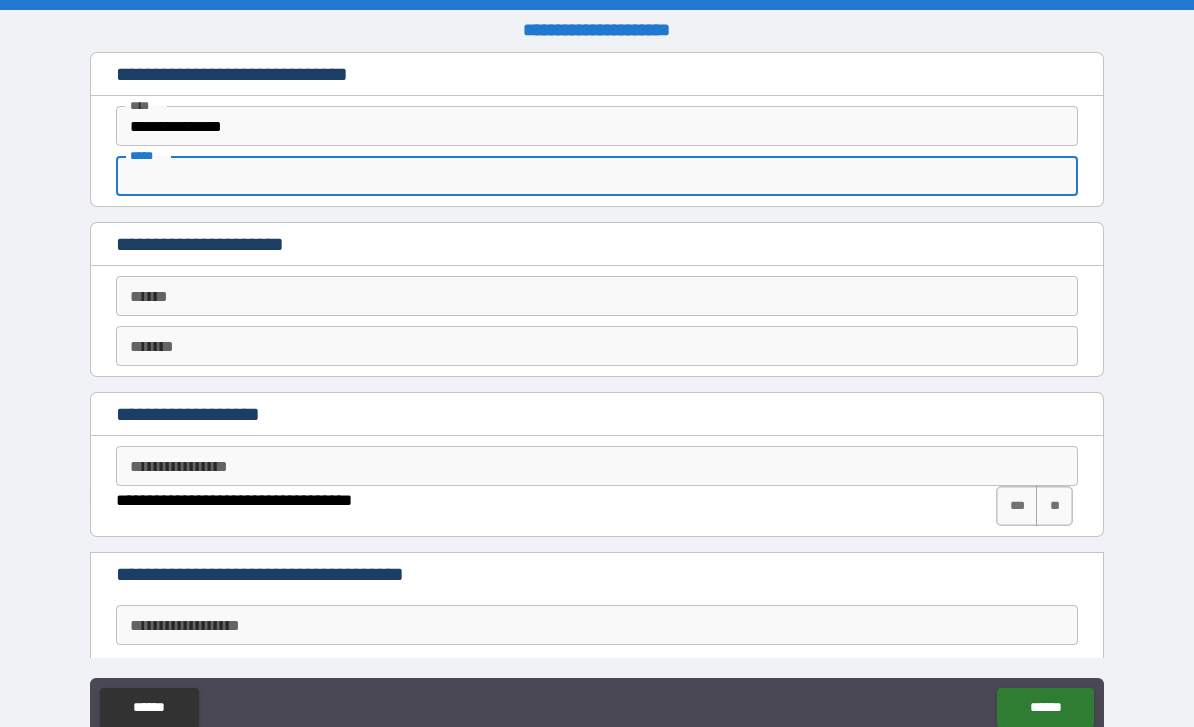 click on "*****" at bounding box center (597, 176) 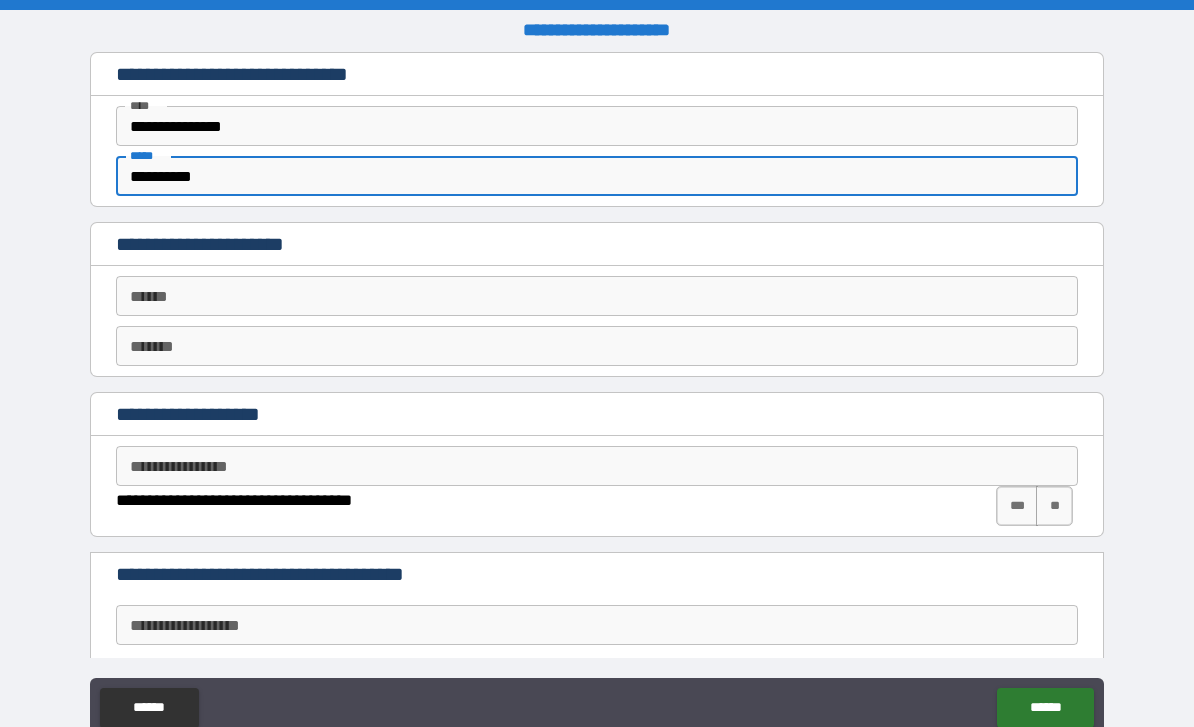 type on "**********" 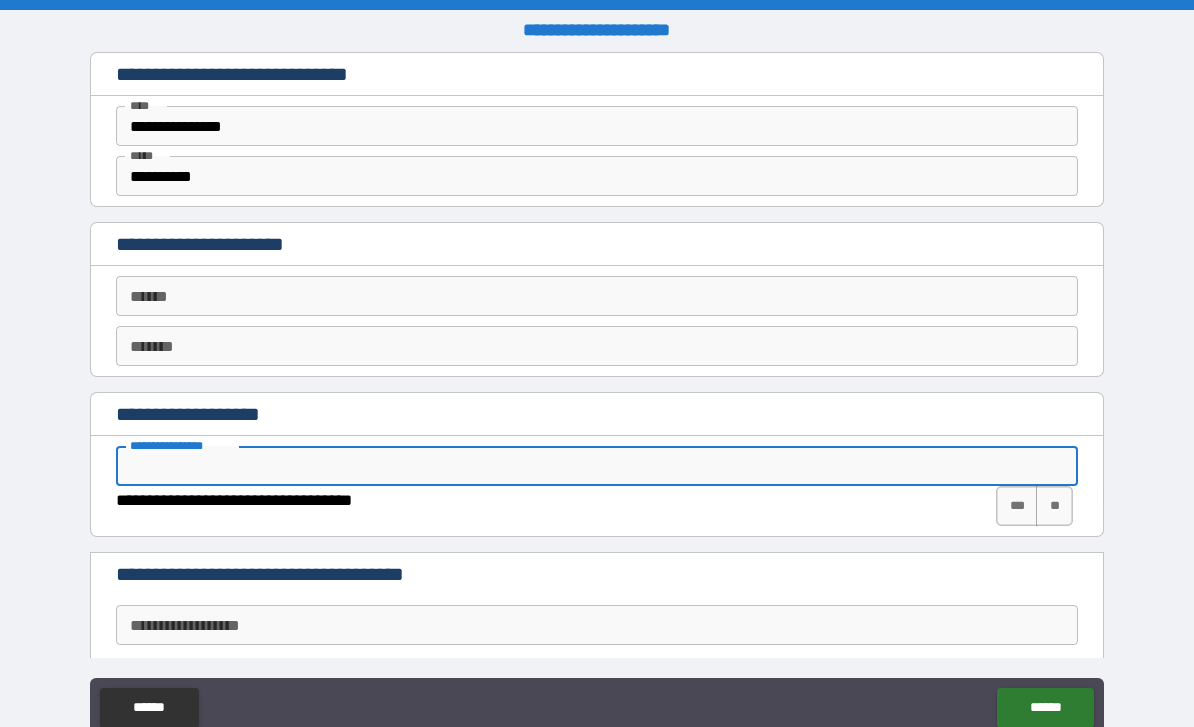 click on "**********" at bounding box center [597, 466] 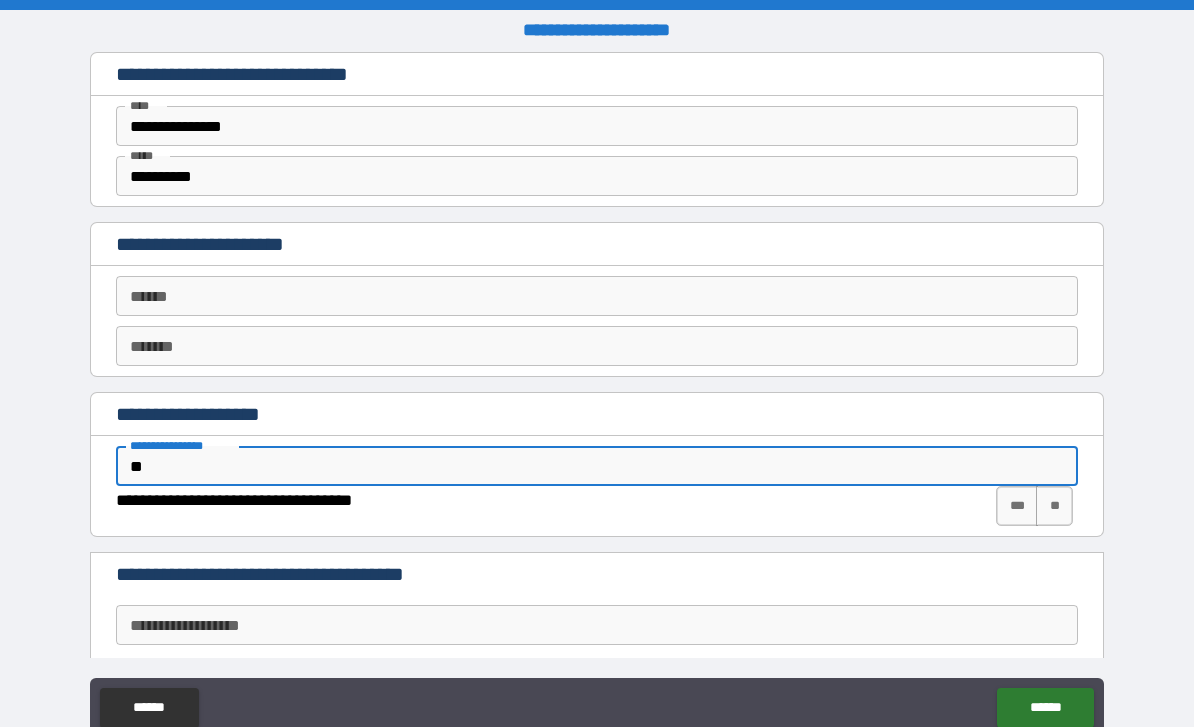 type on "*" 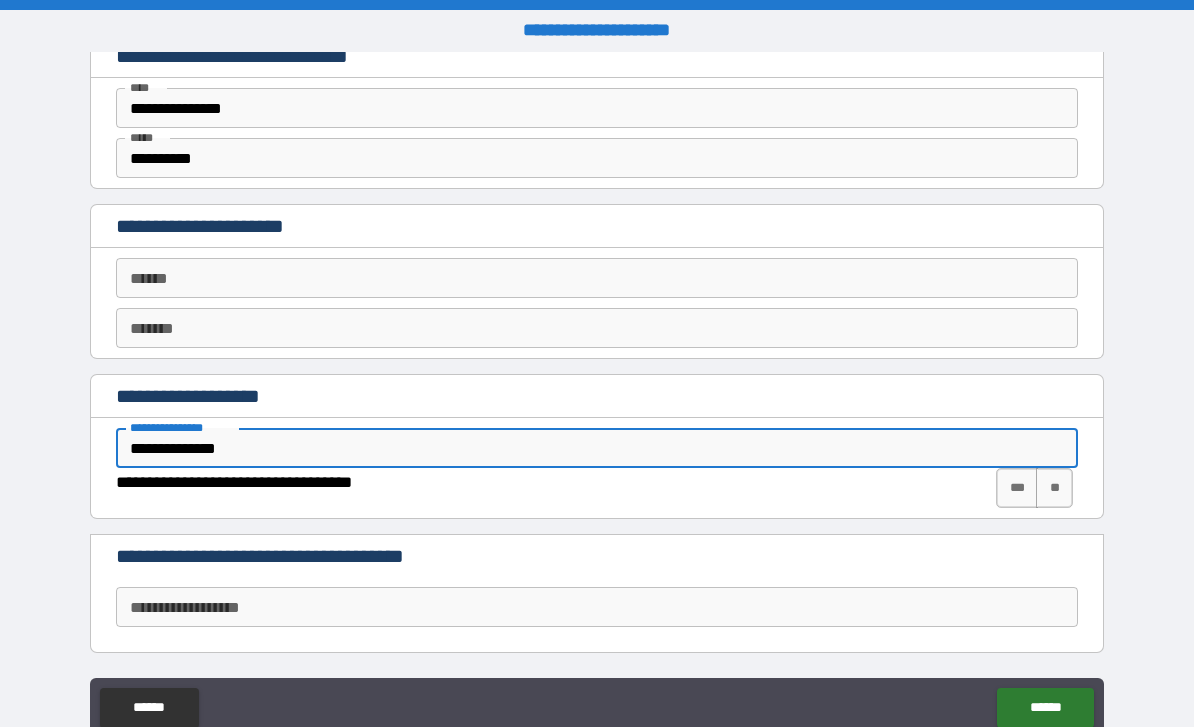 scroll, scrollTop: 18, scrollLeft: 0, axis: vertical 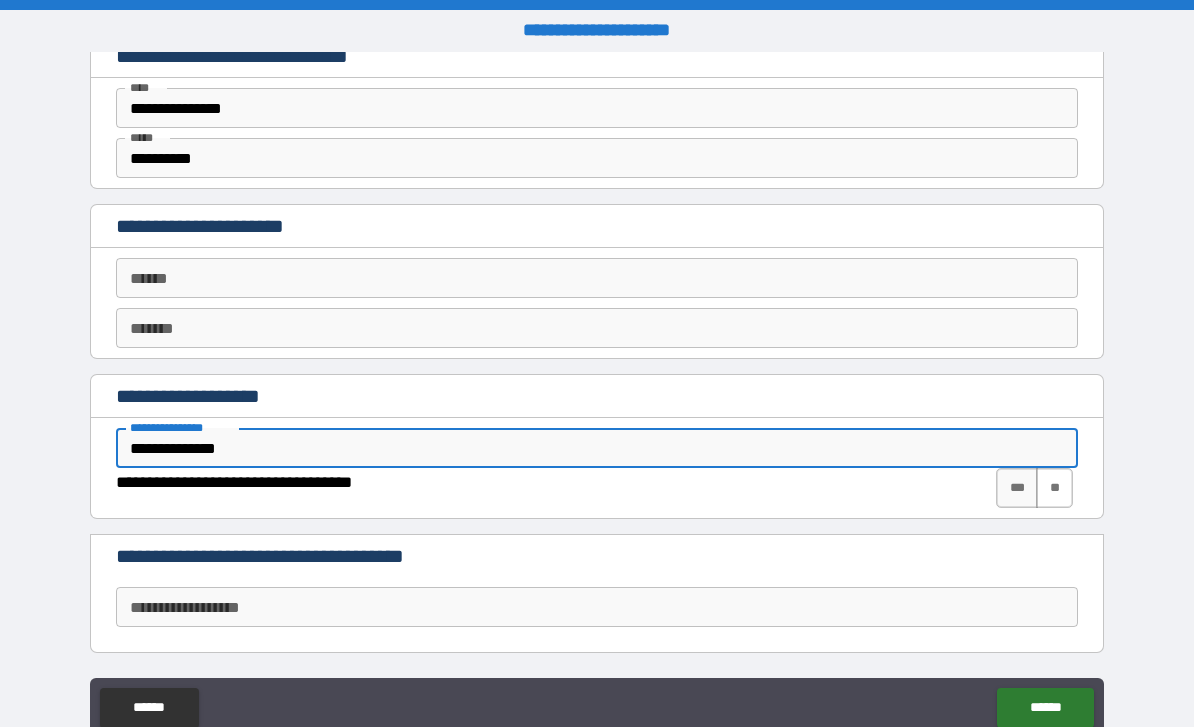 type on "**********" 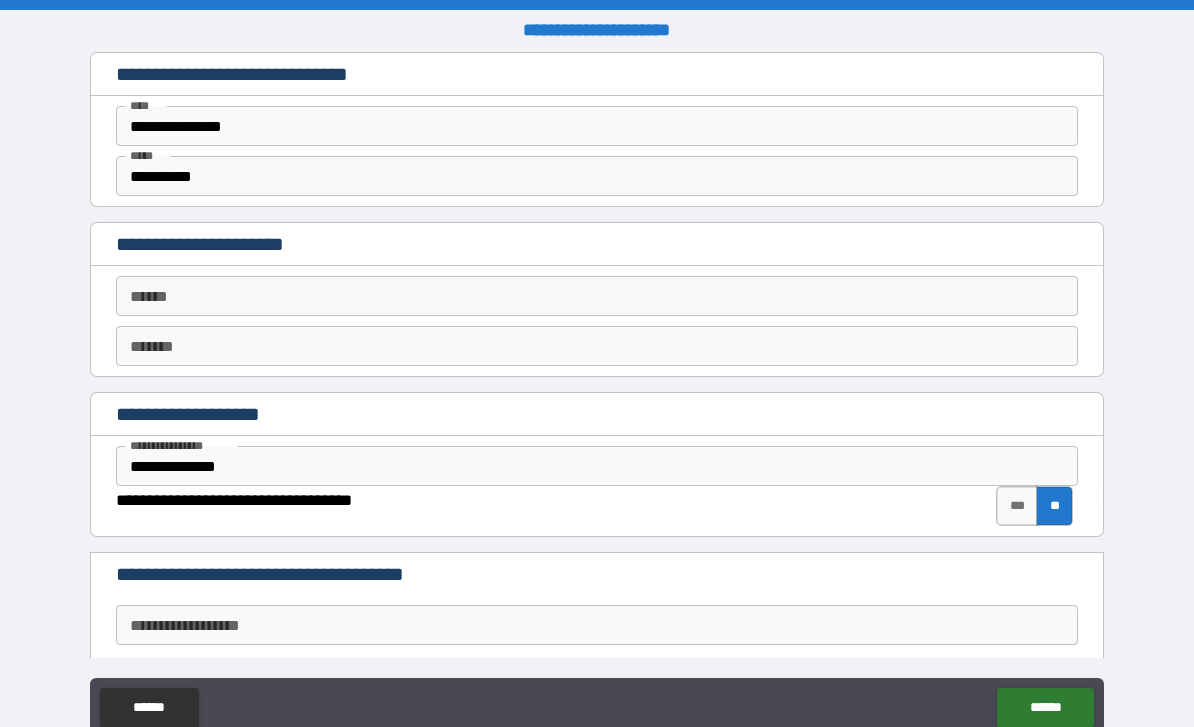 scroll, scrollTop: 0, scrollLeft: 0, axis: both 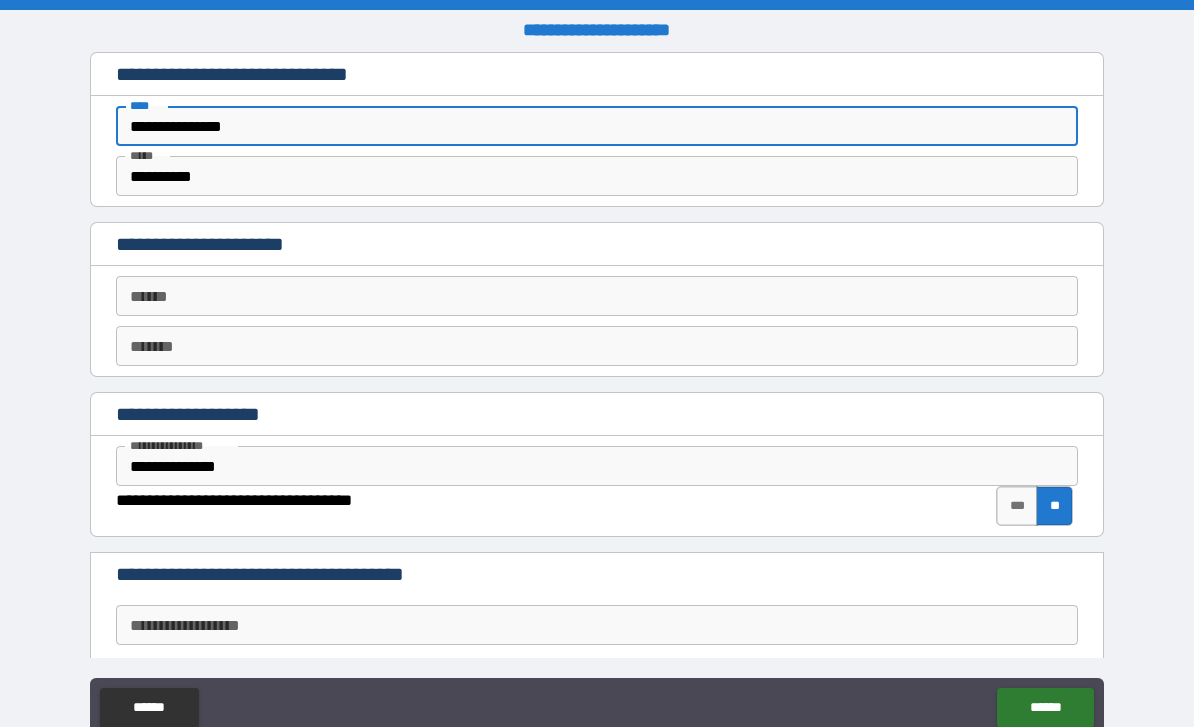 drag, startPoint x: 236, startPoint y: 125, endPoint x: 81, endPoint y: 123, distance: 155.01291 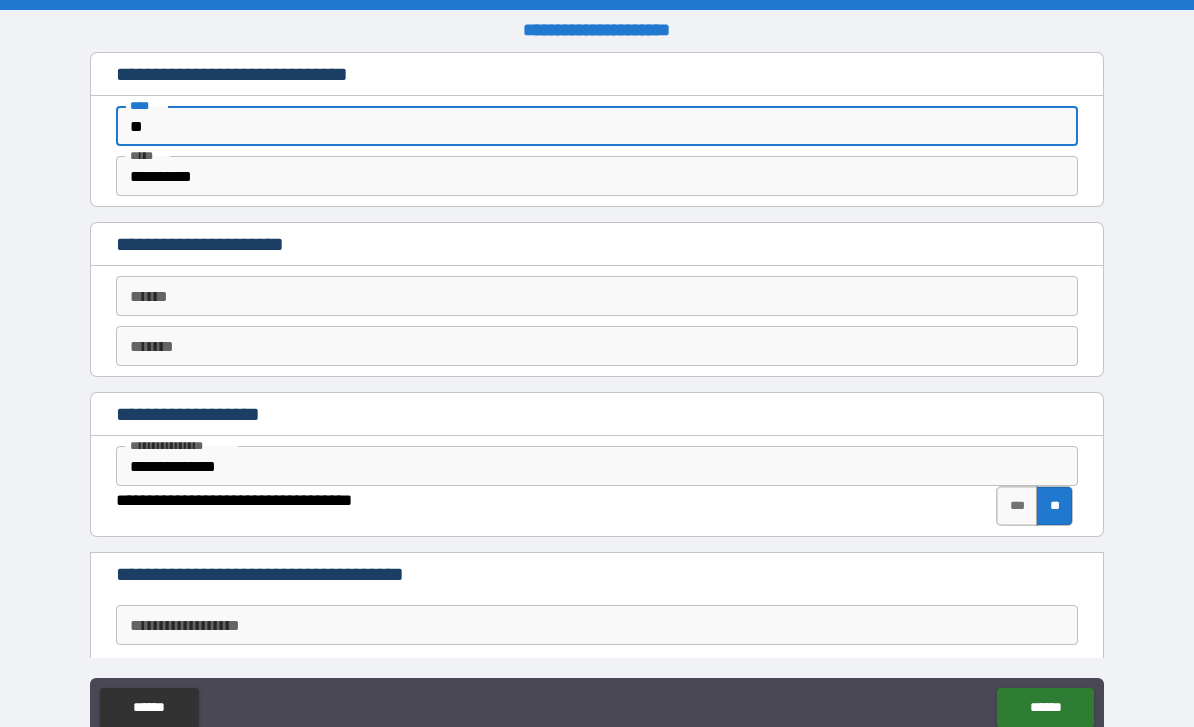 type on "*" 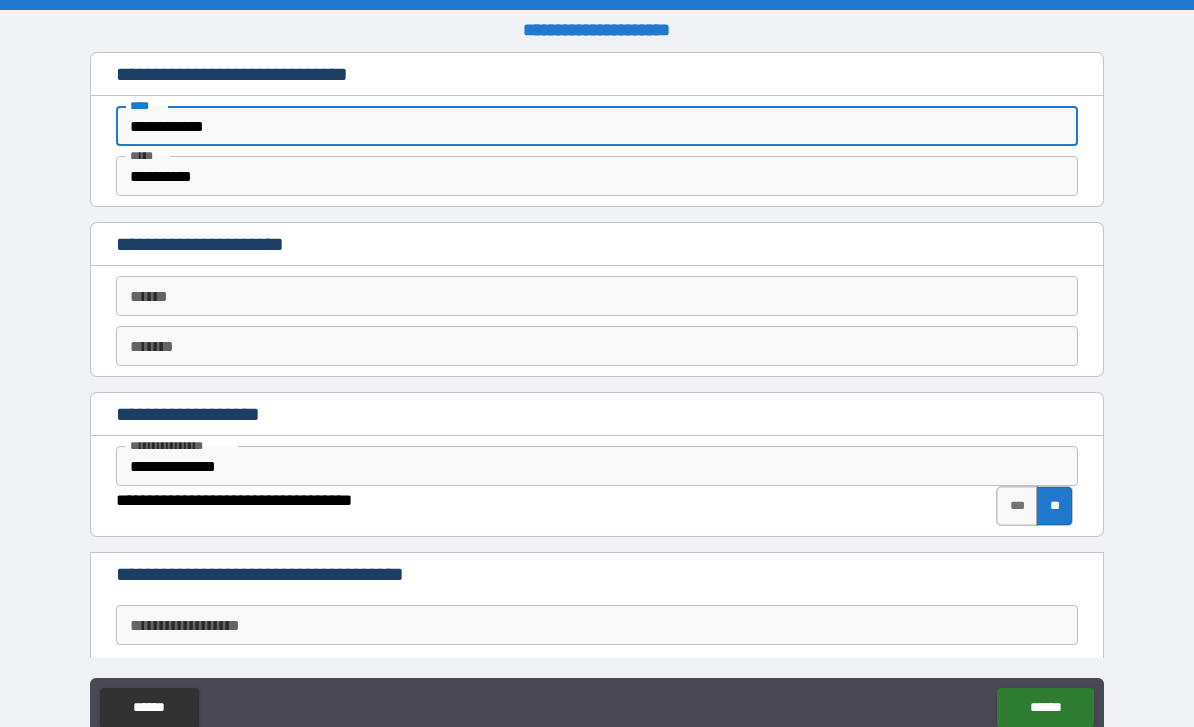 type on "**********" 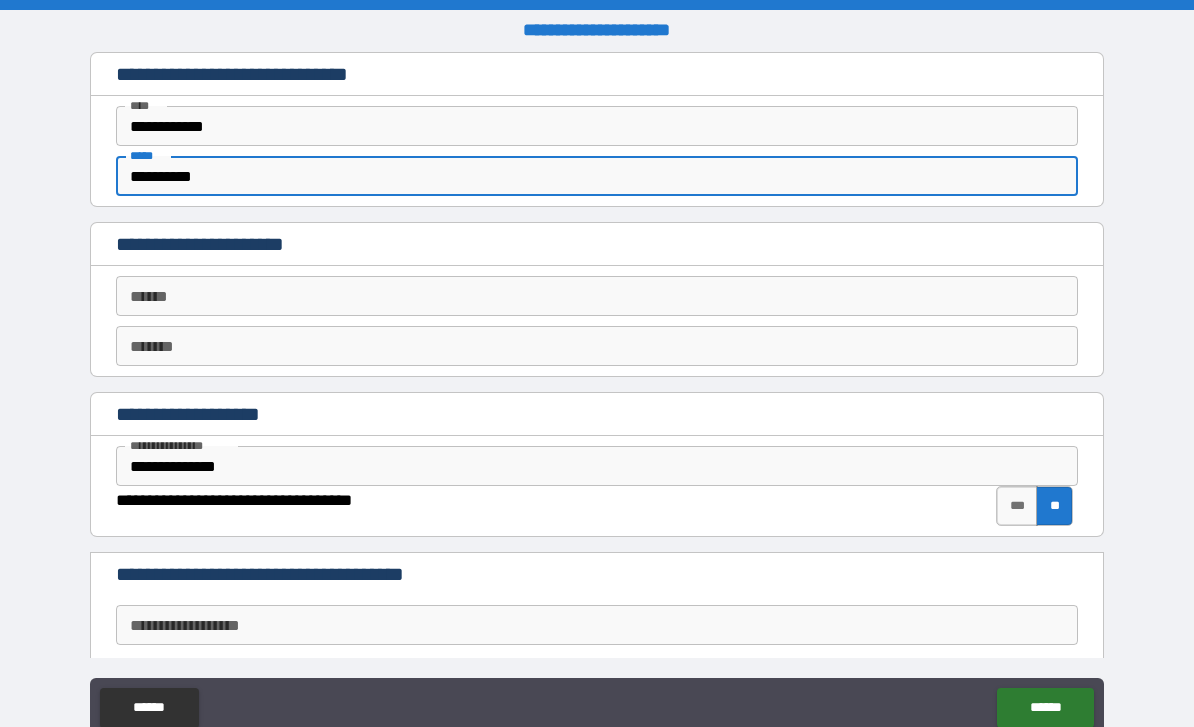 click on "**********" at bounding box center [597, 176] 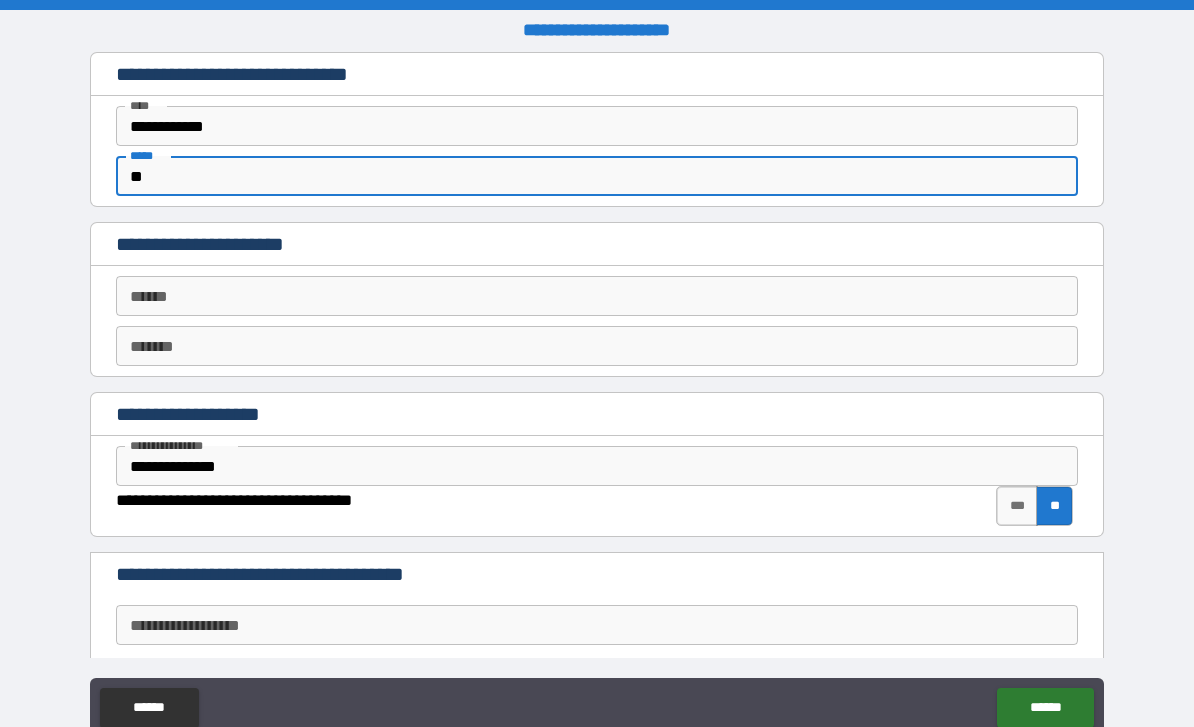 type on "*" 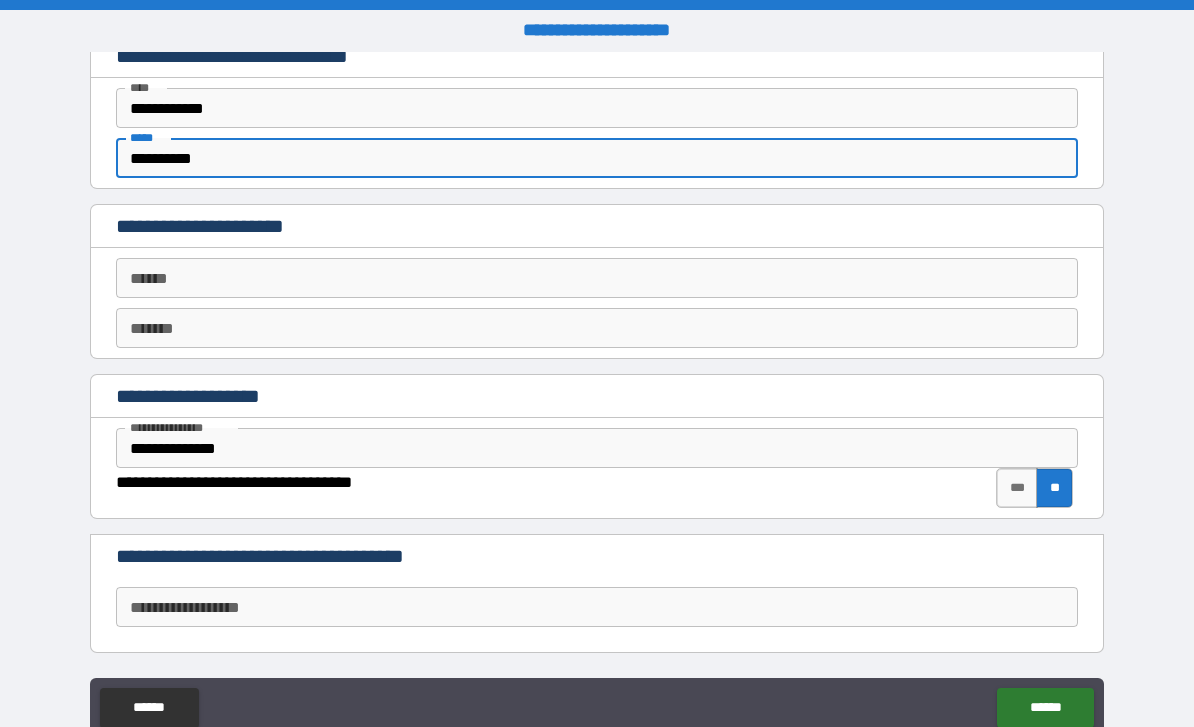 scroll, scrollTop: 18, scrollLeft: 0, axis: vertical 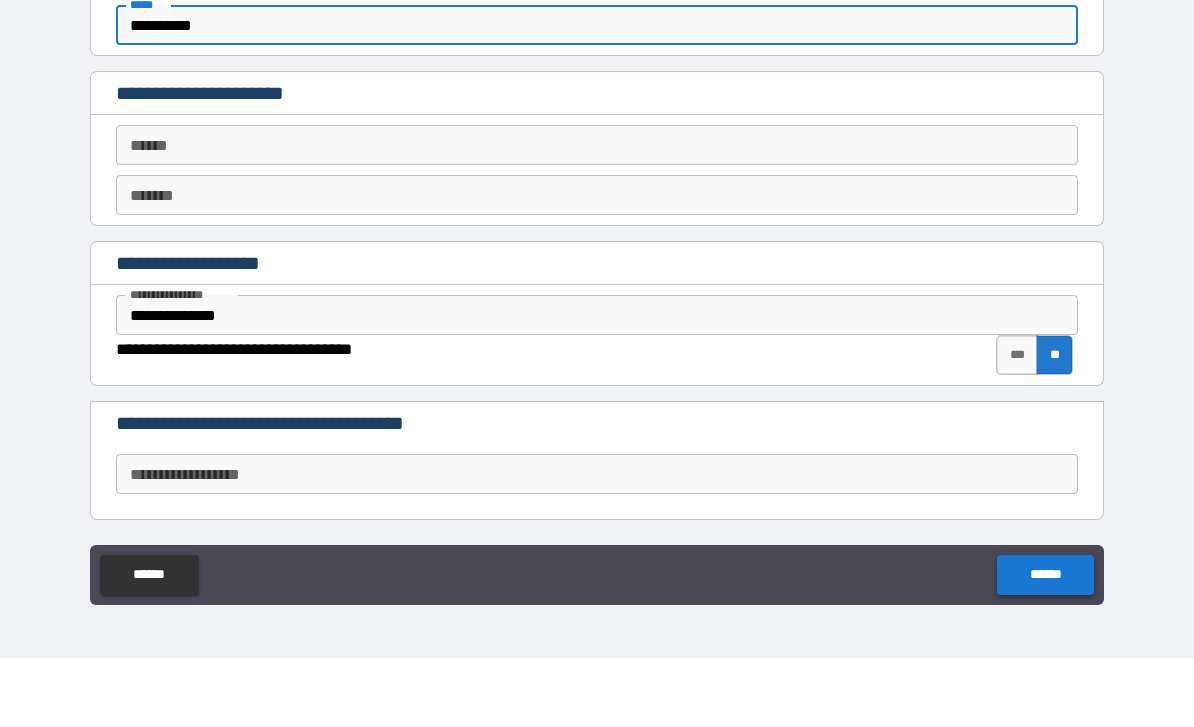 type on "**********" 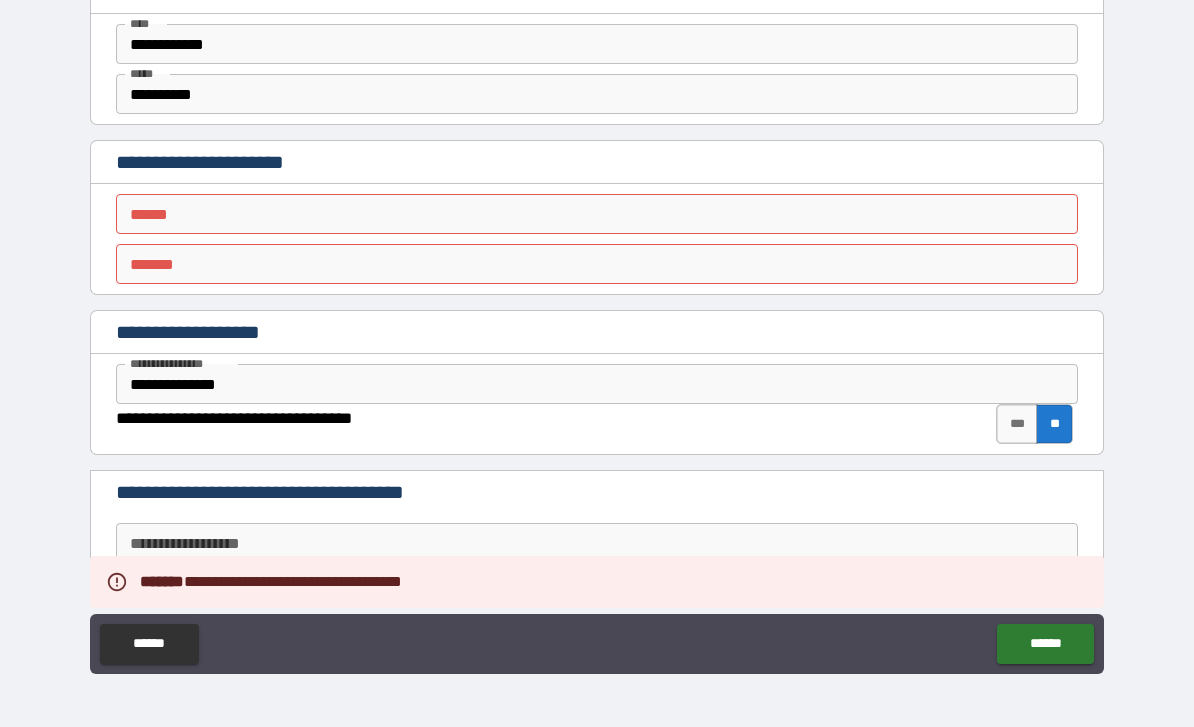 click on "****   *" at bounding box center (597, 214) 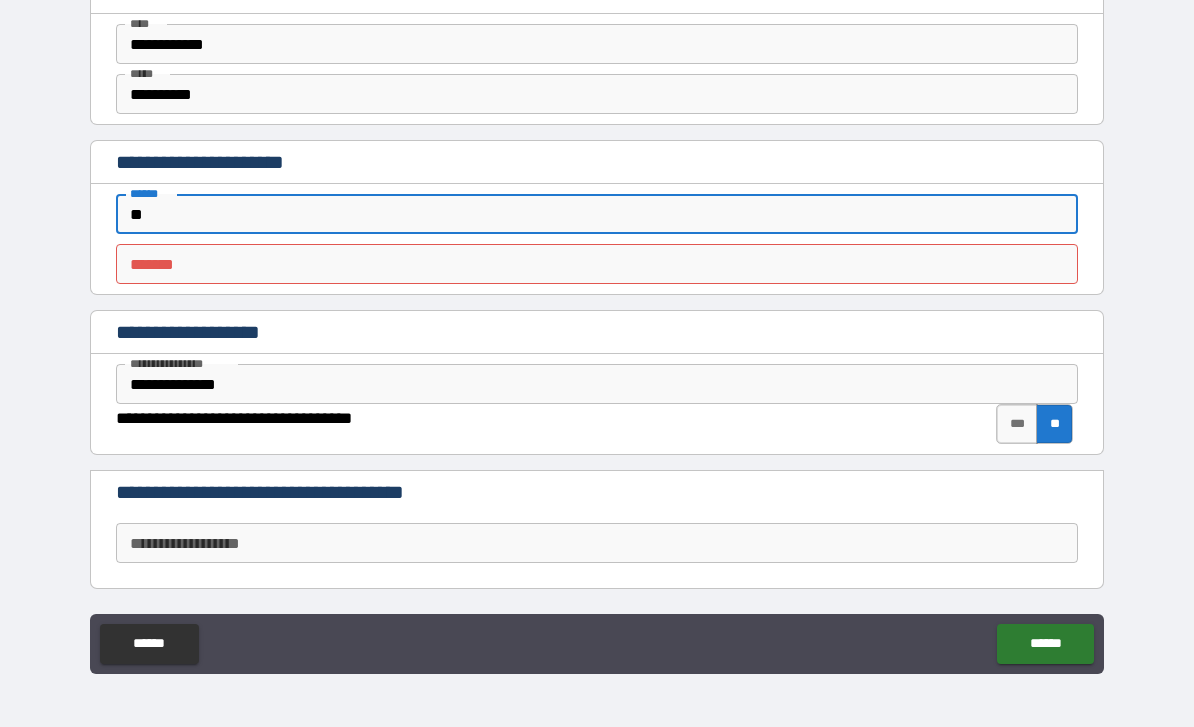 type on "*" 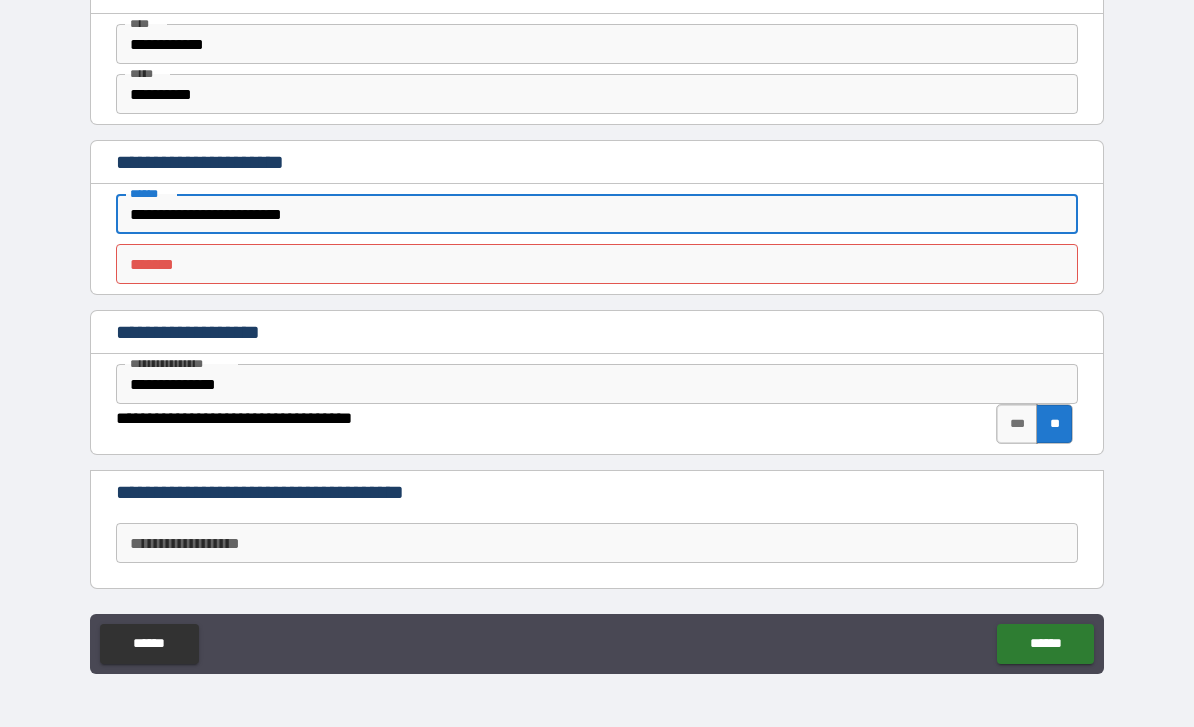 type on "**********" 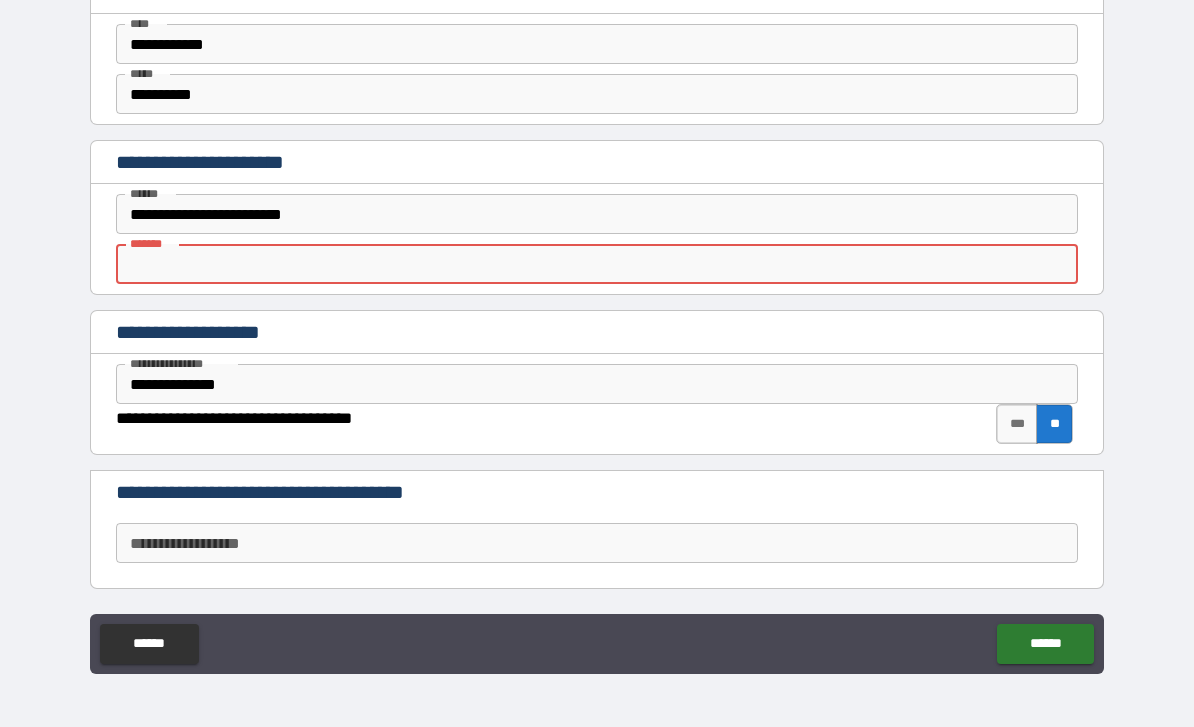 click on "*****   * *****   *" at bounding box center (597, 264) 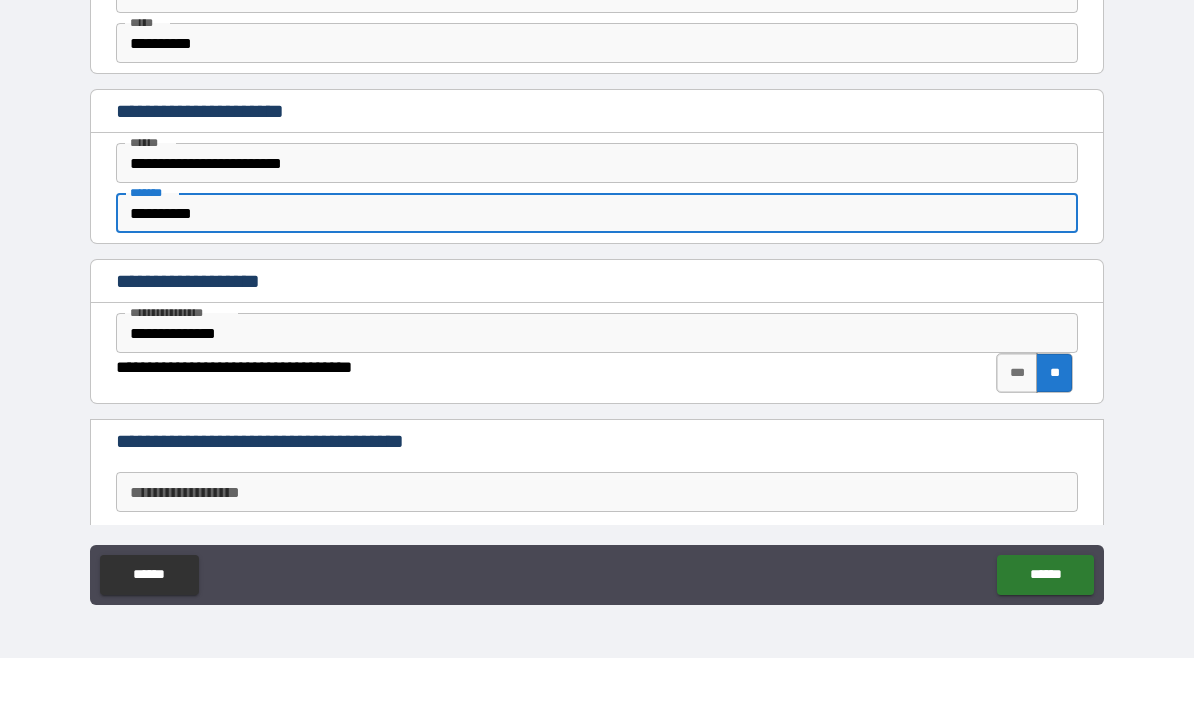 scroll, scrollTop: 0, scrollLeft: 0, axis: both 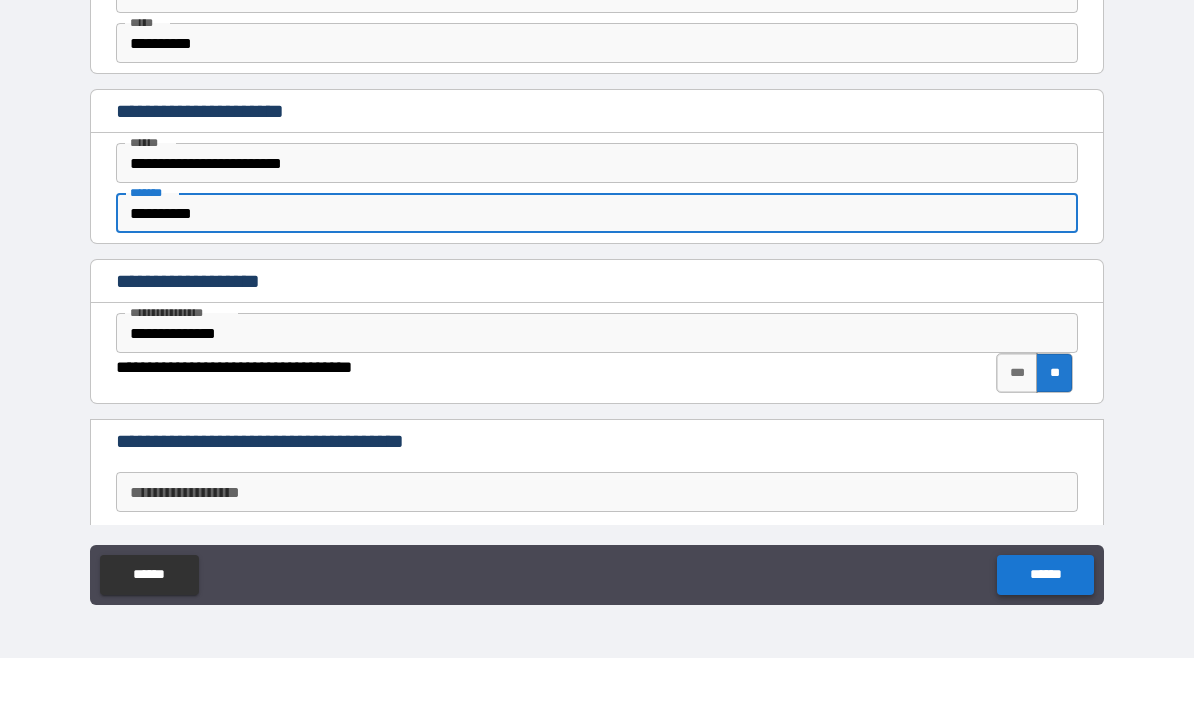 type on "**********" 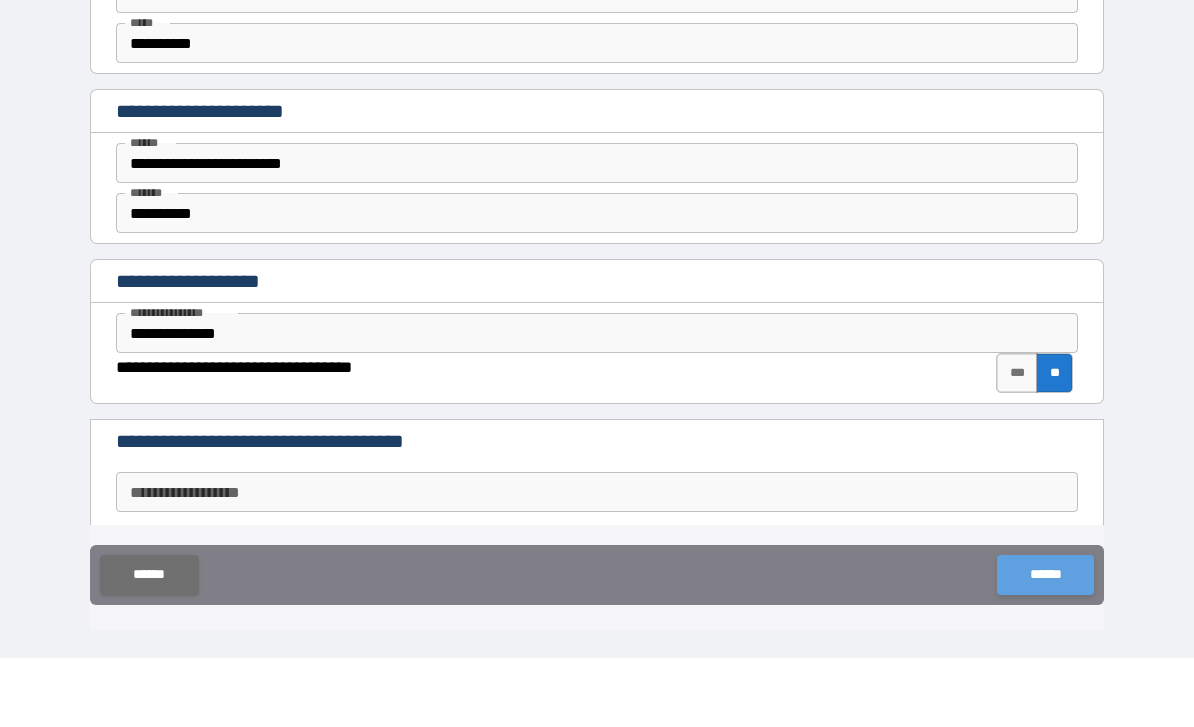 click on "******" at bounding box center [1045, 644] 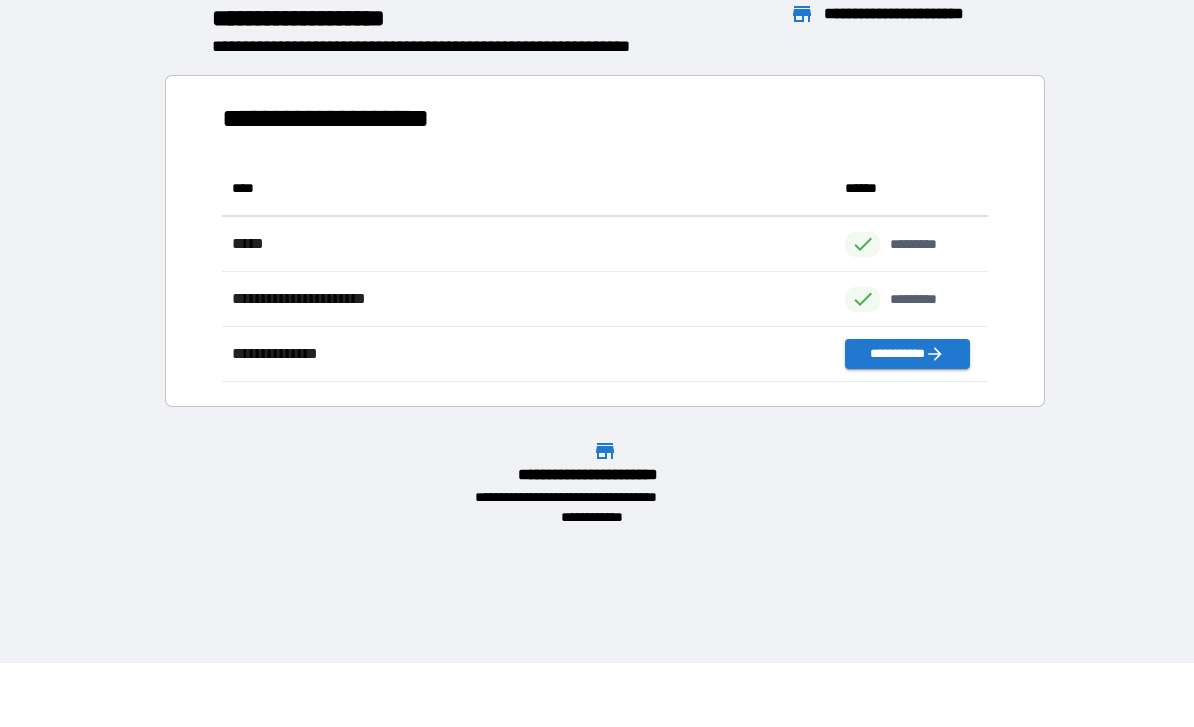 scroll, scrollTop: 1, scrollLeft: 1, axis: both 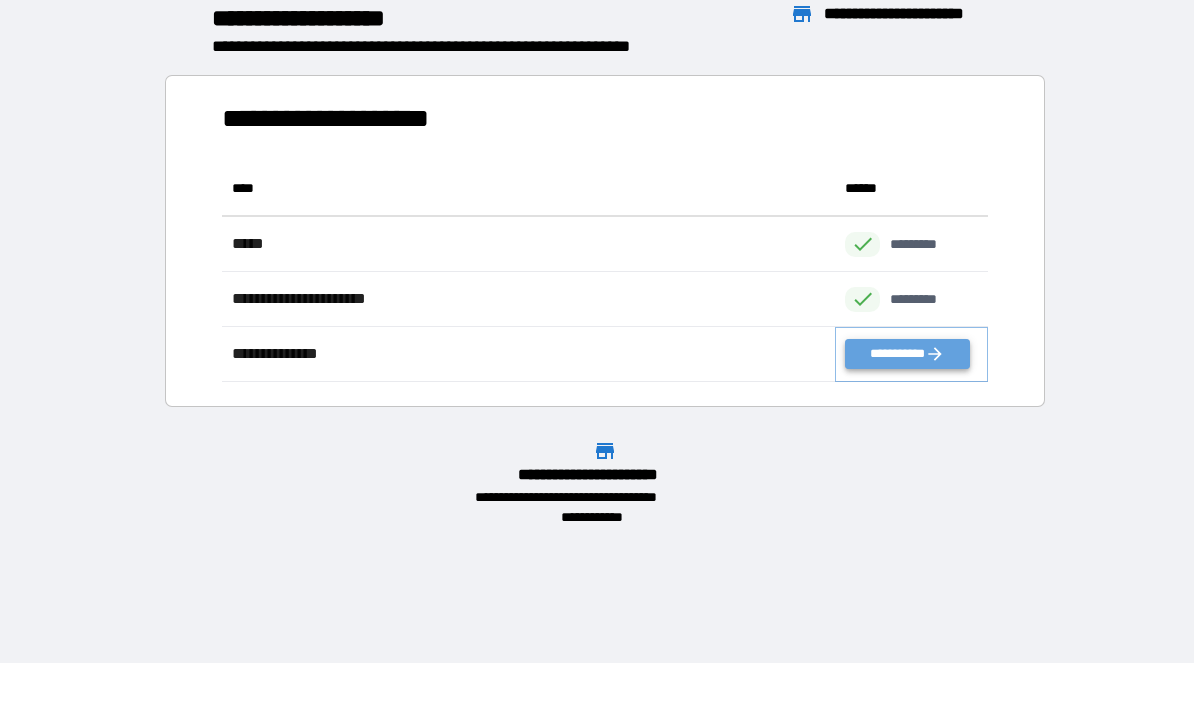 click on "**********" at bounding box center [907, 354] 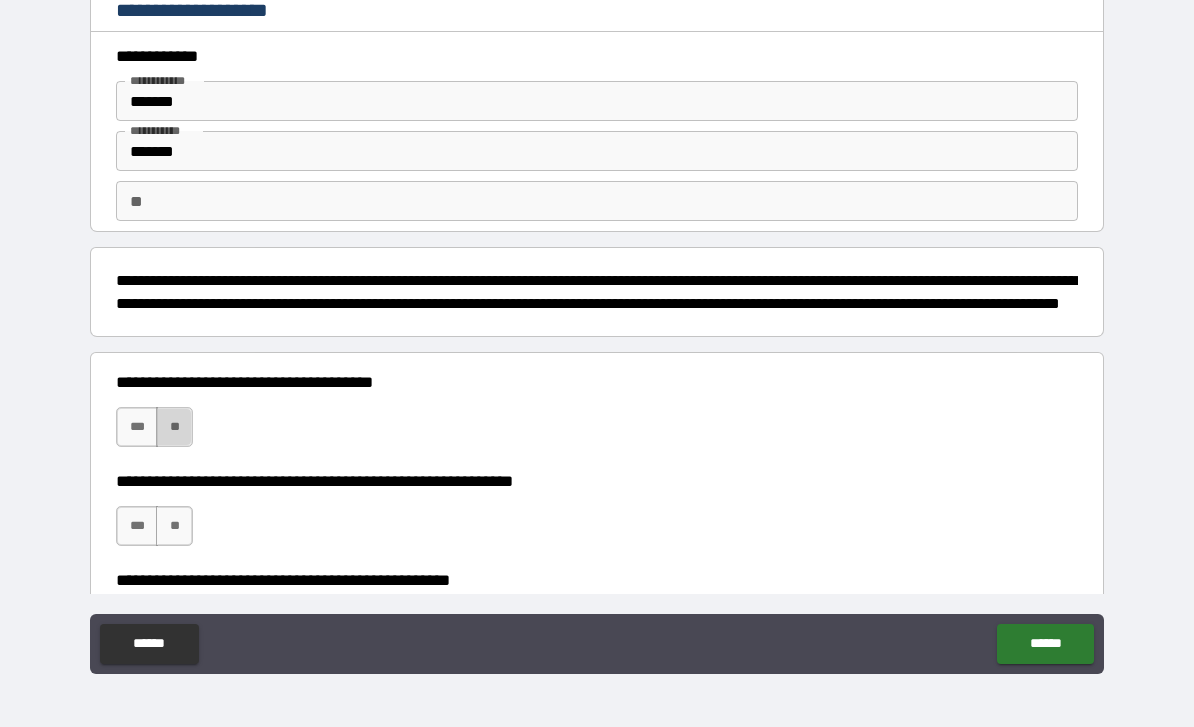 click on "**" at bounding box center (174, 427) 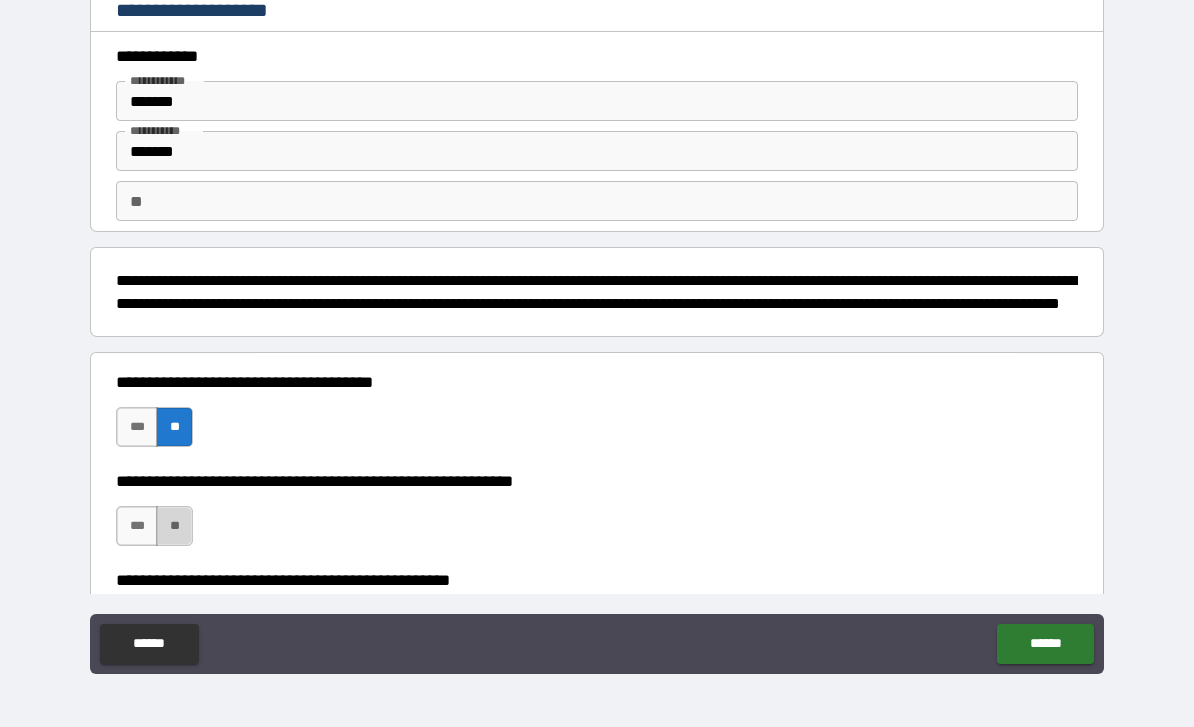 click on "**" at bounding box center [174, 526] 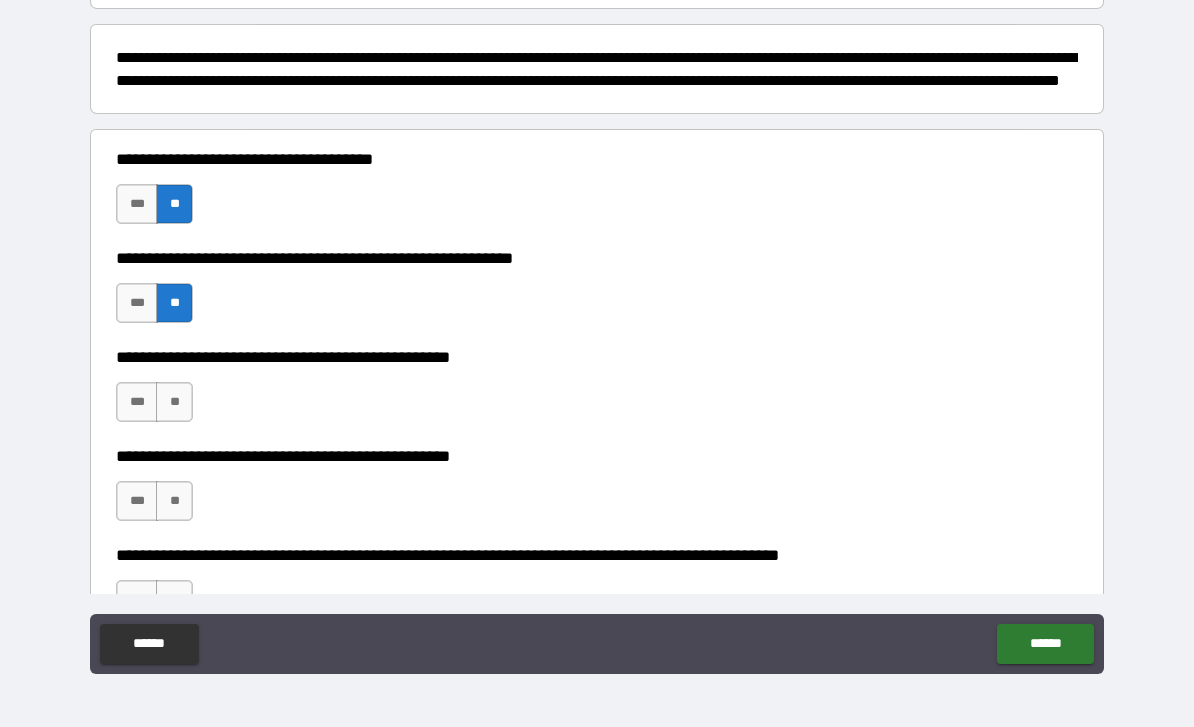 scroll, scrollTop: 227, scrollLeft: 0, axis: vertical 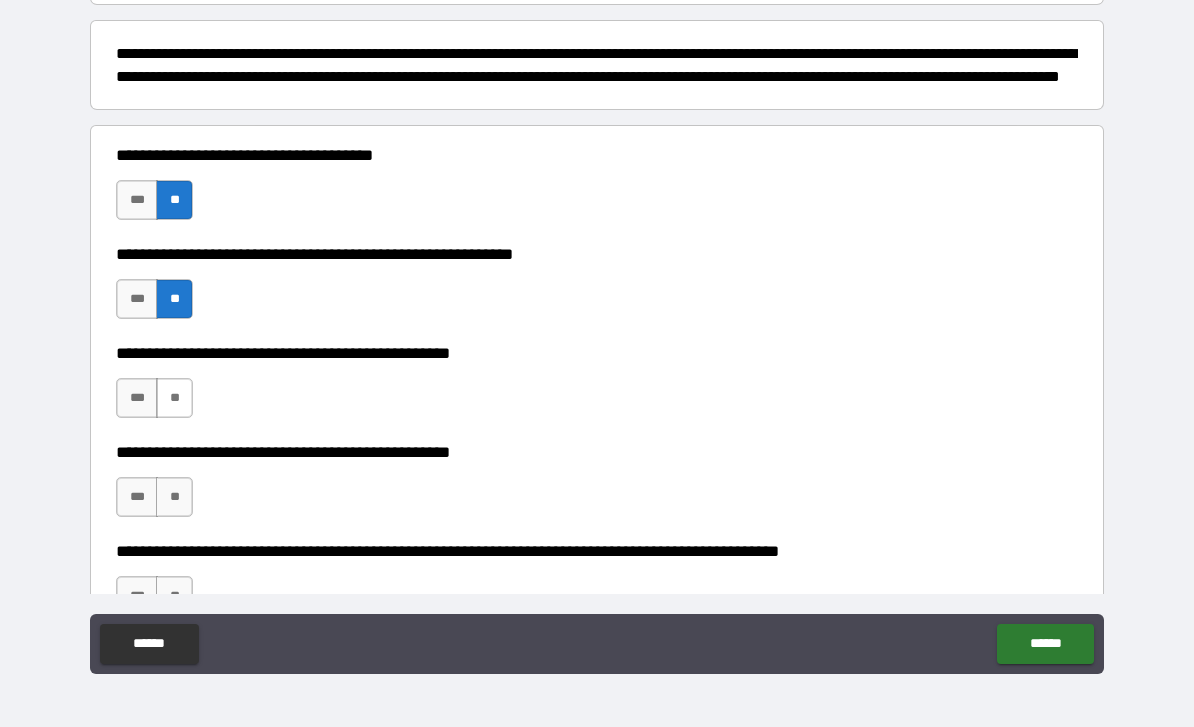 click on "**" at bounding box center [174, 398] 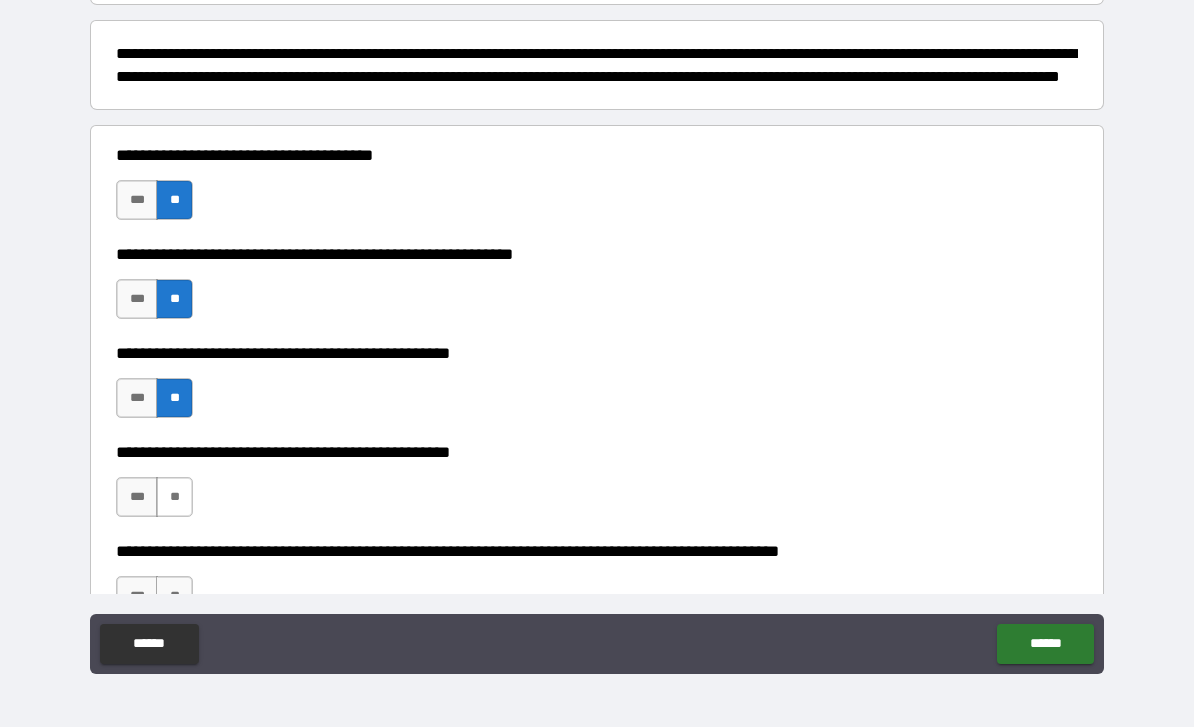 click on "**" at bounding box center [174, 497] 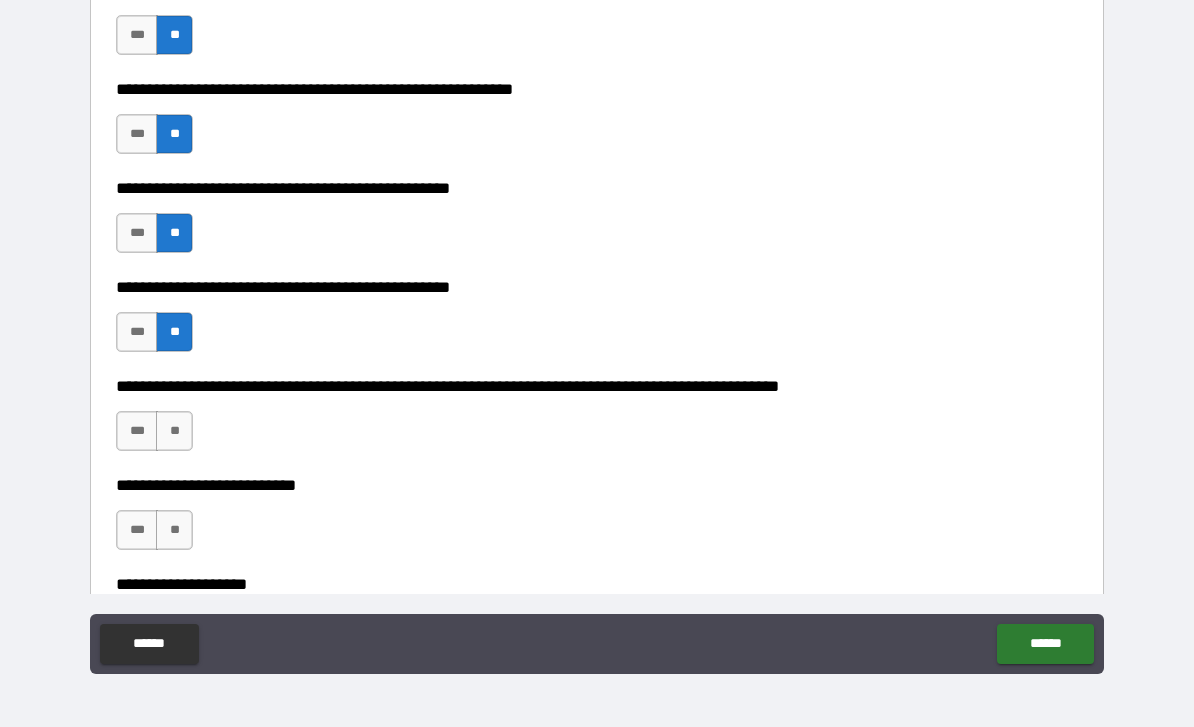 scroll, scrollTop: 395, scrollLeft: 0, axis: vertical 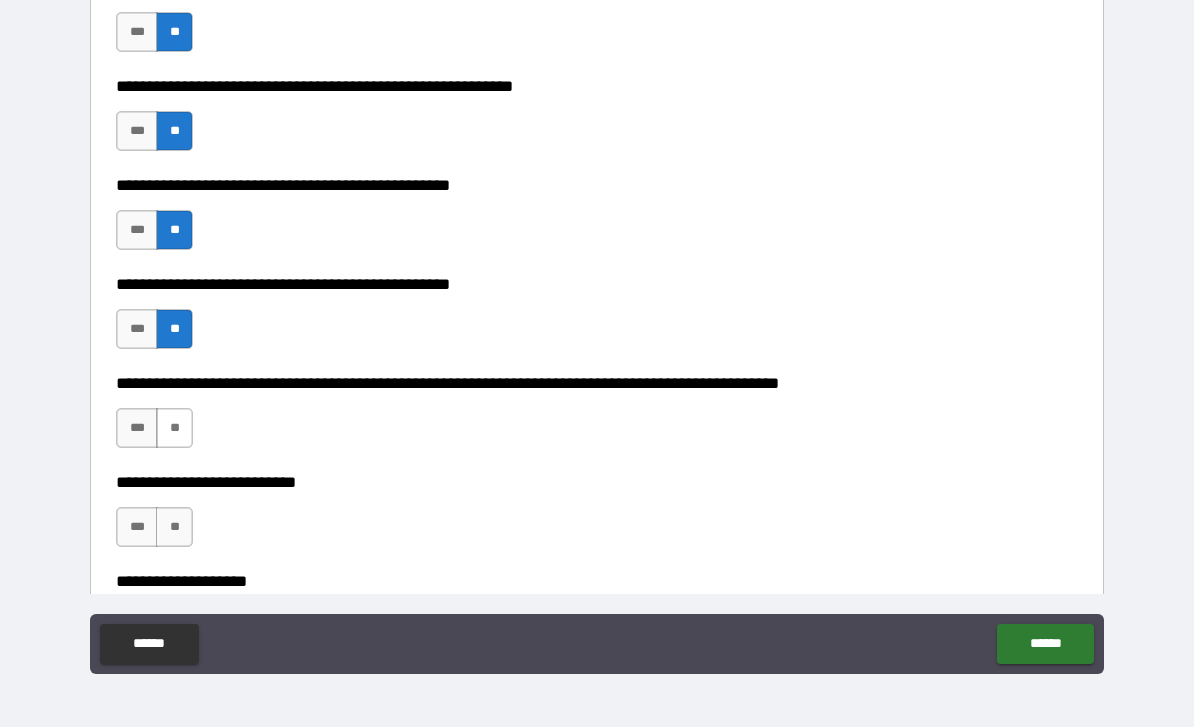 click on "**" at bounding box center (174, 428) 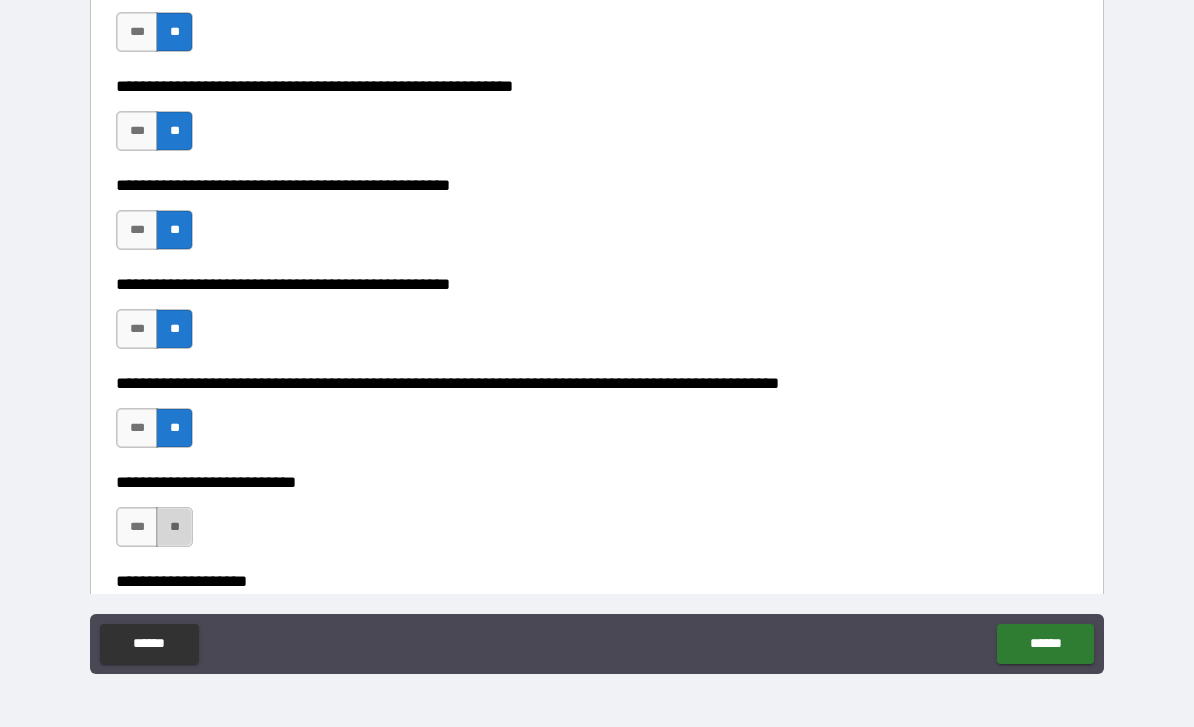 click on "**" at bounding box center (174, 527) 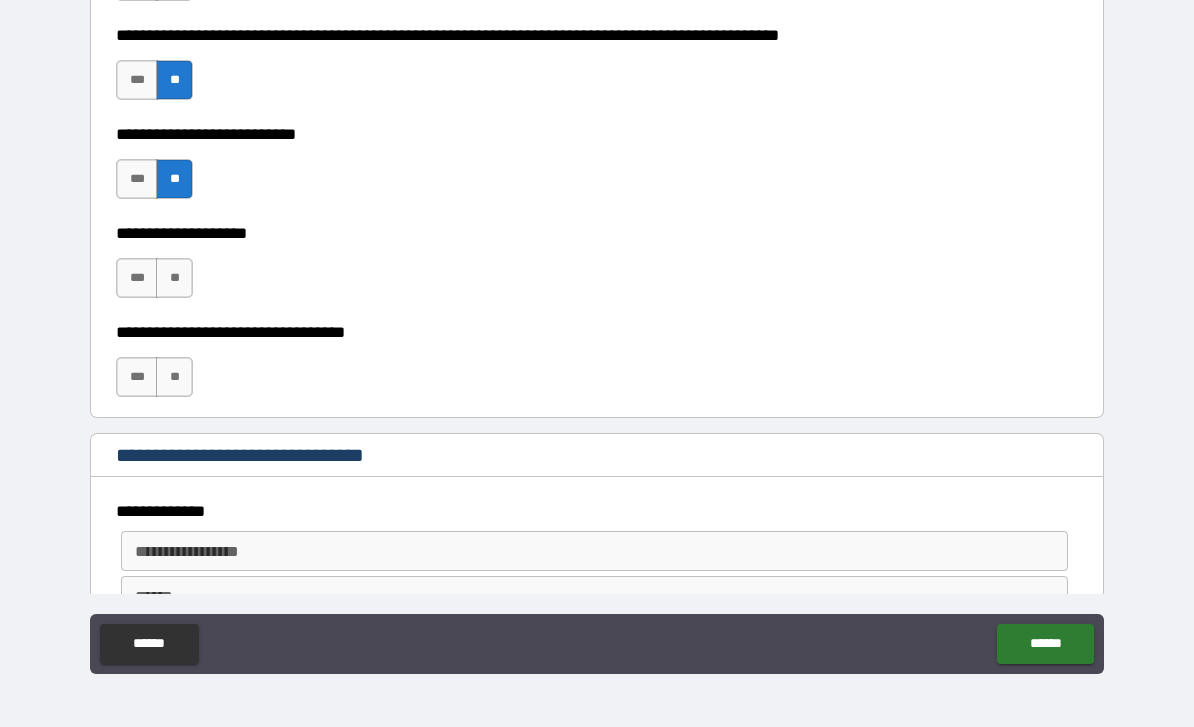 scroll, scrollTop: 779, scrollLeft: 0, axis: vertical 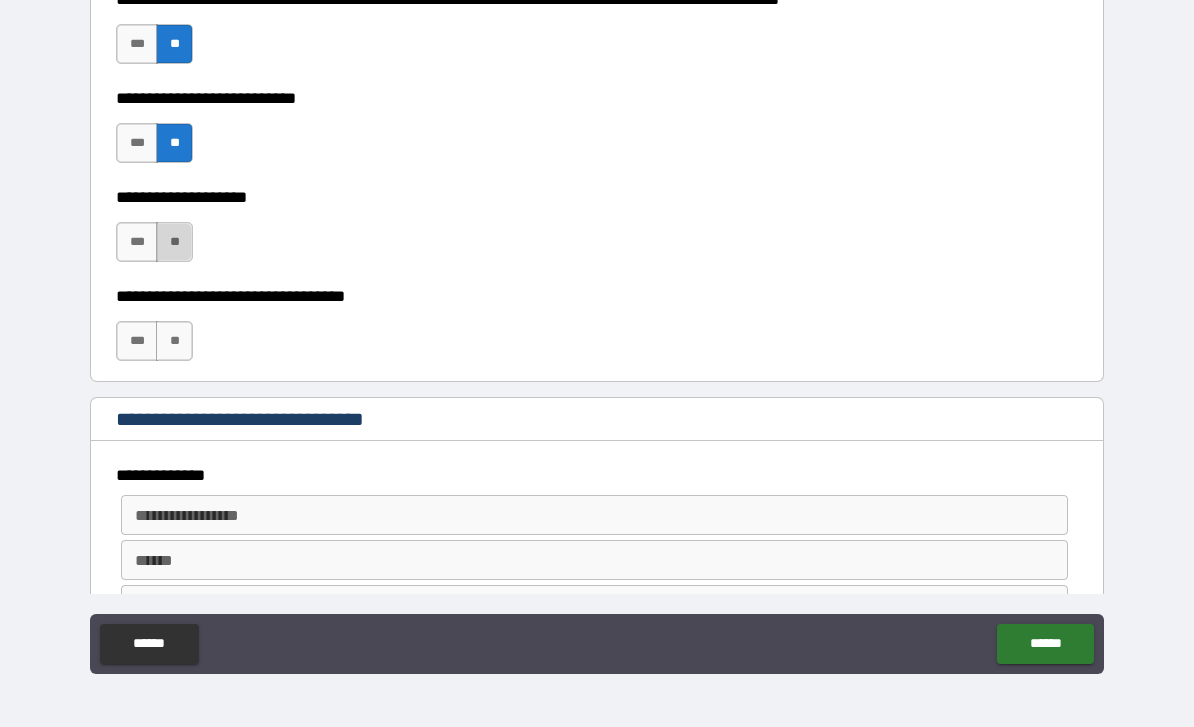 click on "**" at bounding box center (174, 242) 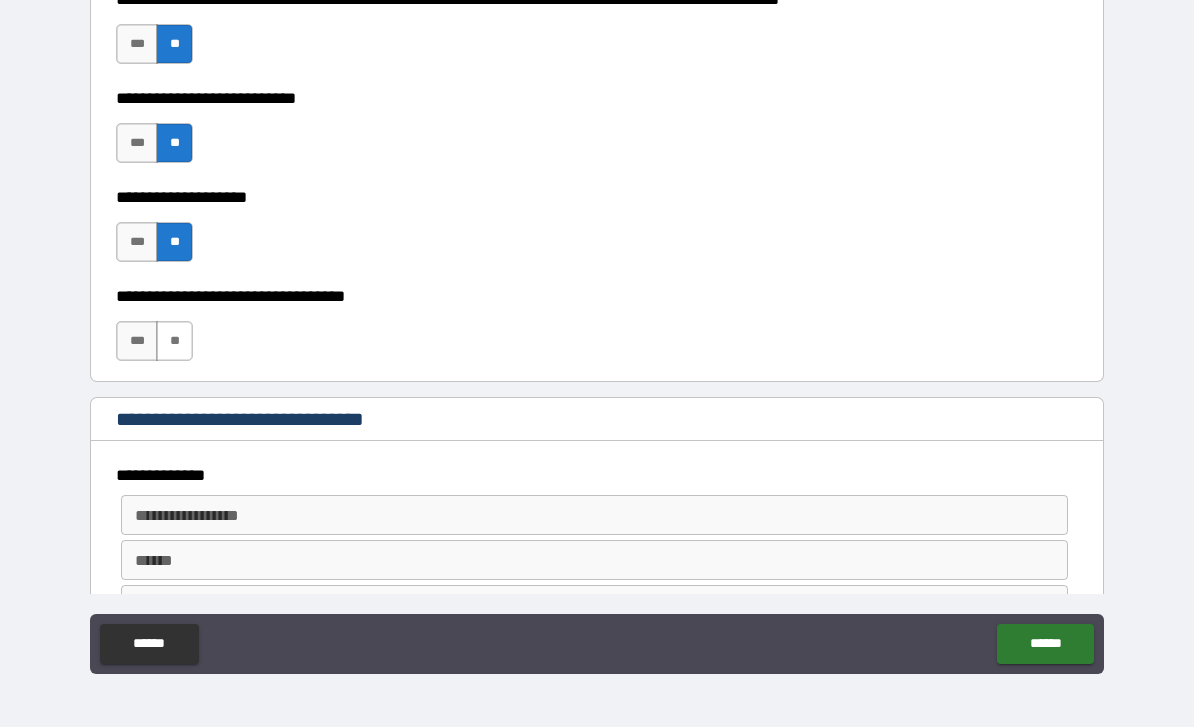 click on "**" at bounding box center (174, 341) 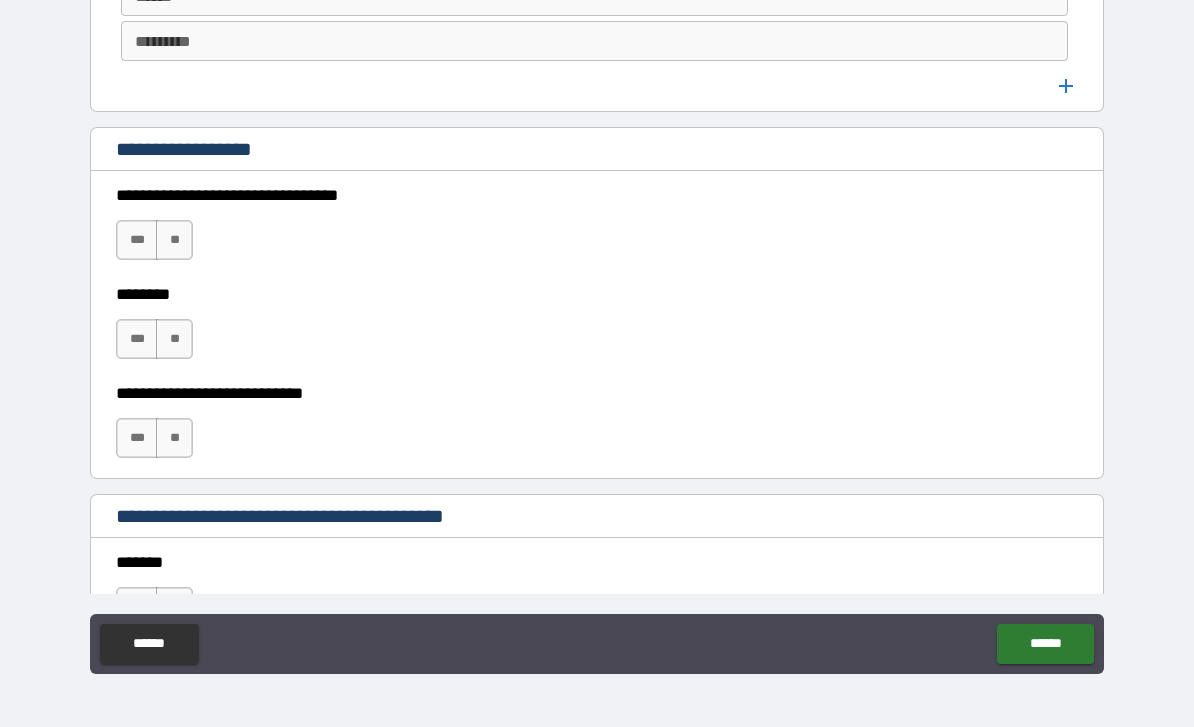 scroll, scrollTop: 1344, scrollLeft: 0, axis: vertical 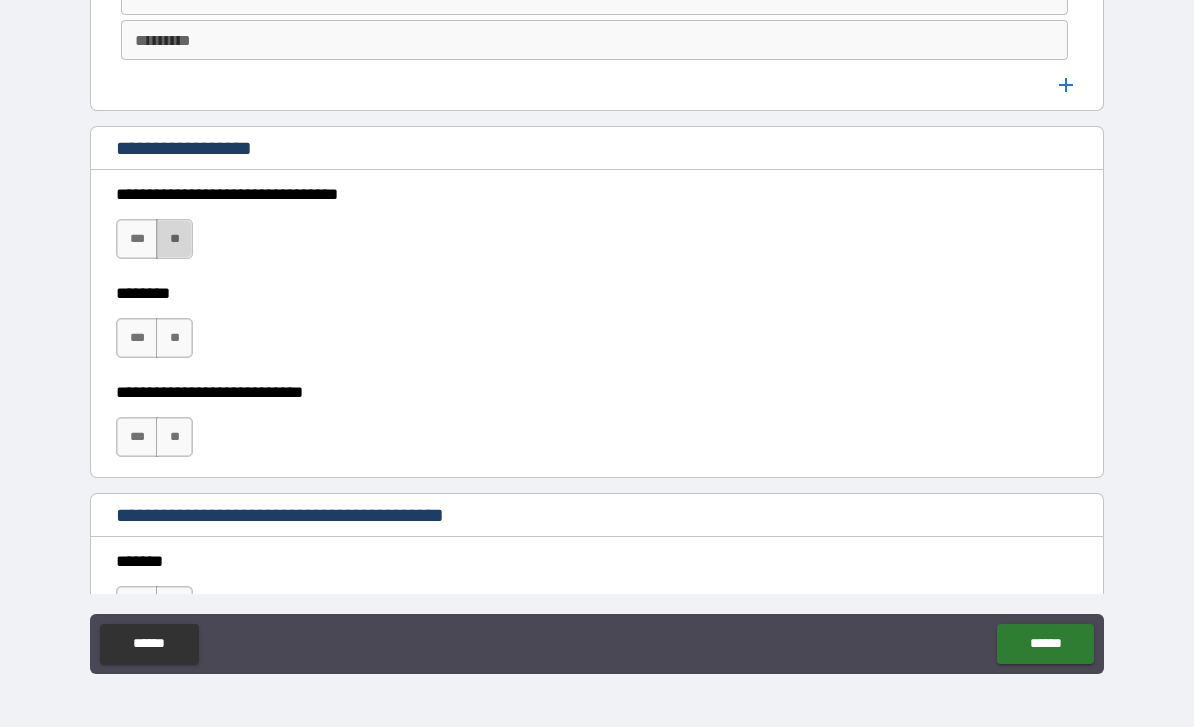 click on "**" at bounding box center (174, 239) 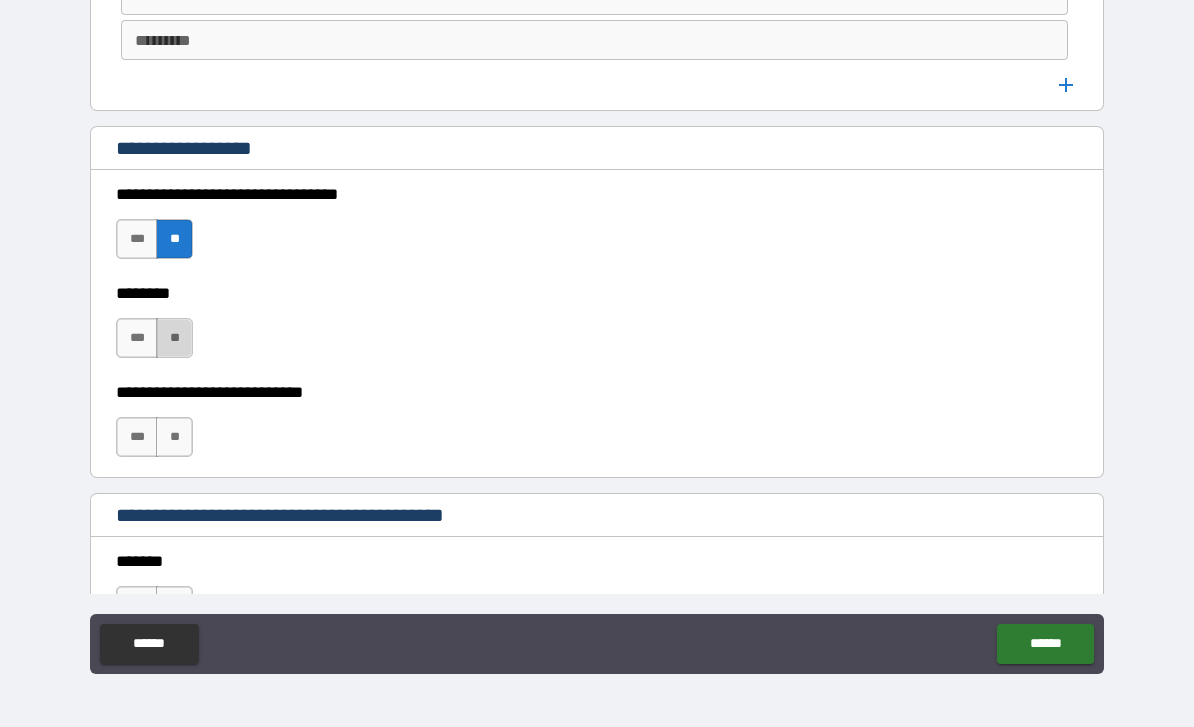click on "**" at bounding box center [174, 338] 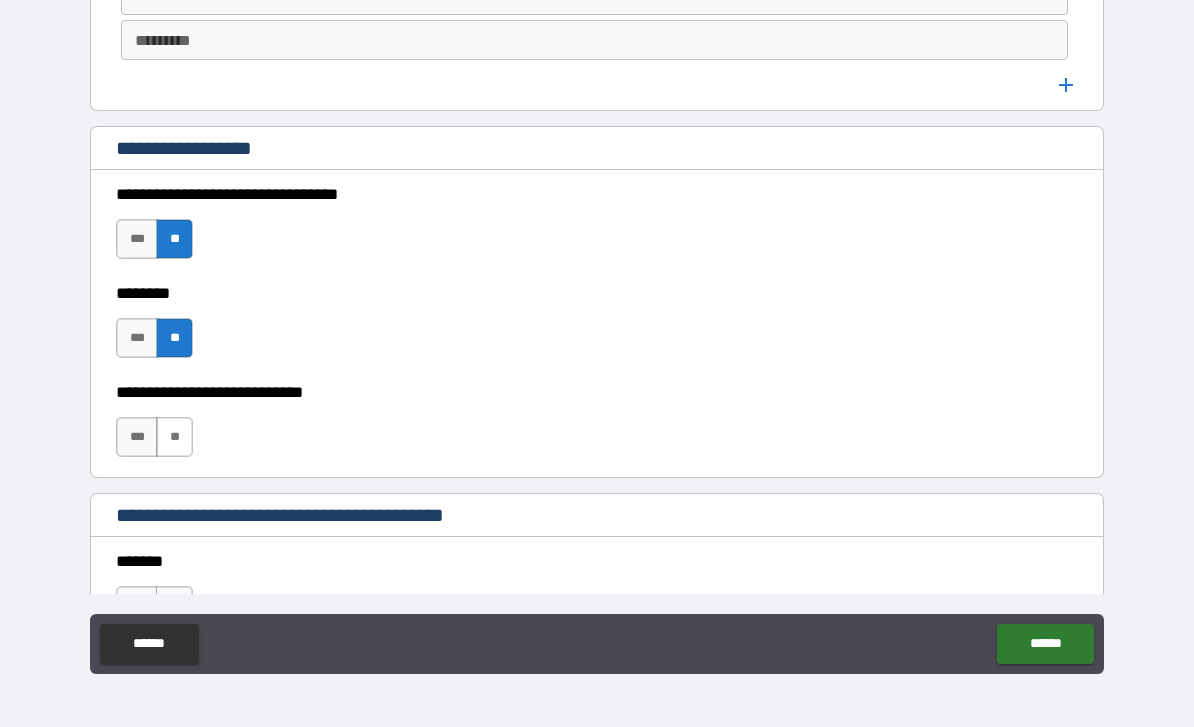 click on "**" at bounding box center [174, 437] 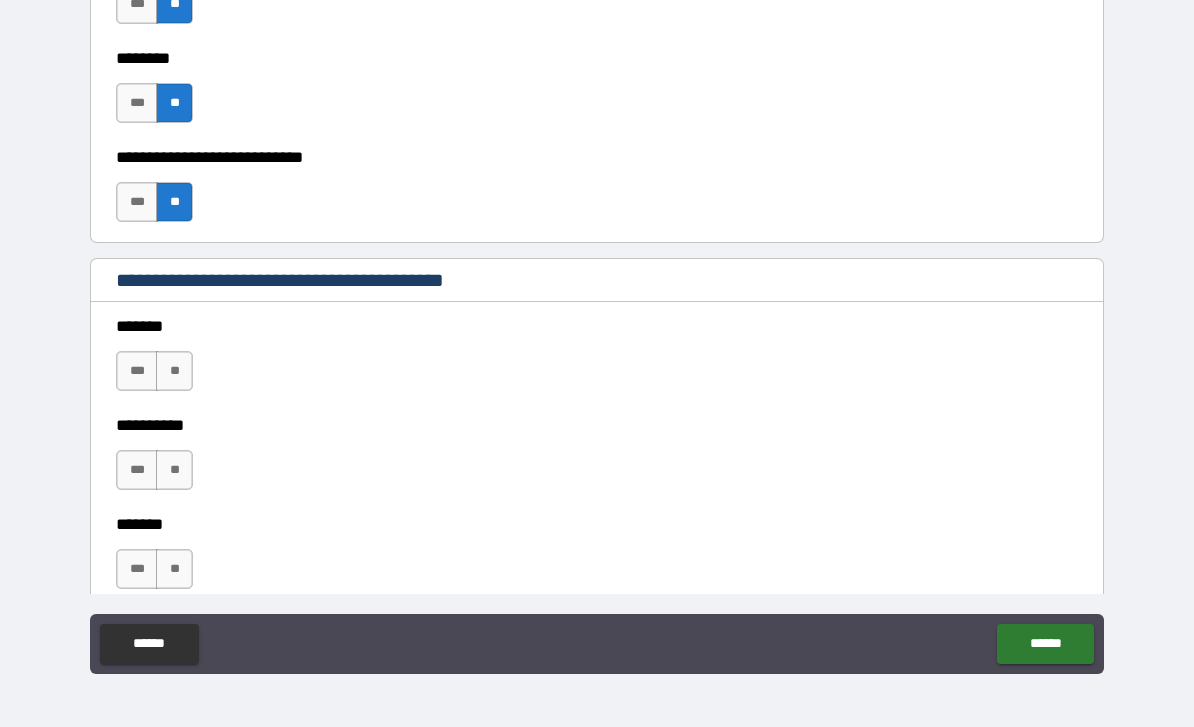 scroll, scrollTop: 1612, scrollLeft: 0, axis: vertical 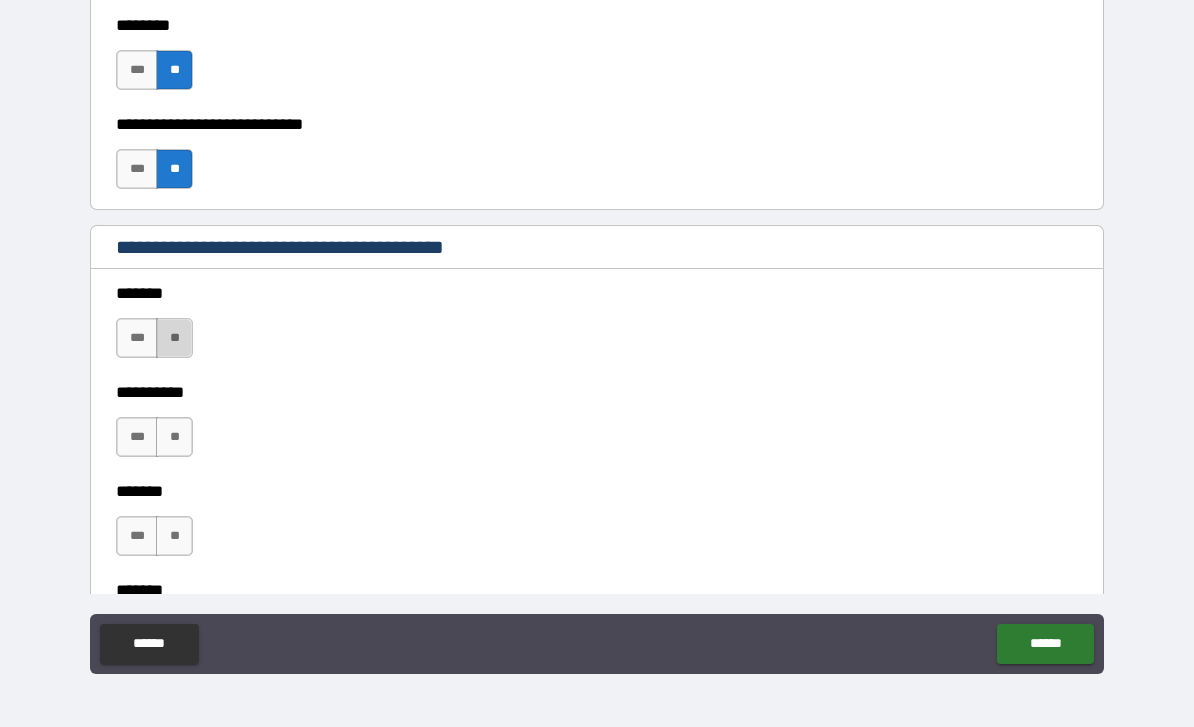click on "**" at bounding box center [174, 338] 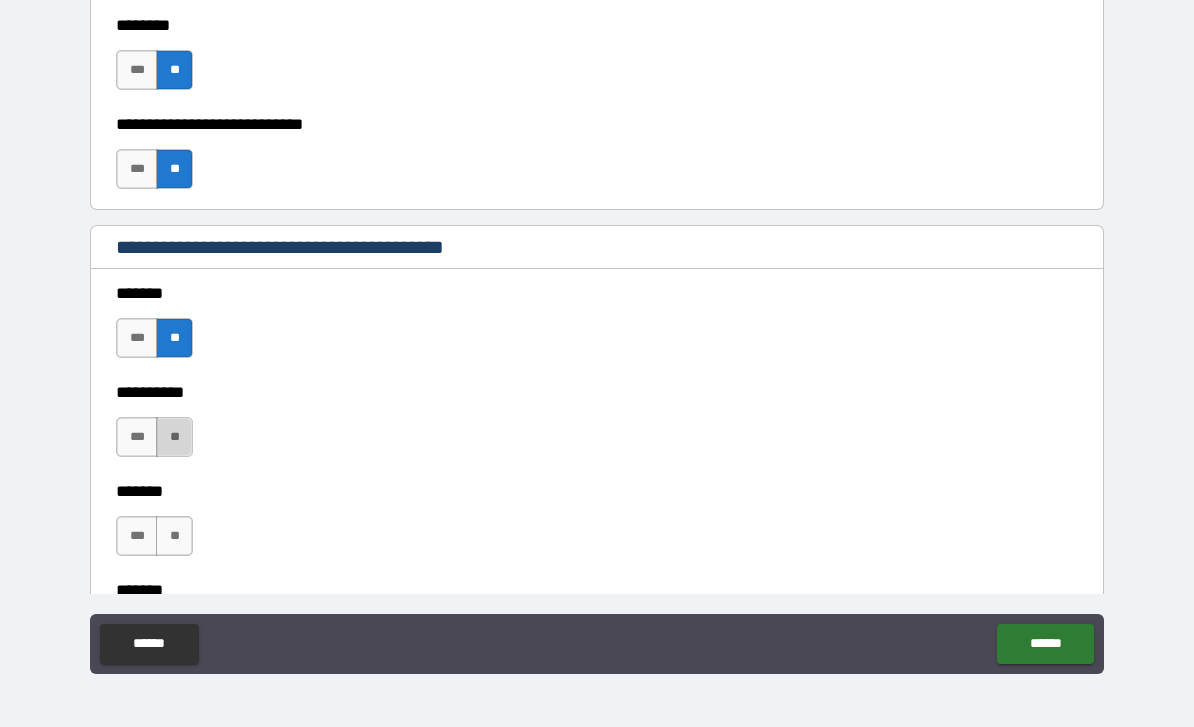 click on "**" at bounding box center (174, 437) 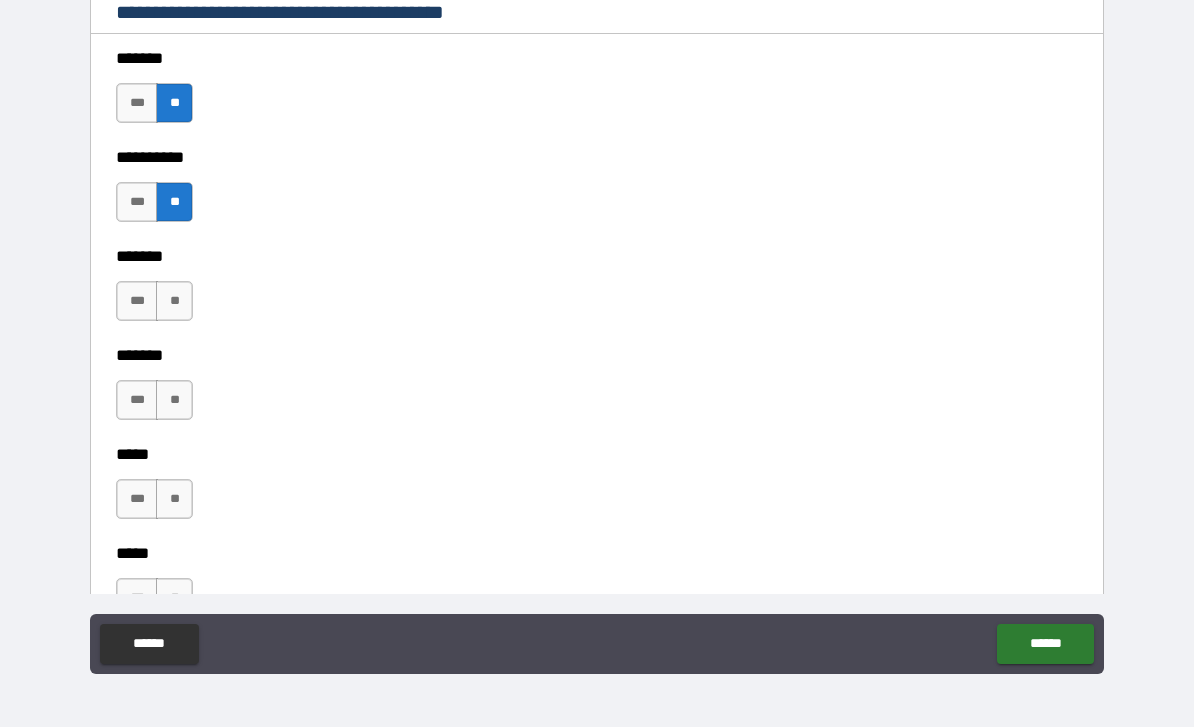 scroll, scrollTop: 1853, scrollLeft: 0, axis: vertical 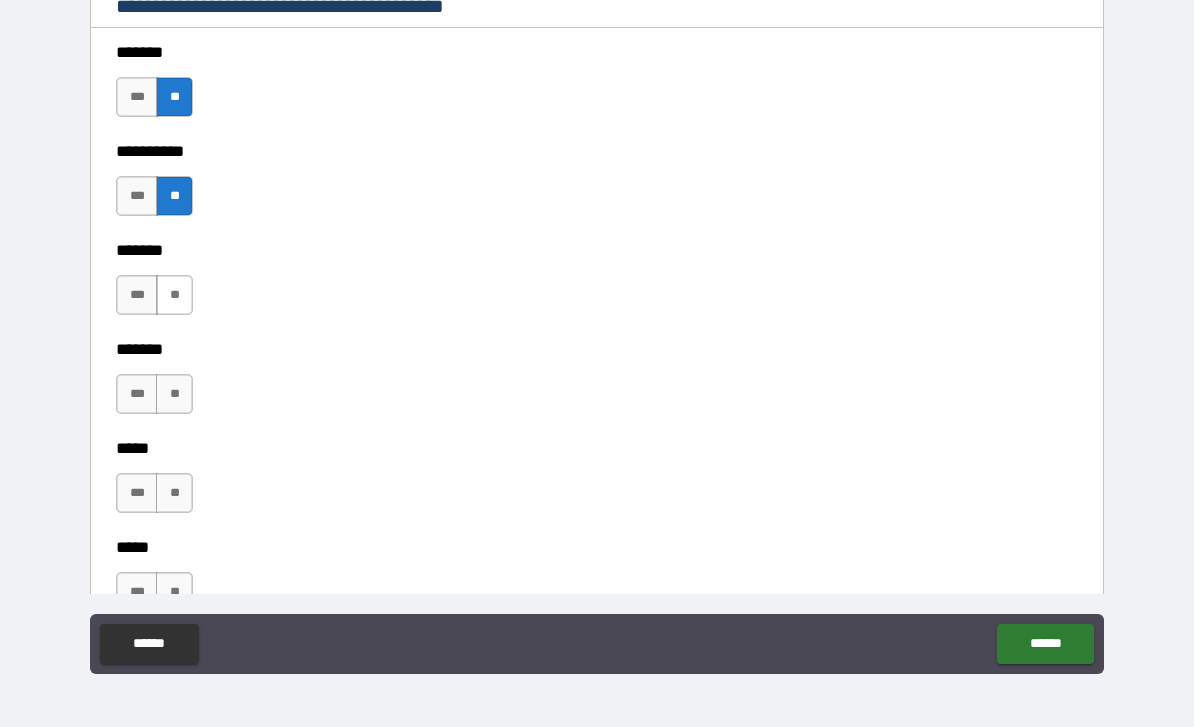 click on "**" at bounding box center [174, 295] 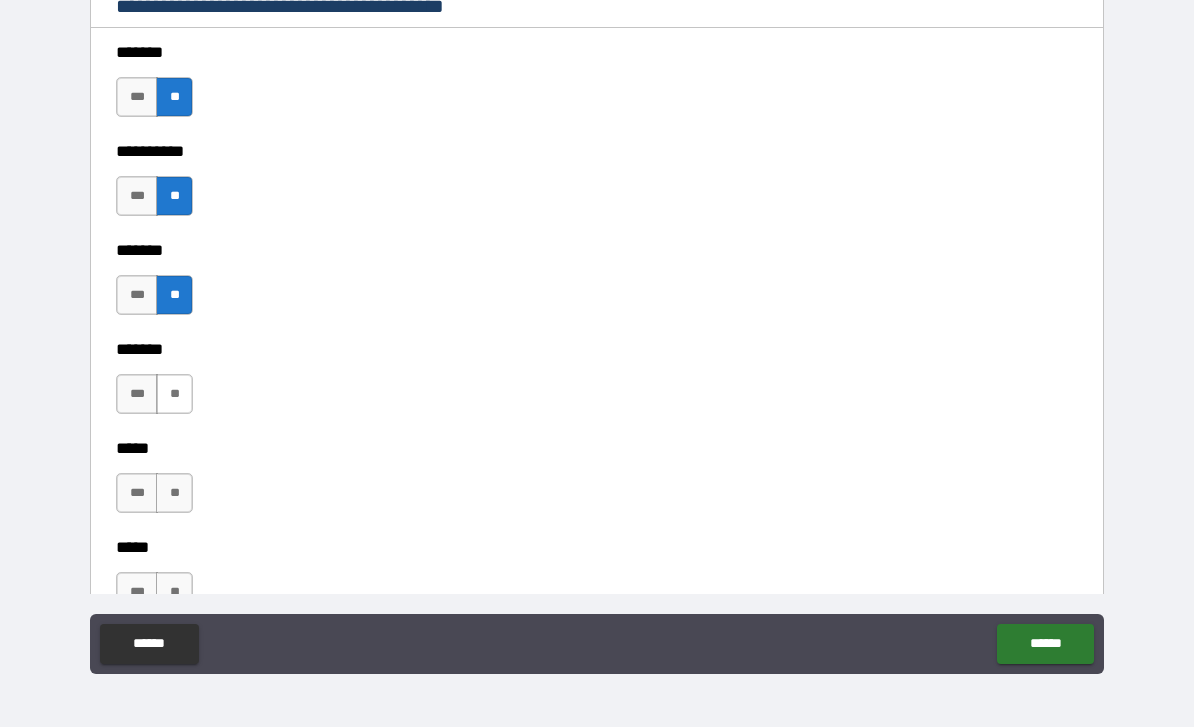 click on "**" at bounding box center [174, 394] 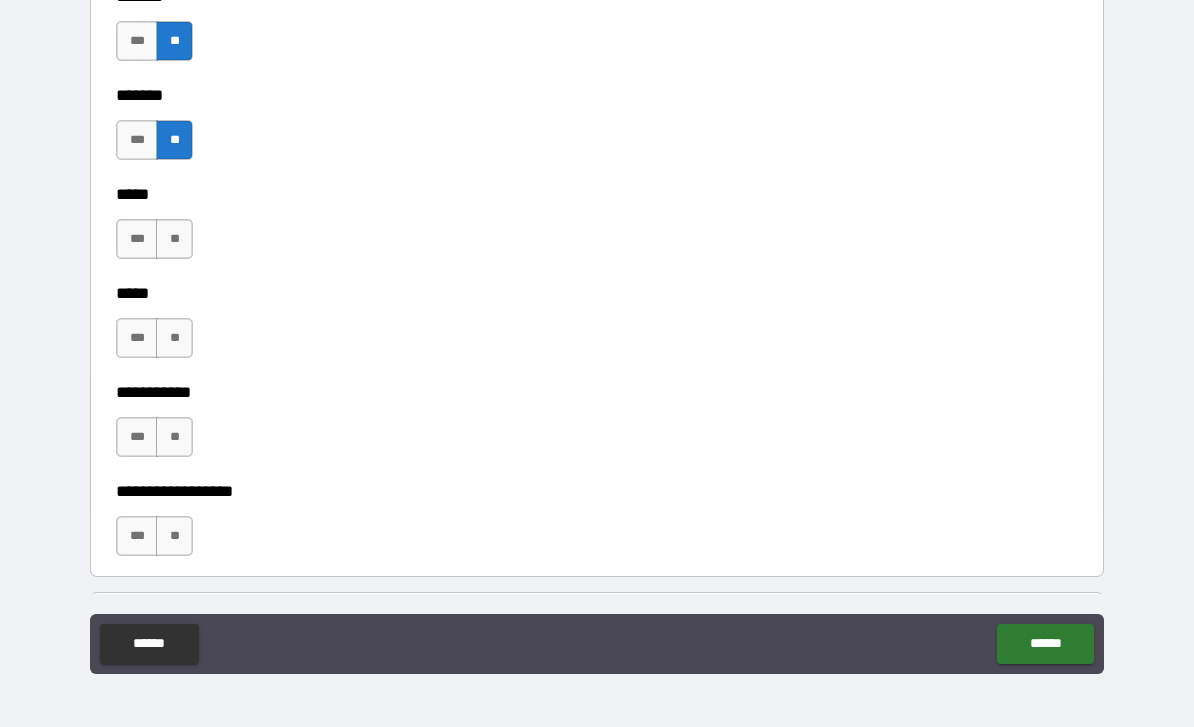 scroll, scrollTop: 2226, scrollLeft: 0, axis: vertical 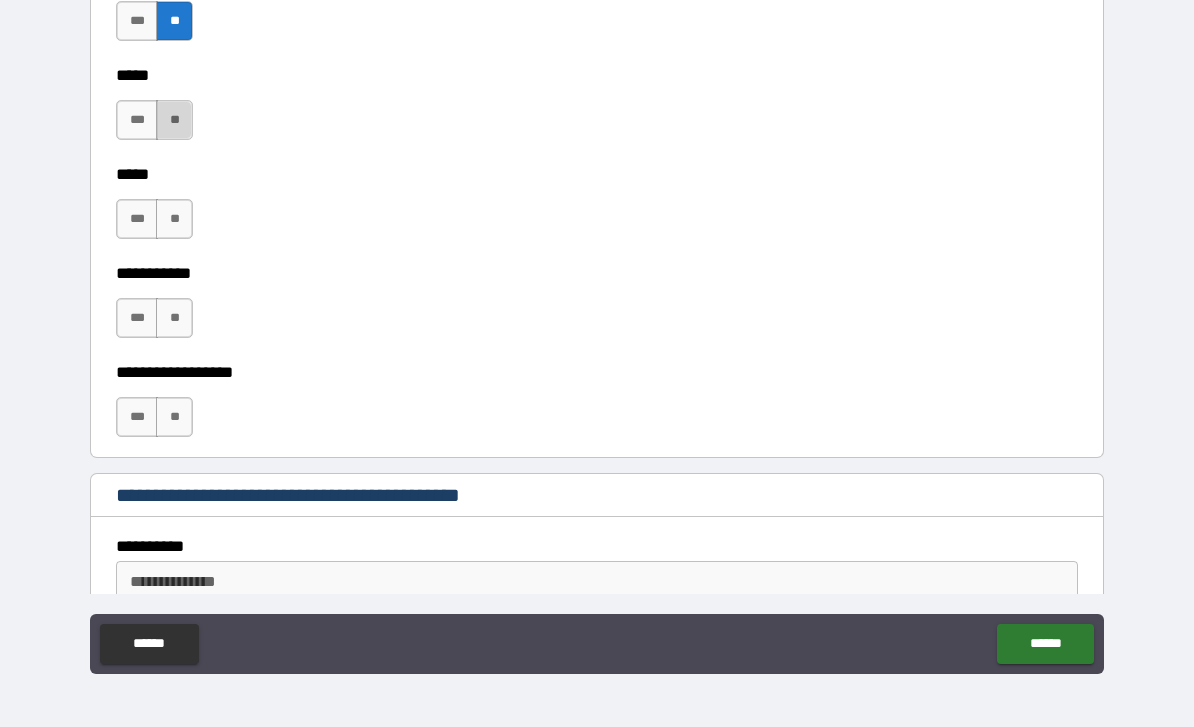 click on "**" at bounding box center [174, 120] 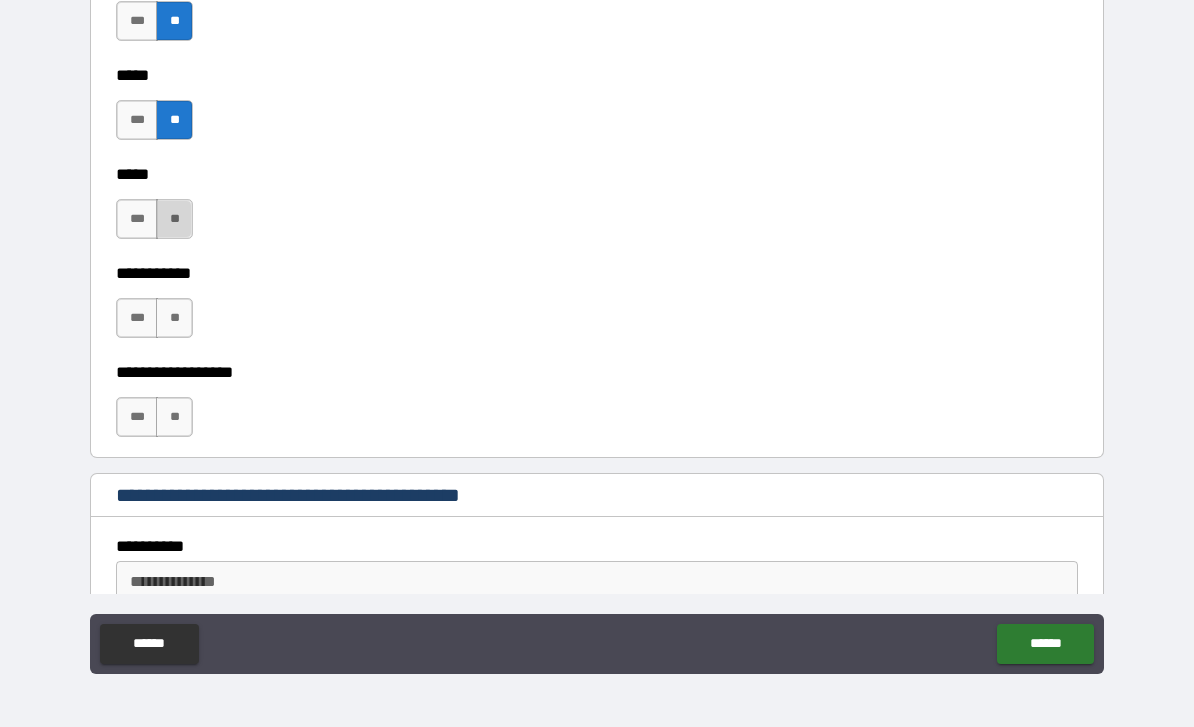 click on "**" at bounding box center [174, 219] 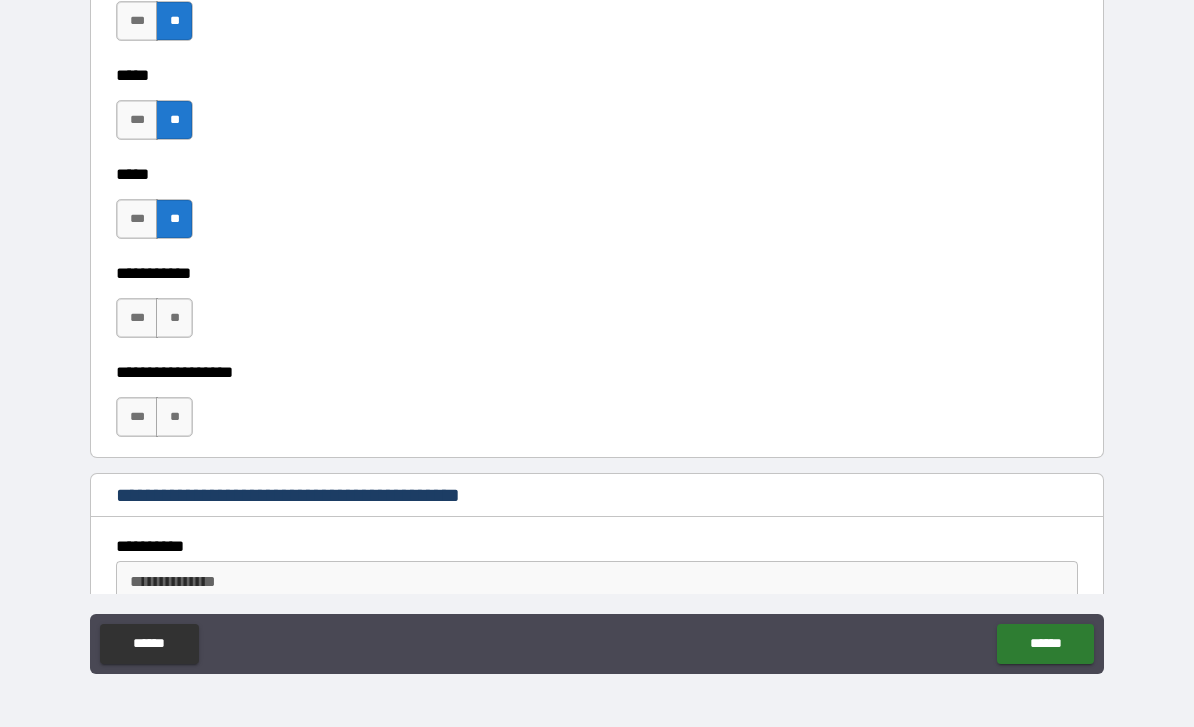 click on "**********" at bounding box center [597, 358] 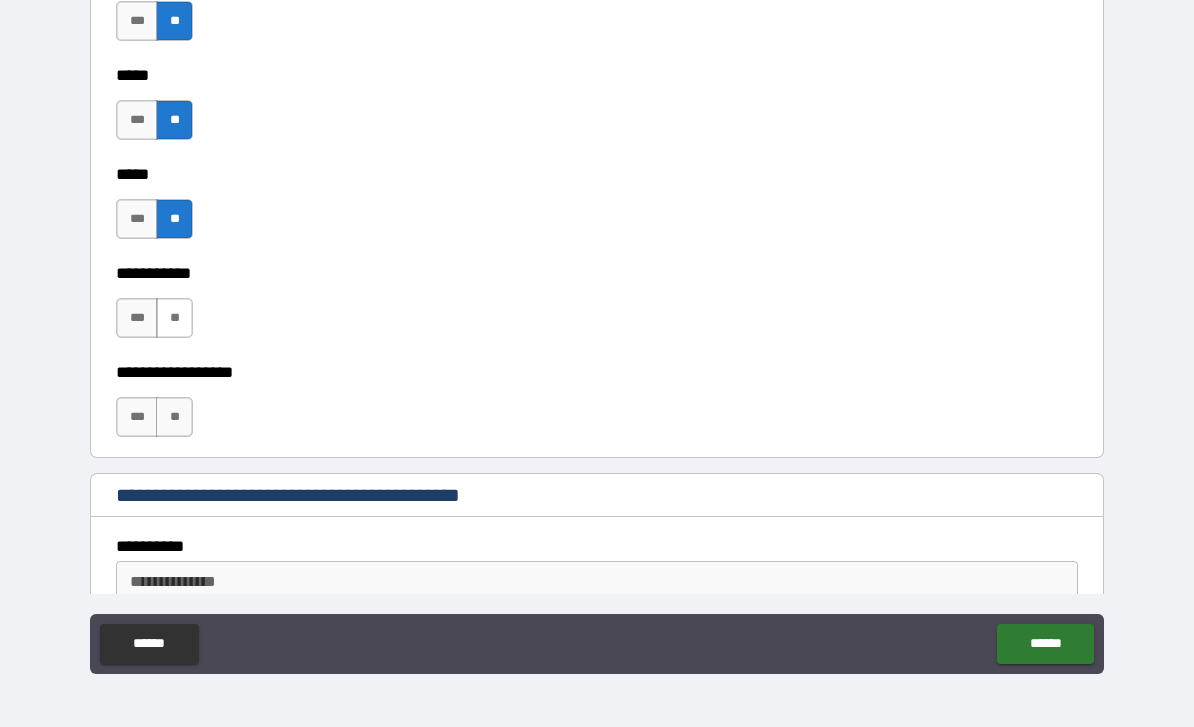 click on "**" at bounding box center (174, 318) 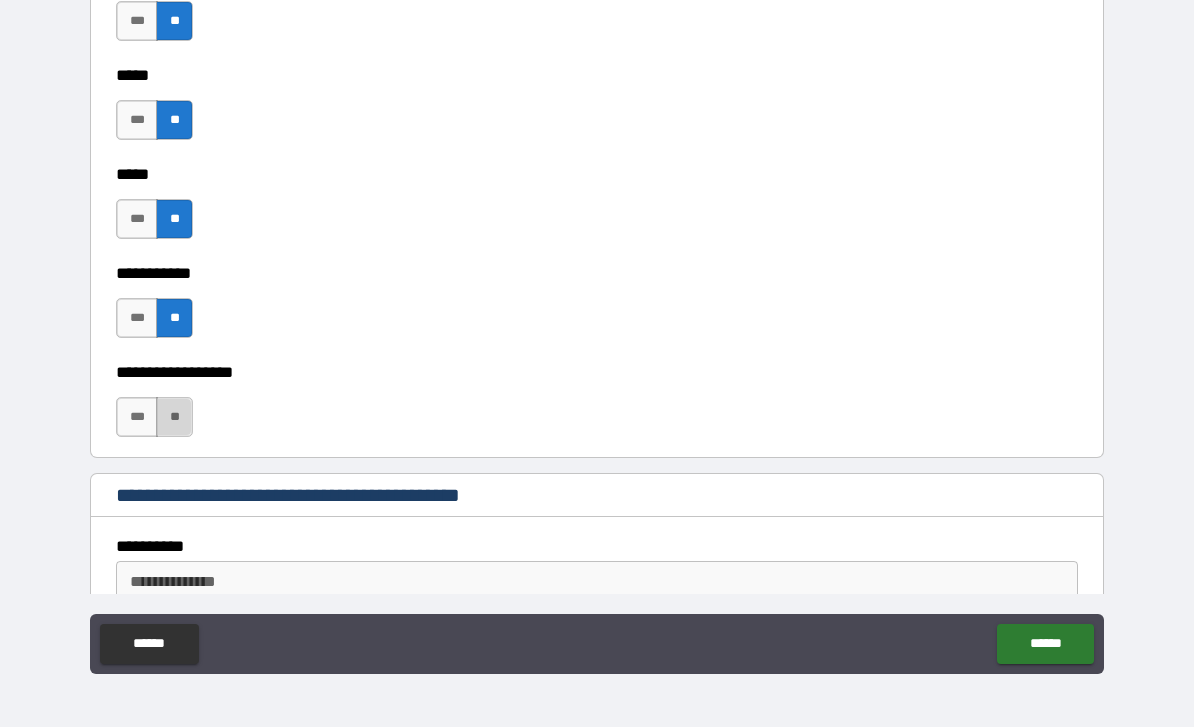 click on "**" at bounding box center (174, 417) 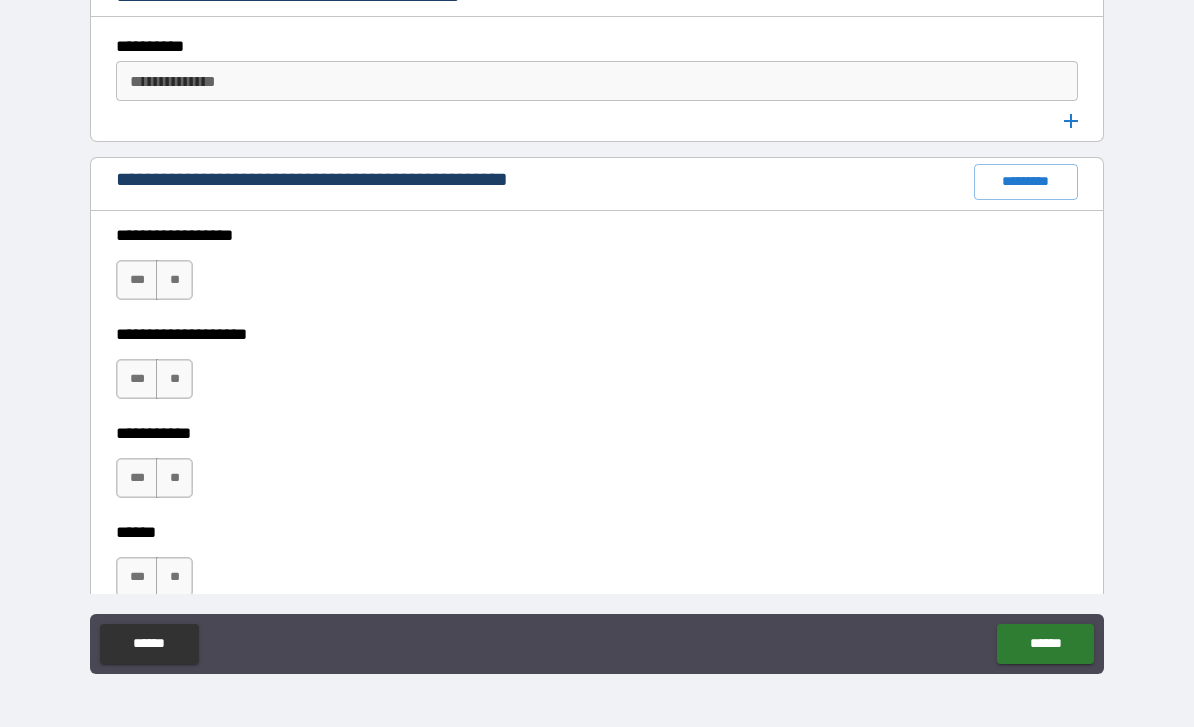 scroll, scrollTop: 2726, scrollLeft: 0, axis: vertical 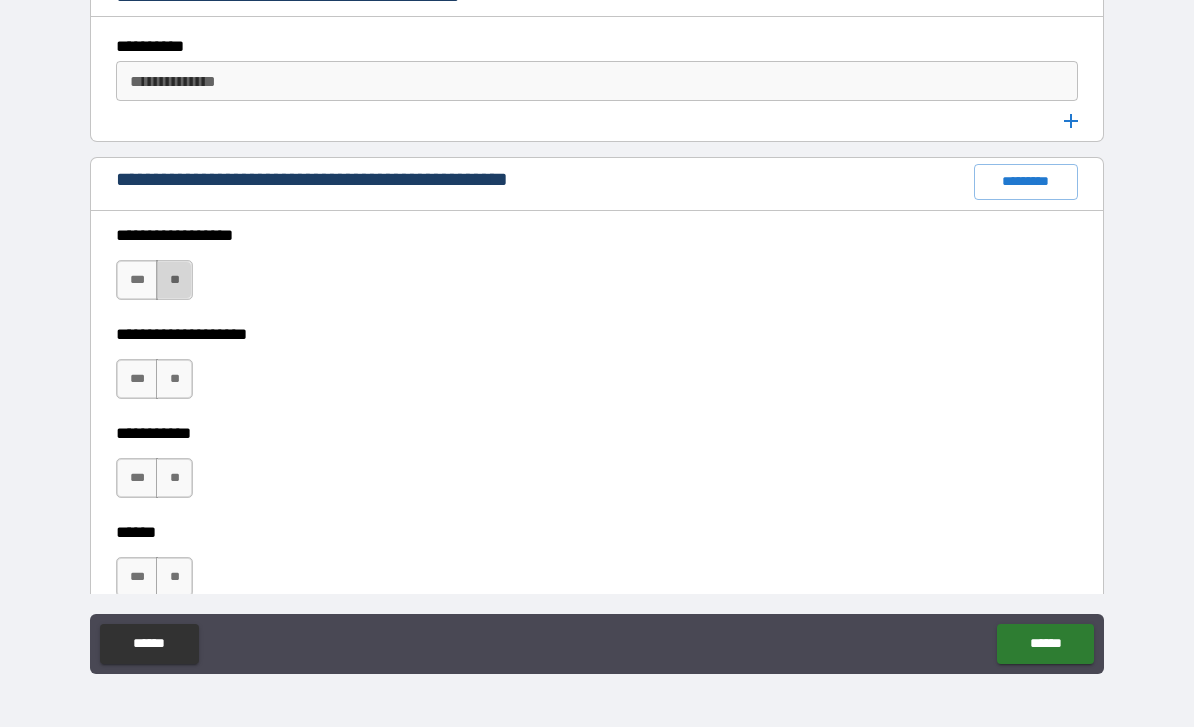 click on "**" at bounding box center [174, 280] 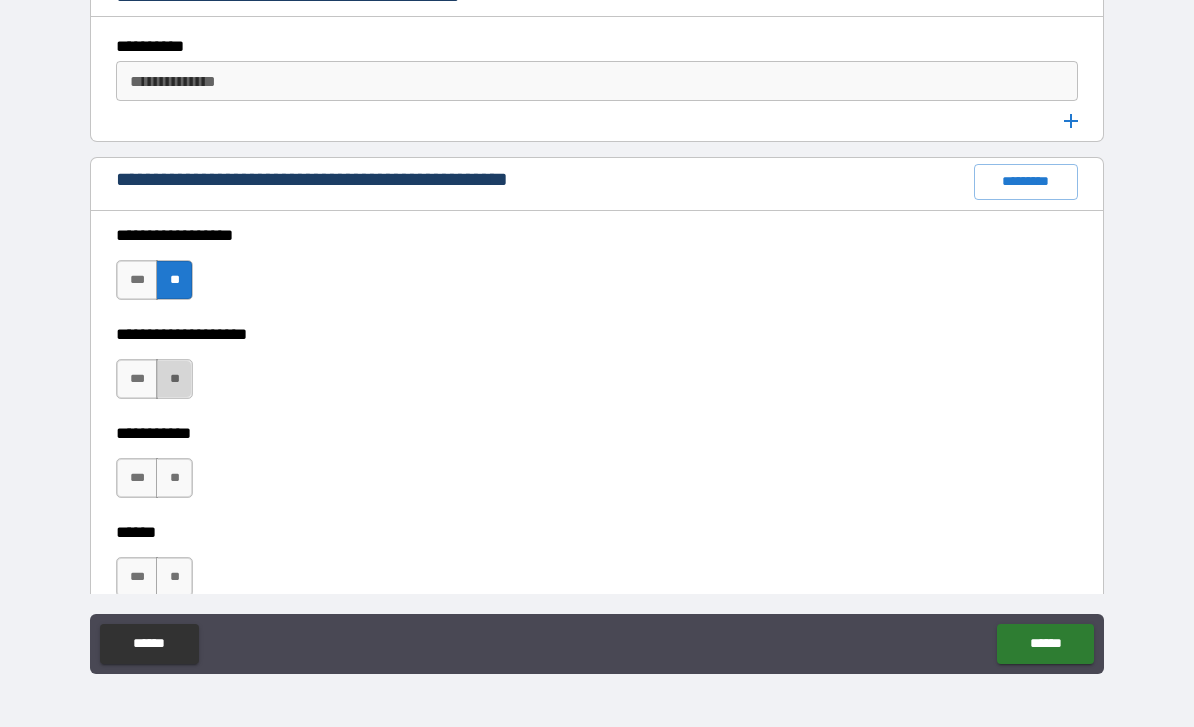 click on "**" at bounding box center (174, 379) 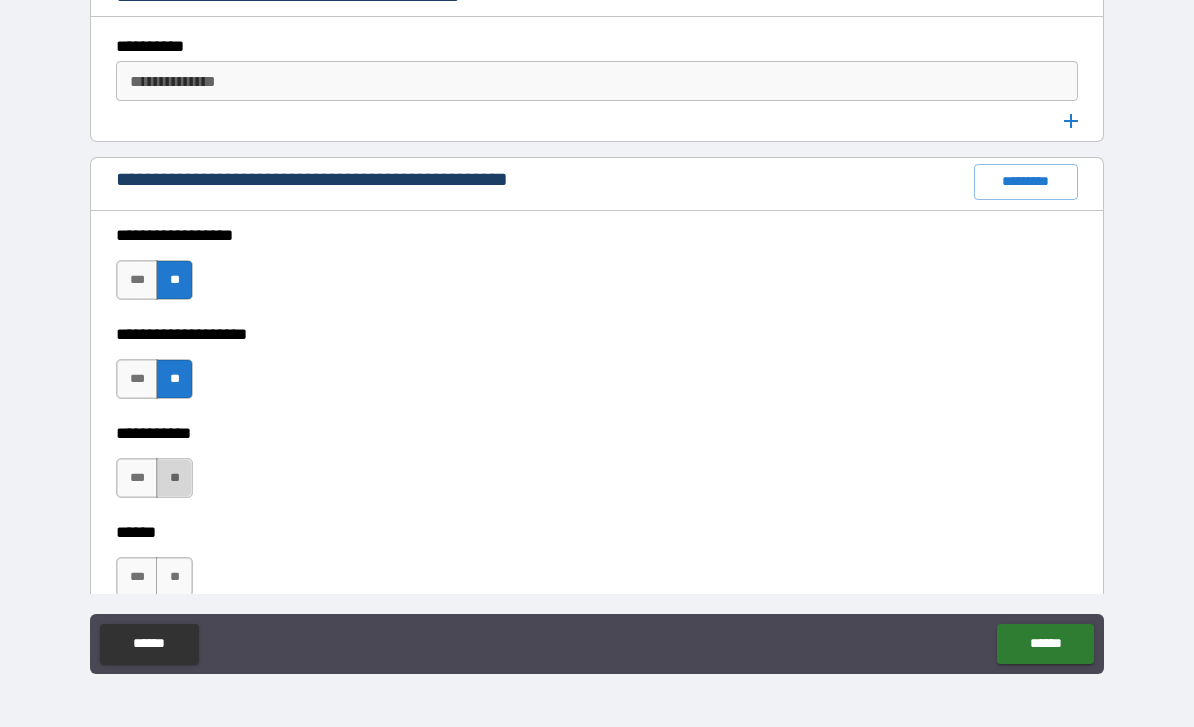 click on "**" at bounding box center (174, 478) 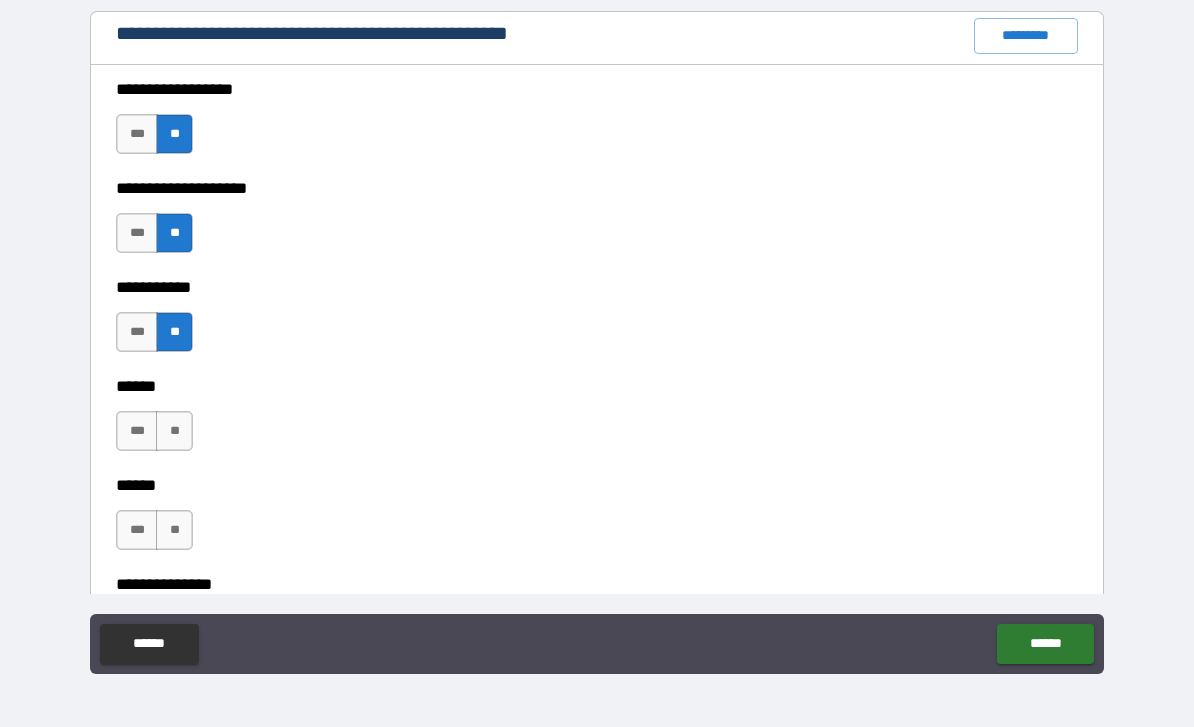 scroll, scrollTop: 2884, scrollLeft: 0, axis: vertical 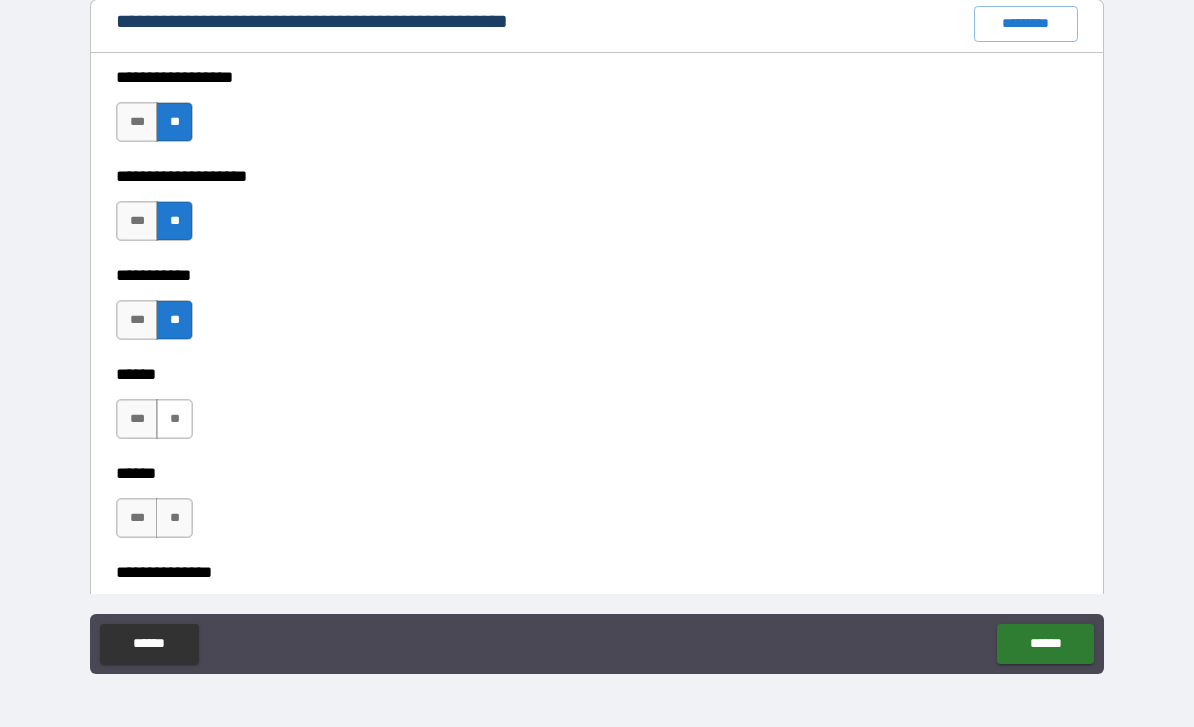 click on "**" at bounding box center (174, 419) 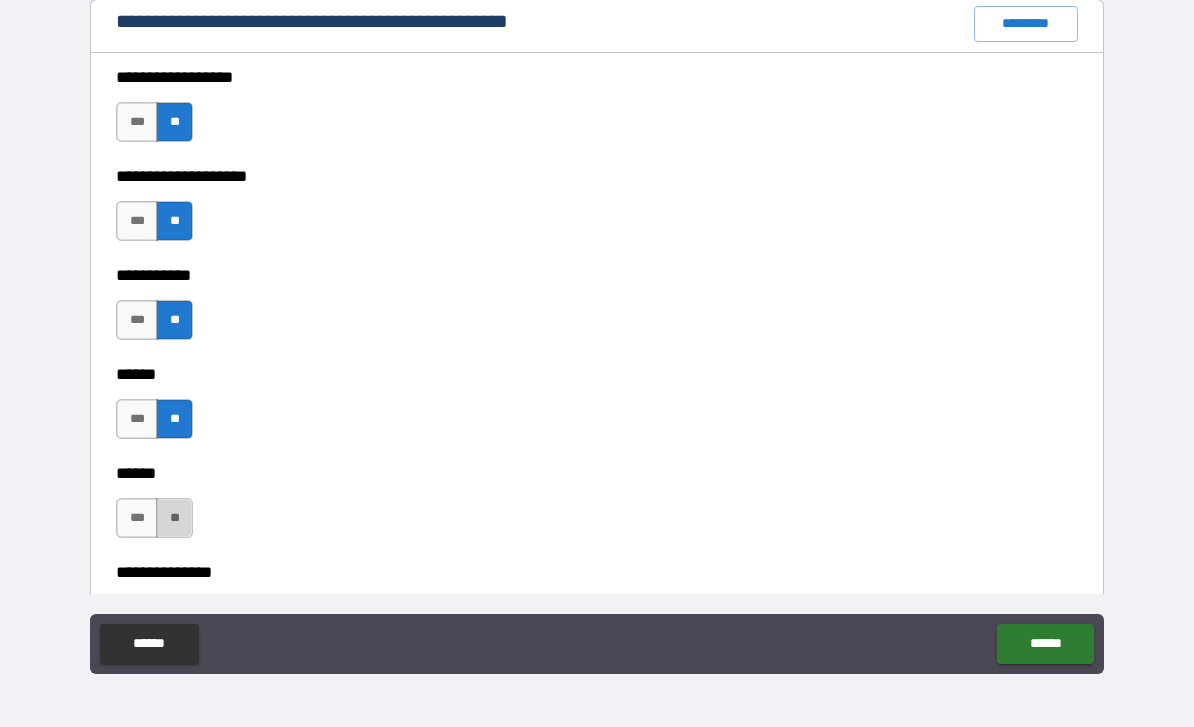 click on "**" at bounding box center (174, 518) 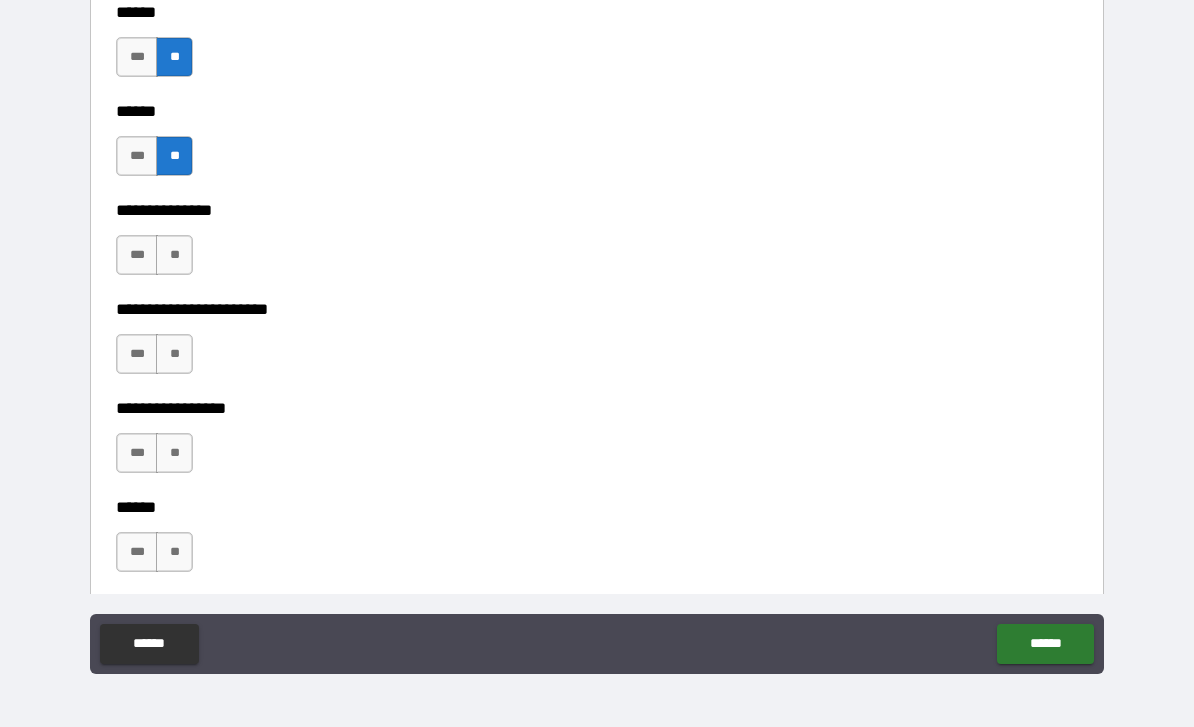 scroll, scrollTop: 3256, scrollLeft: 0, axis: vertical 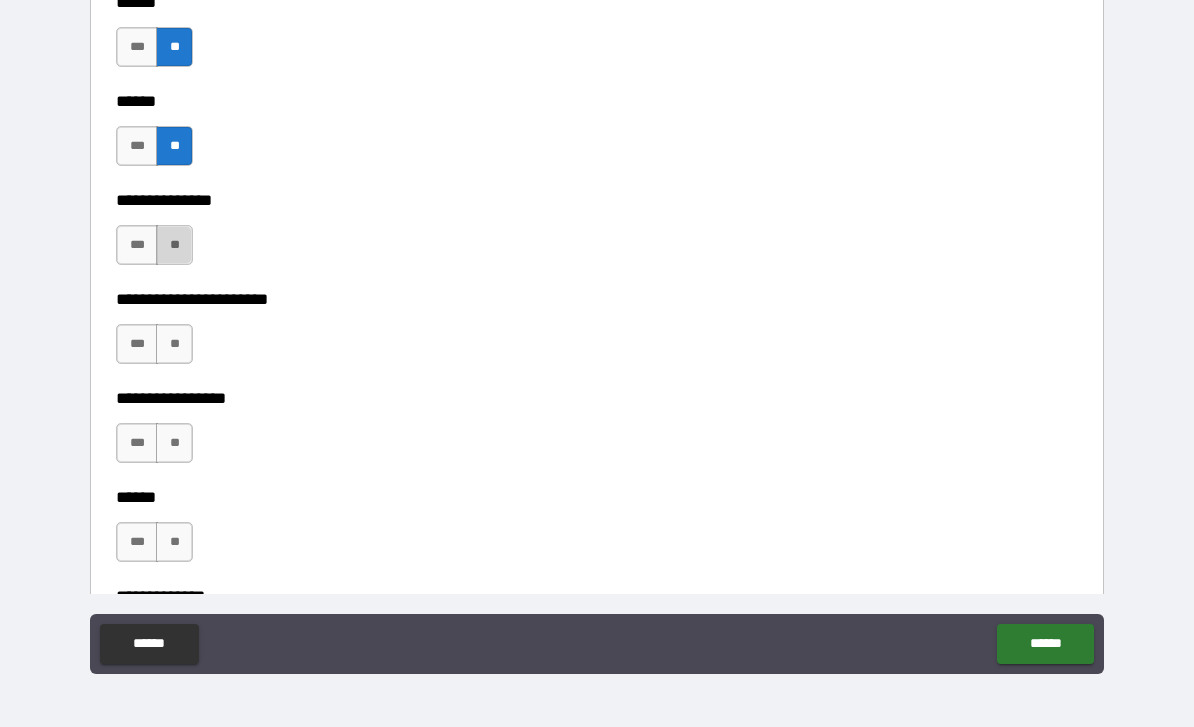 click on "**" at bounding box center (174, 245) 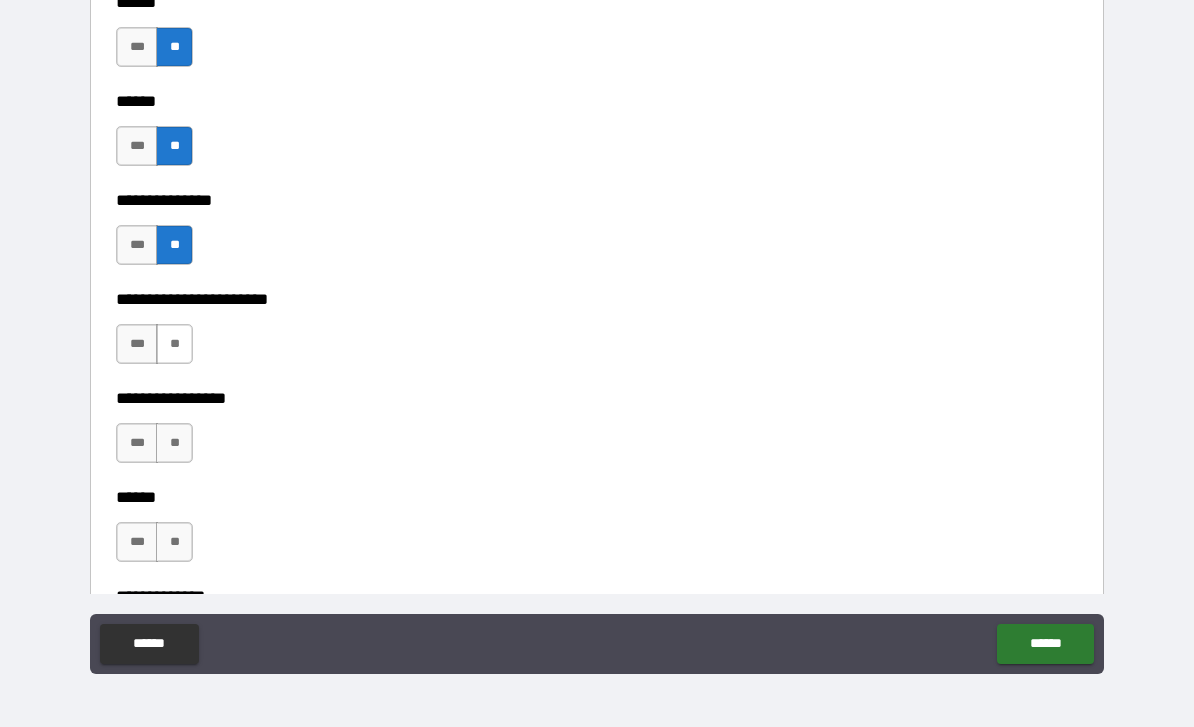 click on "**" at bounding box center [174, 344] 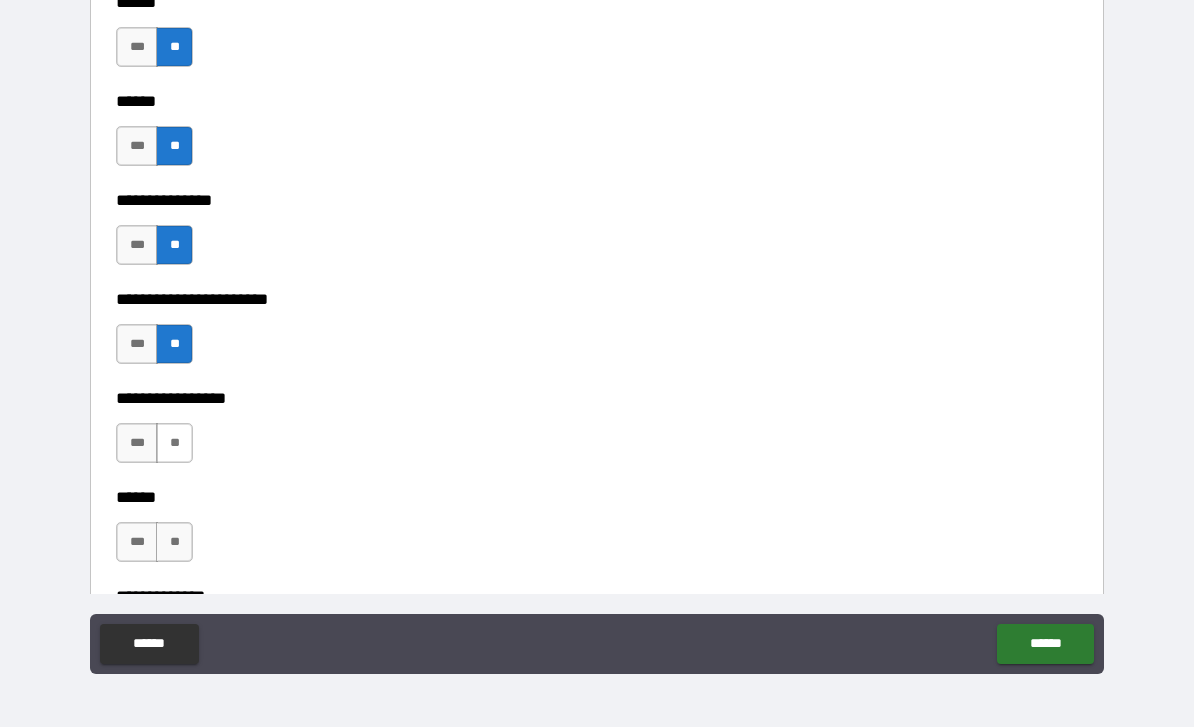 click on "**" at bounding box center (174, 443) 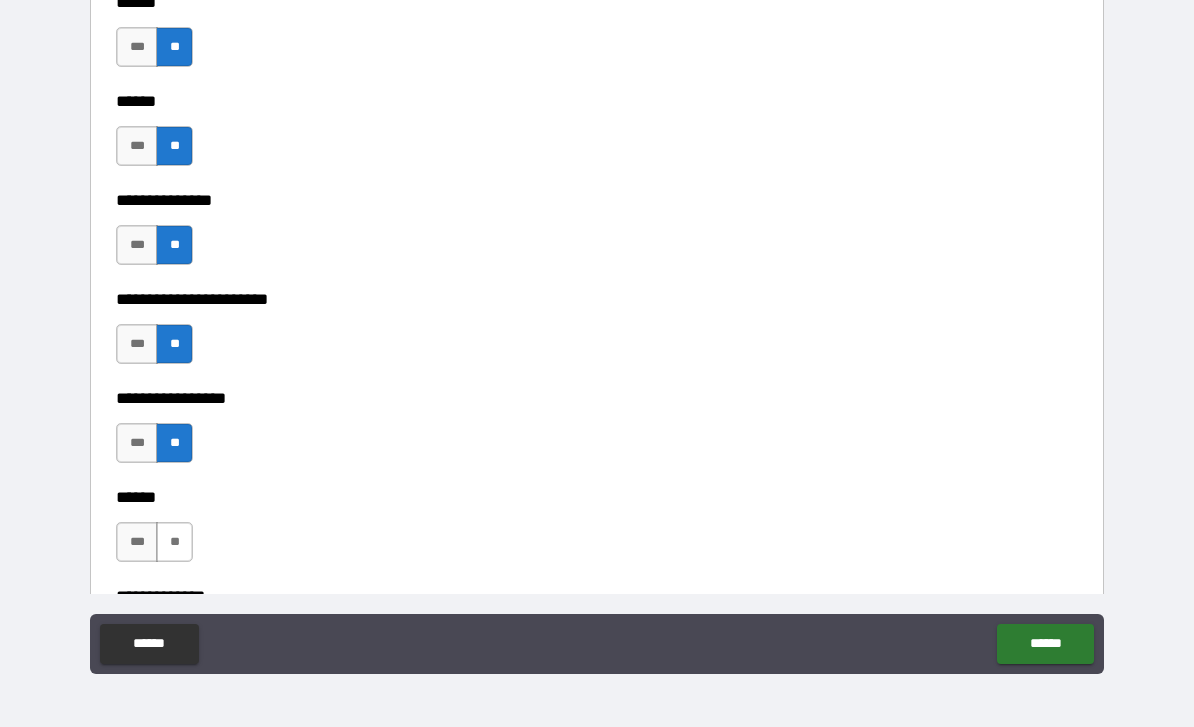 click on "**" at bounding box center [174, 542] 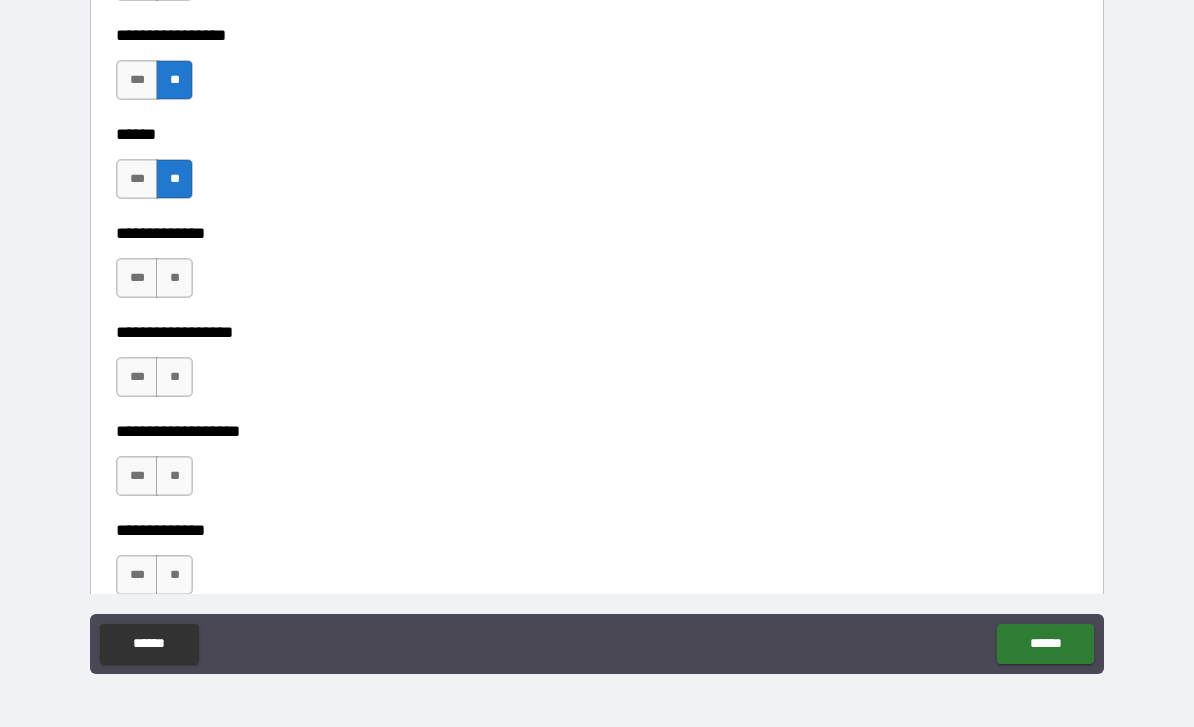 scroll, scrollTop: 3636, scrollLeft: 0, axis: vertical 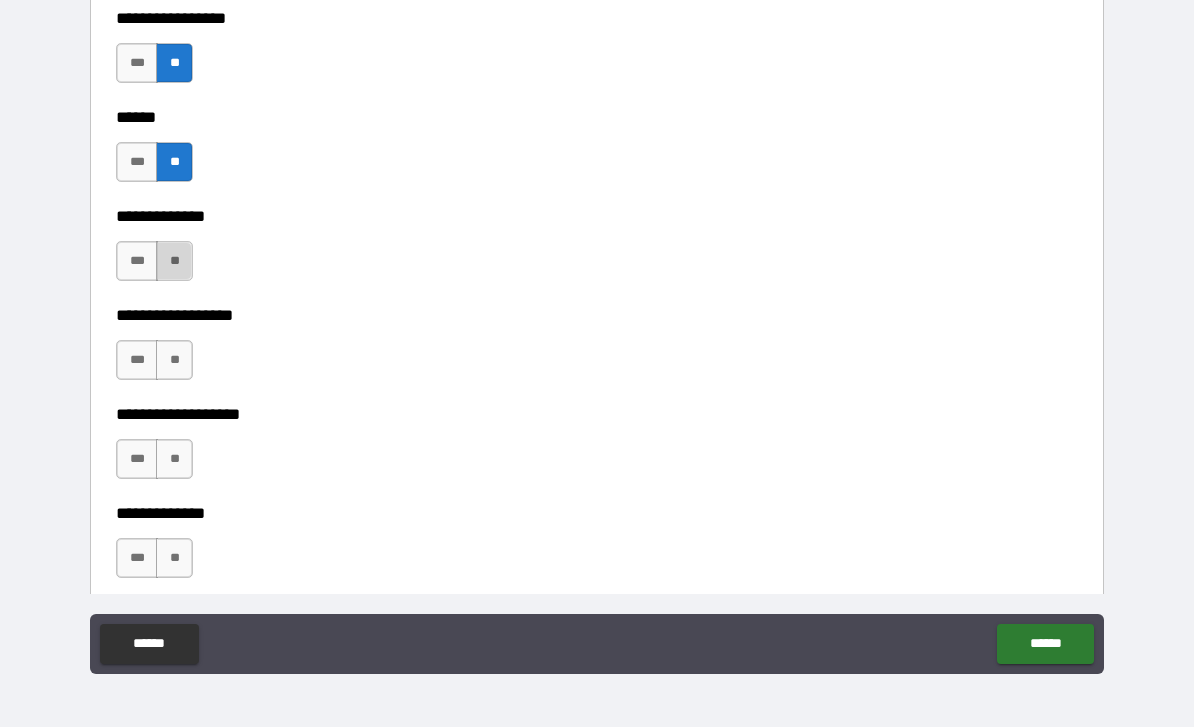 click on "**" at bounding box center [174, 261] 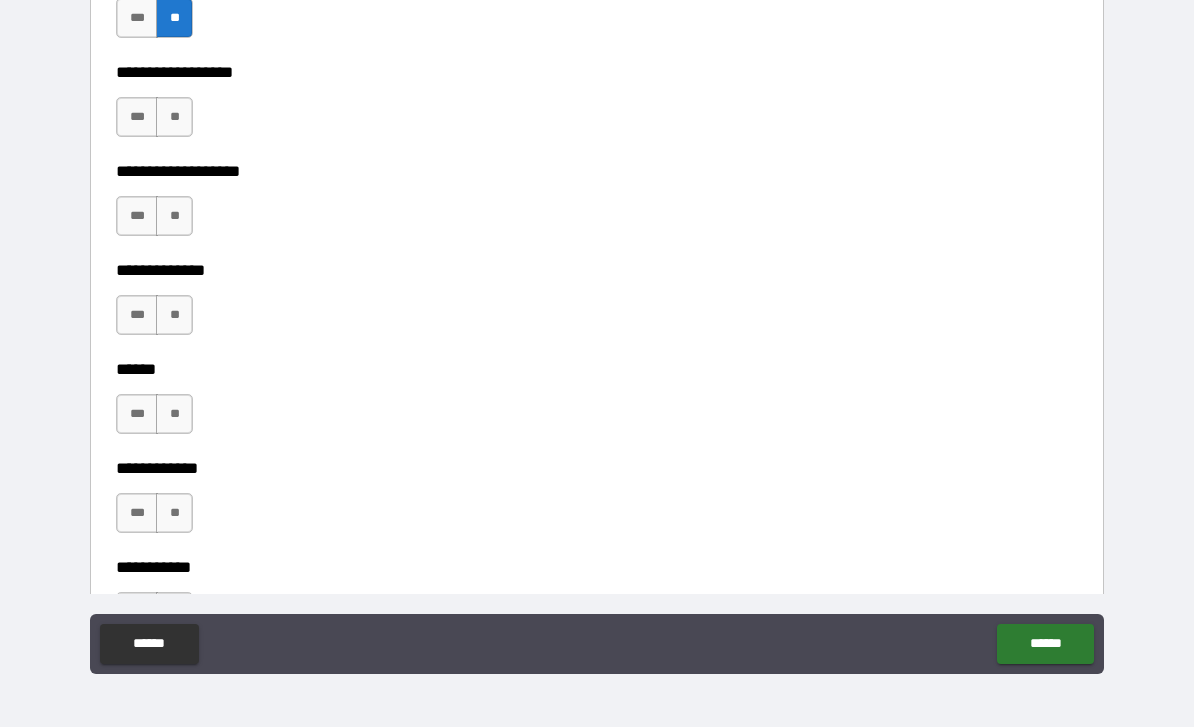scroll, scrollTop: 3895, scrollLeft: 0, axis: vertical 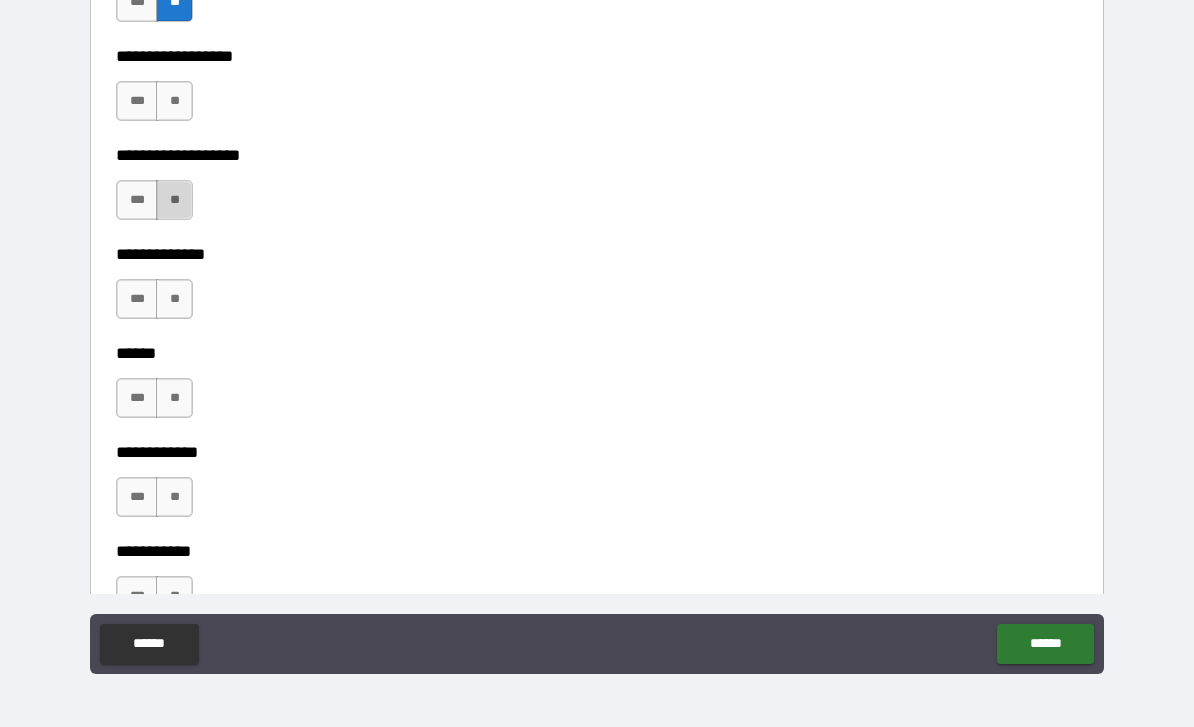 click on "**" at bounding box center [174, 200] 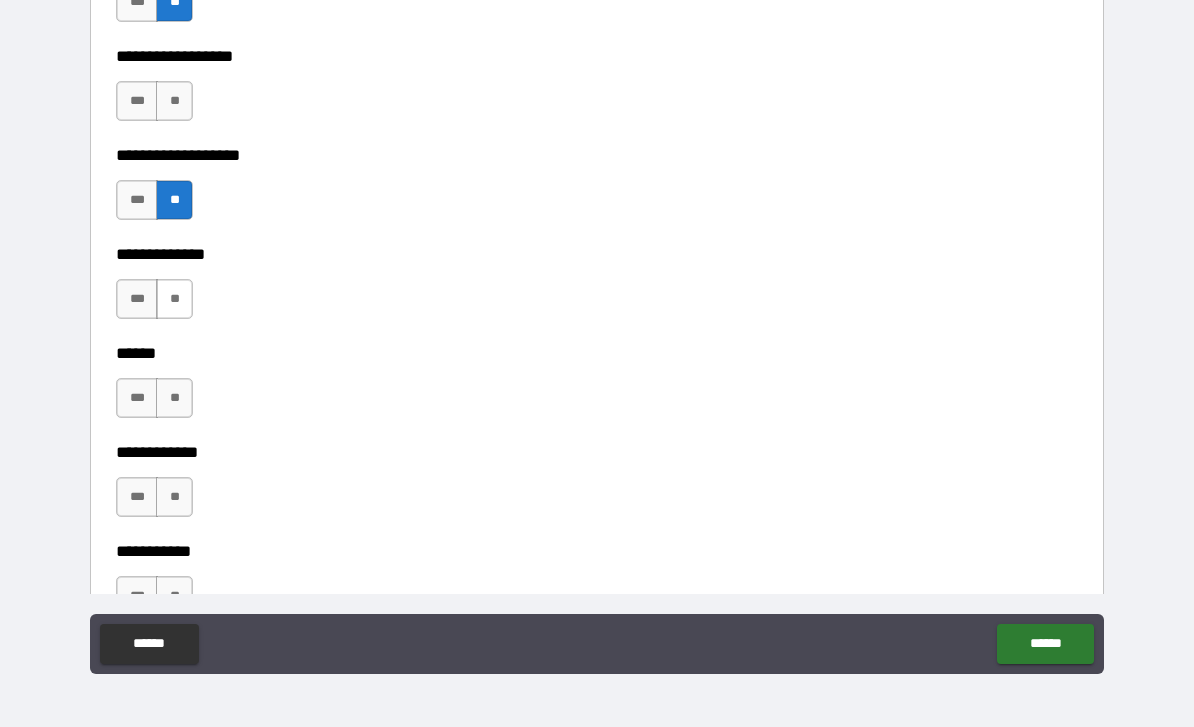 click on "**" at bounding box center (174, 299) 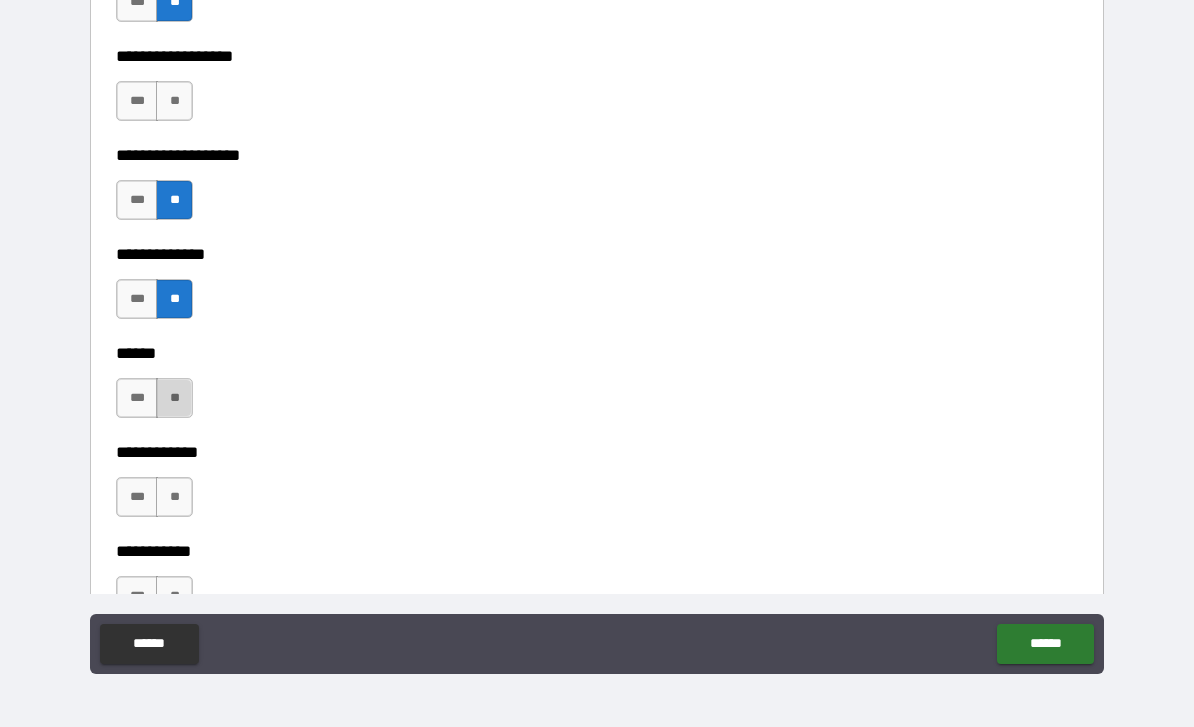 click on "**" at bounding box center [174, 398] 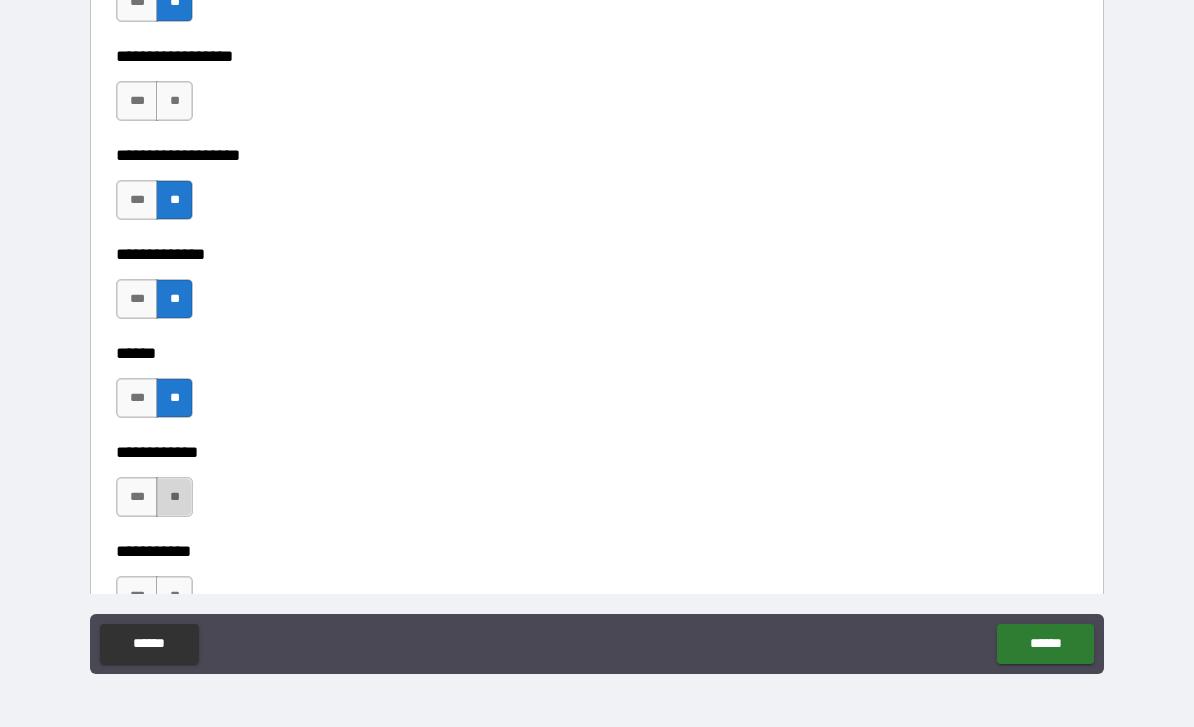 click on "**" at bounding box center (174, 497) 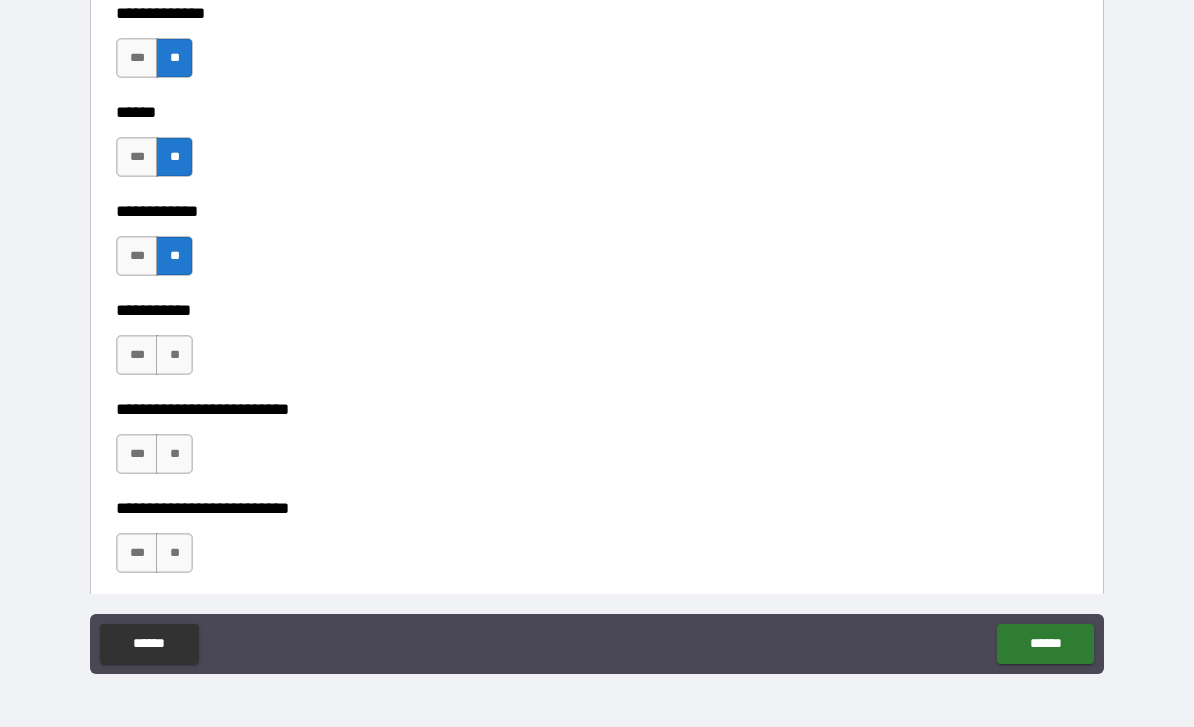 scroll, scrollTop: 4140, scrollLeft: 0, axis: vertical 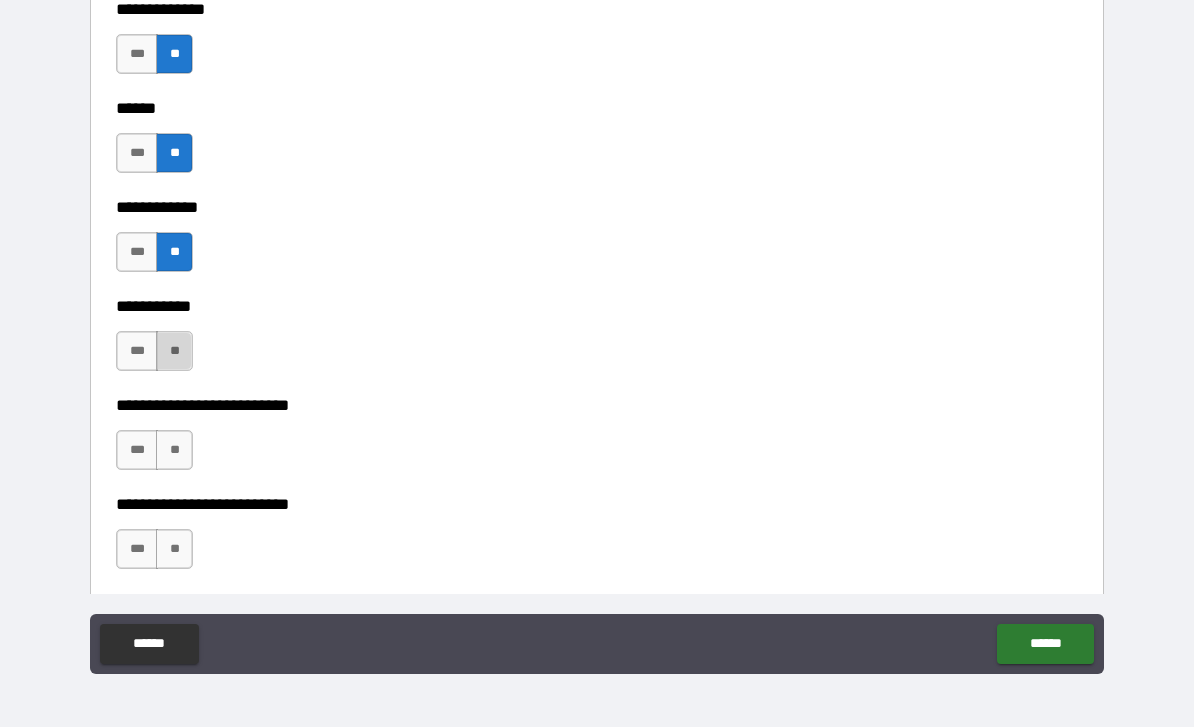 click on "**" at bounding box center [174, 351] 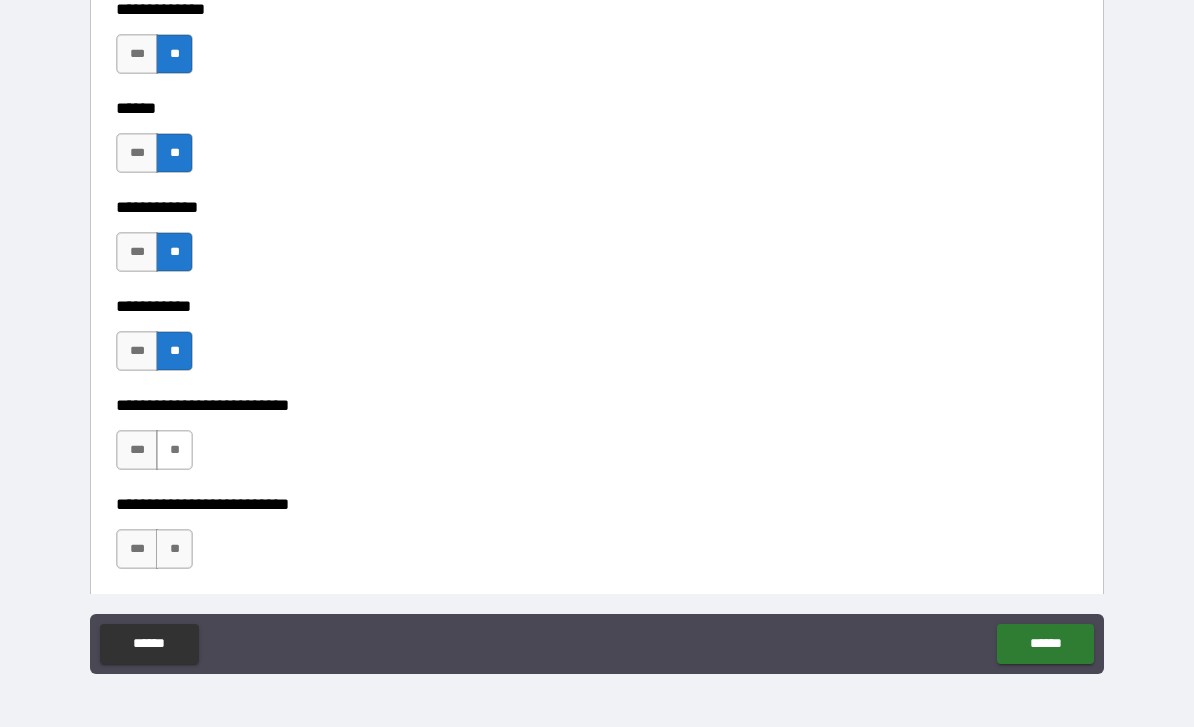click on "**" at bounding box center (174, 450) 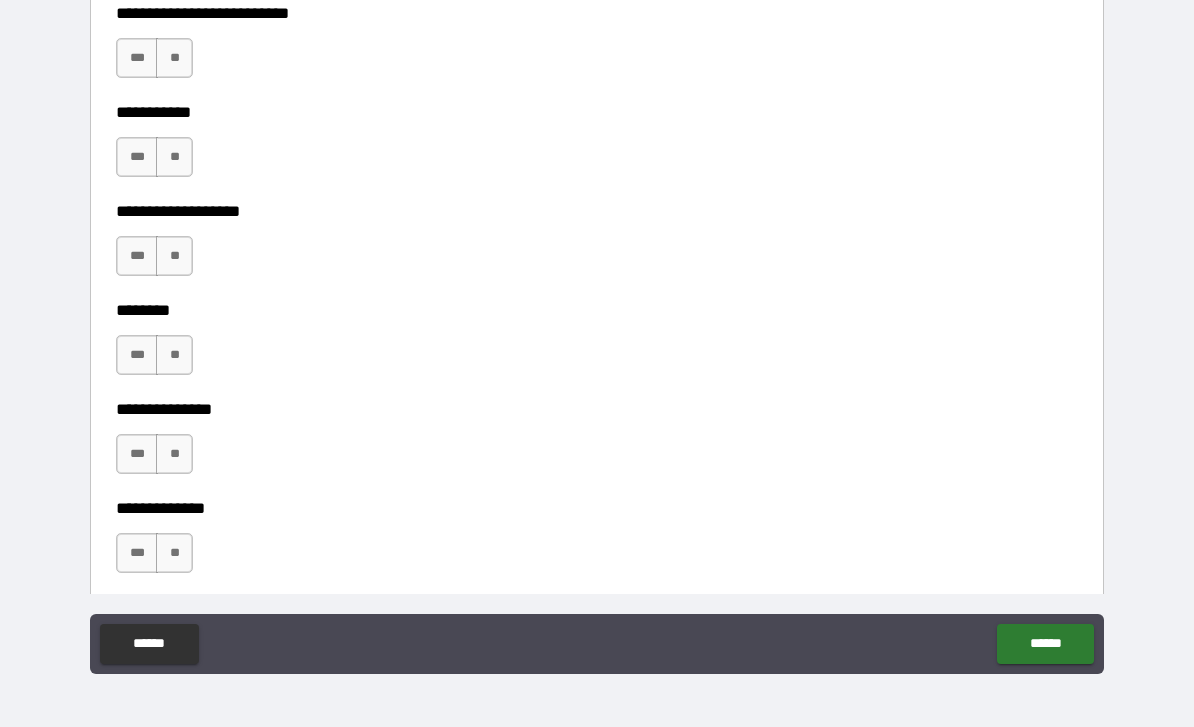 scroll, scrollTop: 4642, scrollLeft: 0, axis: vertical 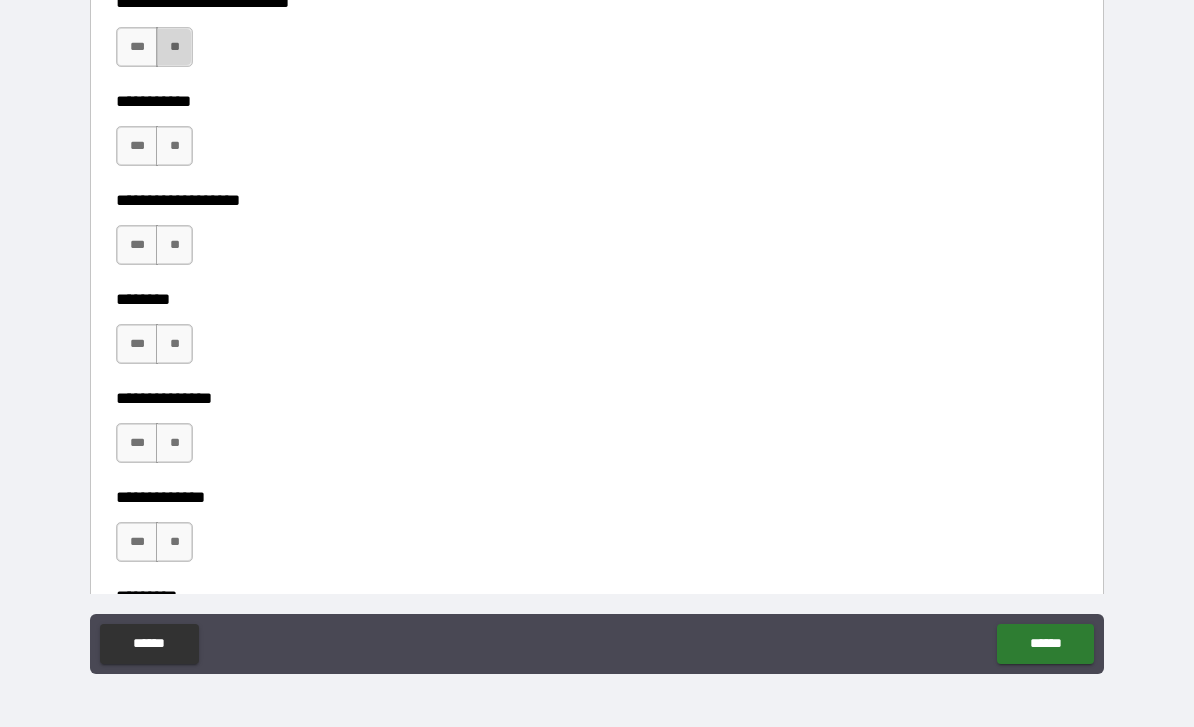 click on "**" at bounding box center [174, 47] 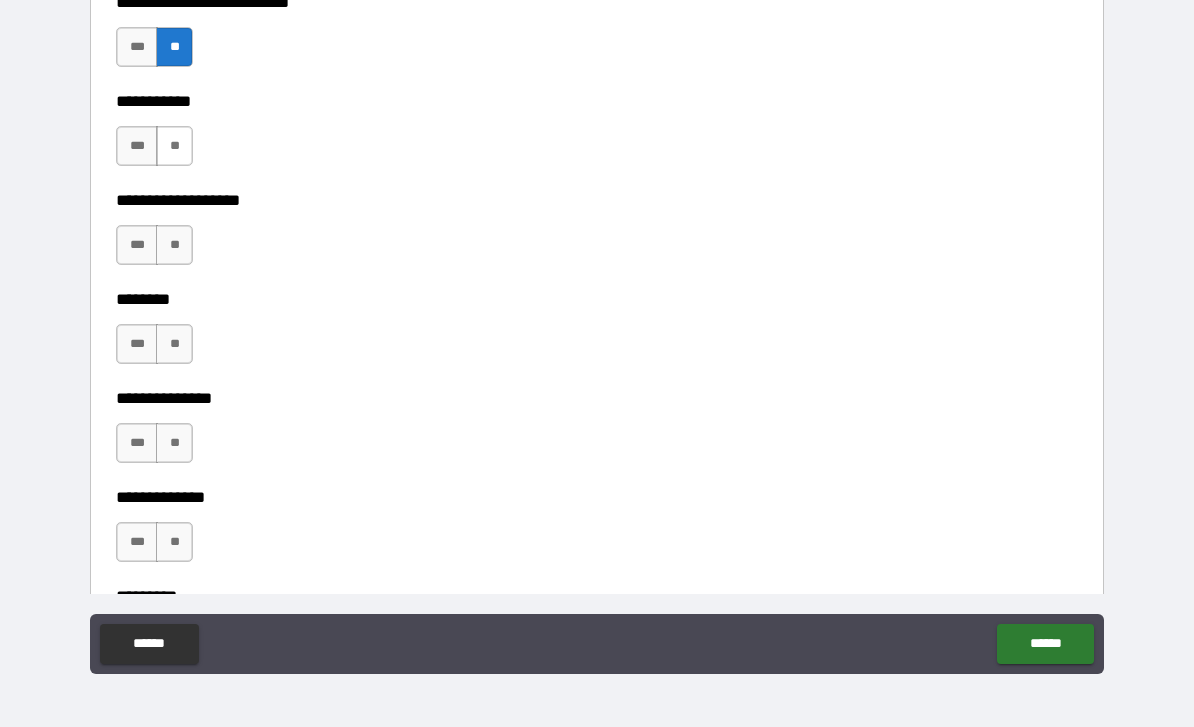 click on "**" at bounding box center (174, 146) 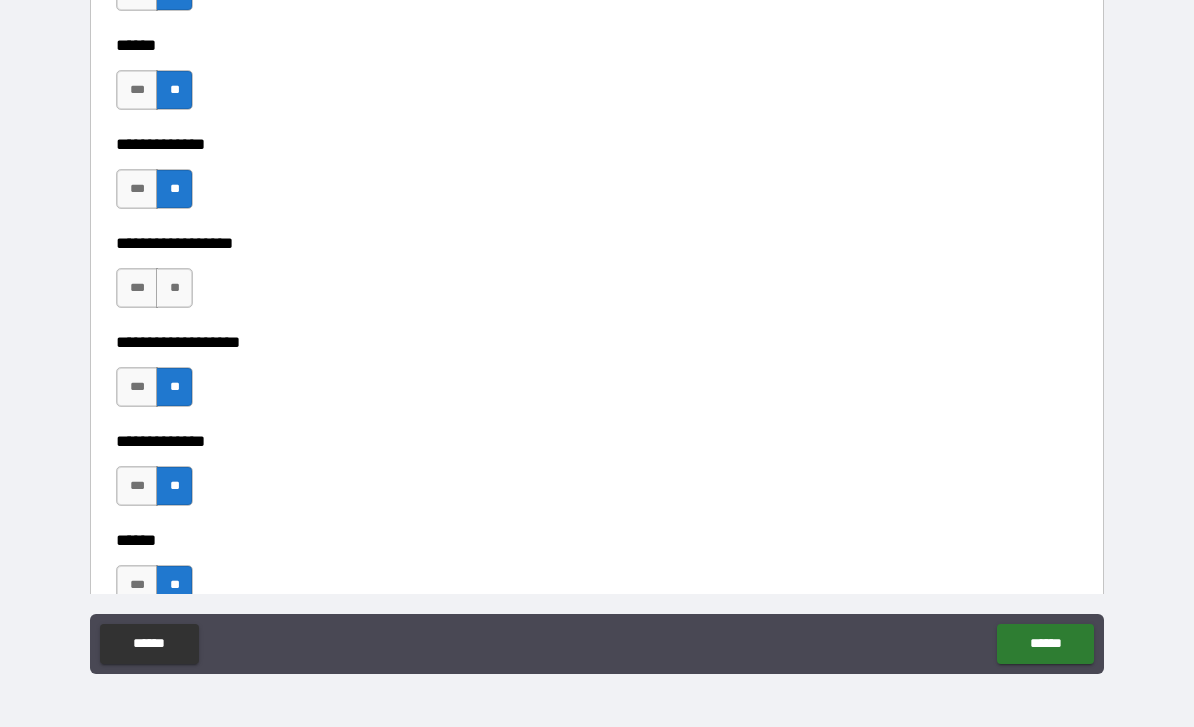 scroll, scrollTop: 3623, scrollLeft: 0, axis: vertical 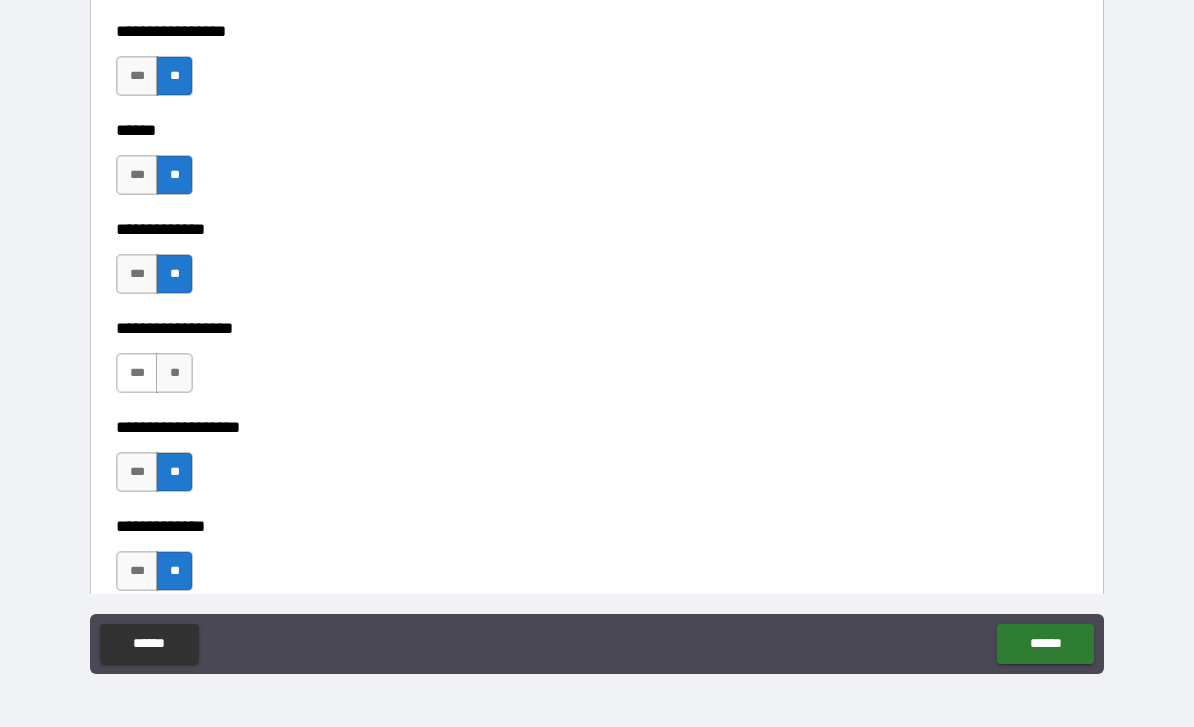 click on "***" at bounding box center (137, 373) 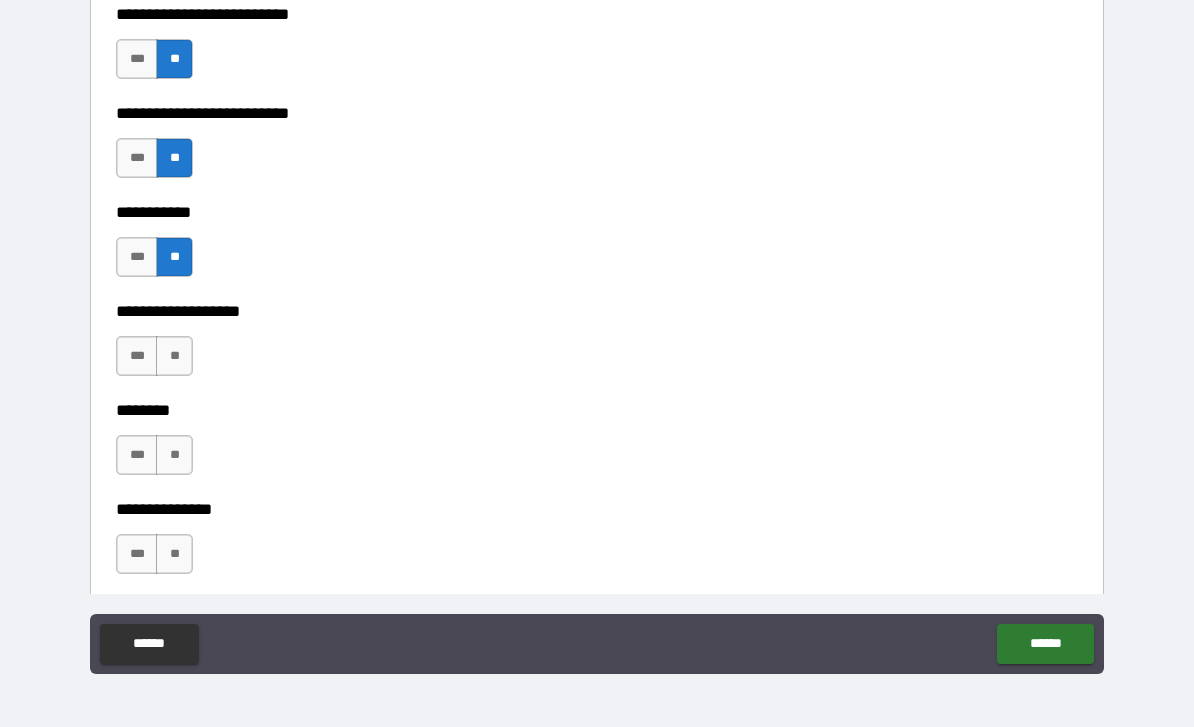 scroll, scrollTop: 4531, scrollLeft: 0, axis: vertical 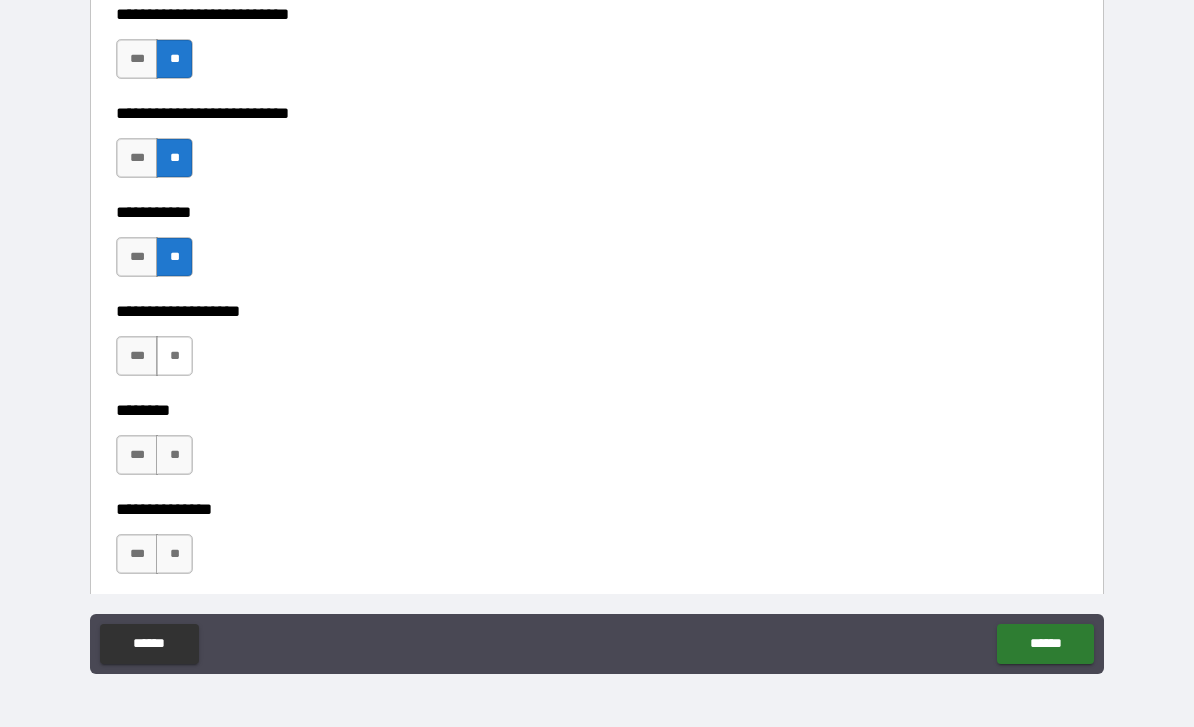 click on "**" at bounding box center (174, 356) 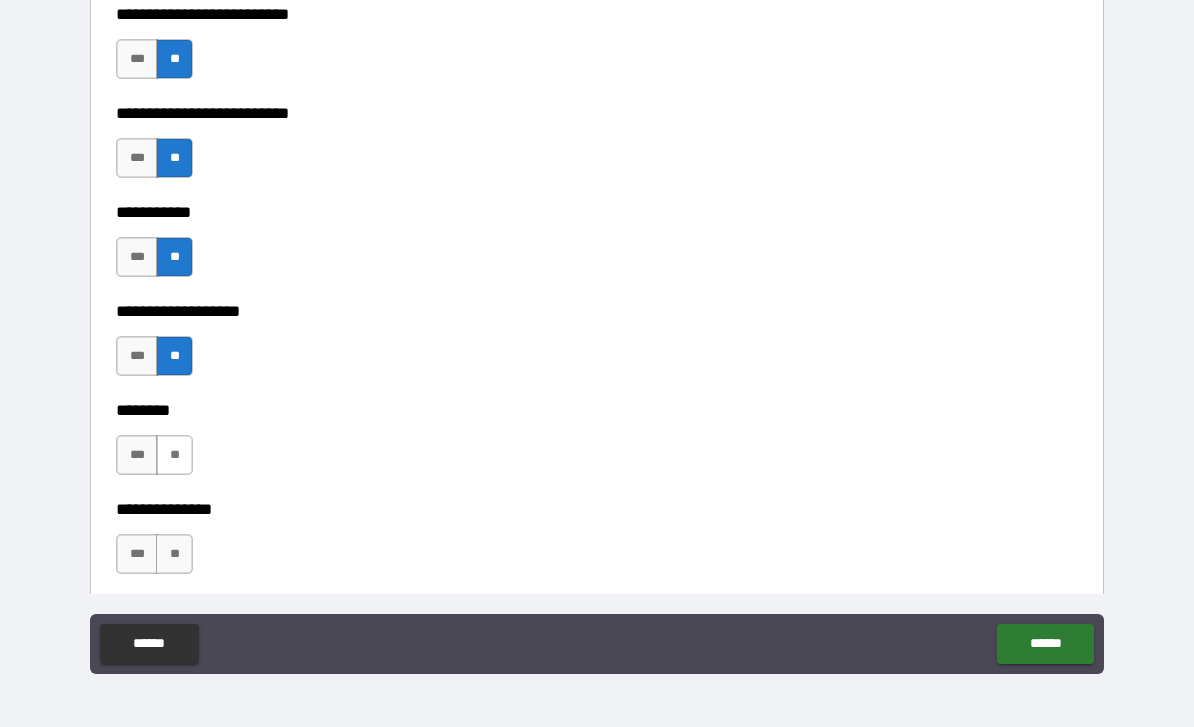 click on "**" at bounding box center [174, 455] 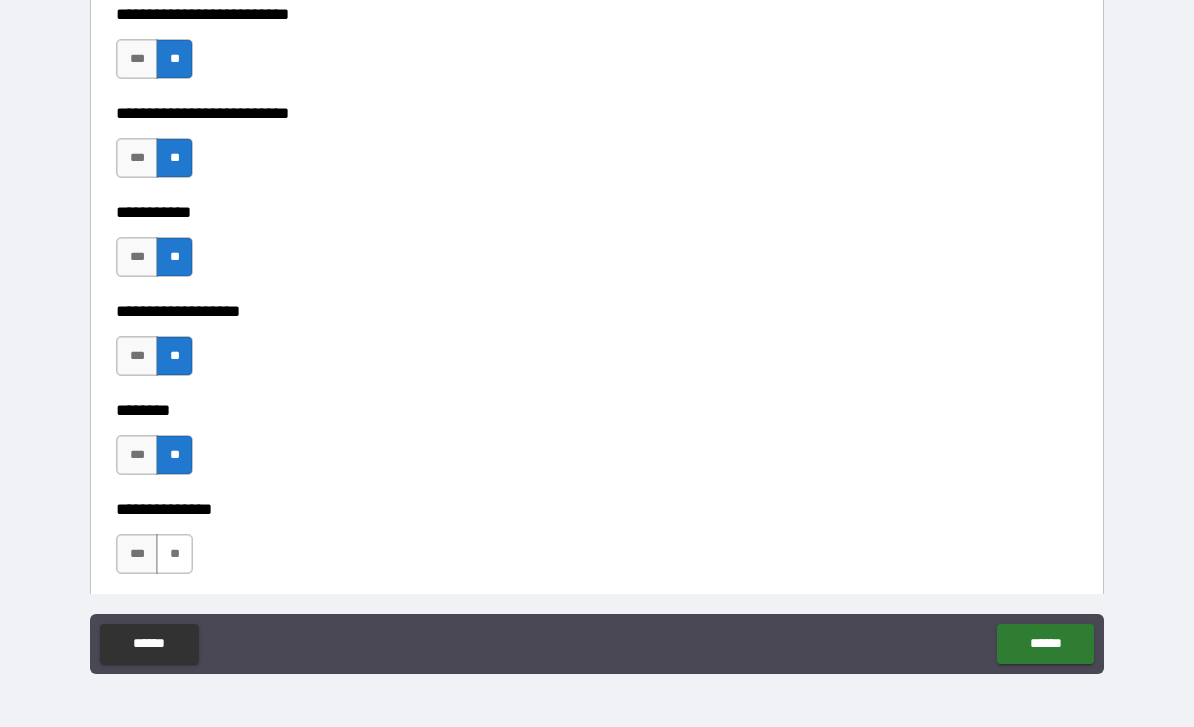 click on "**" at bounding box center (174, 554) 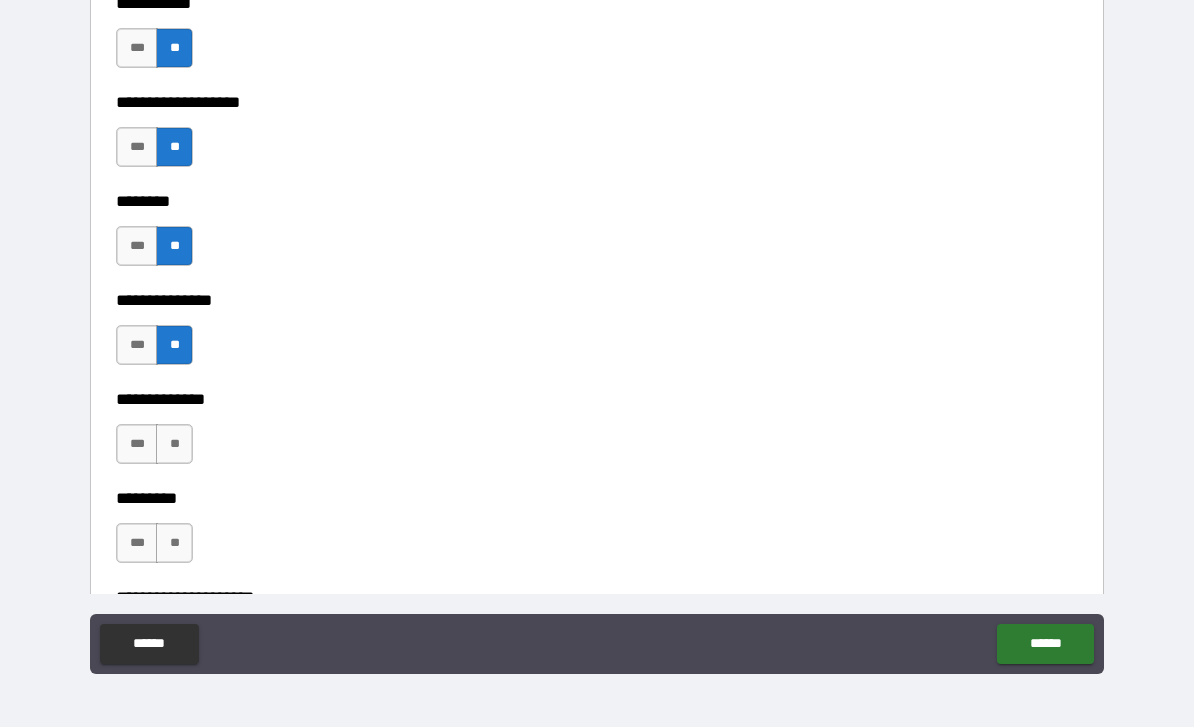 scroll, scrollTop: 4786, scrollLeft: 0, axis: vertical 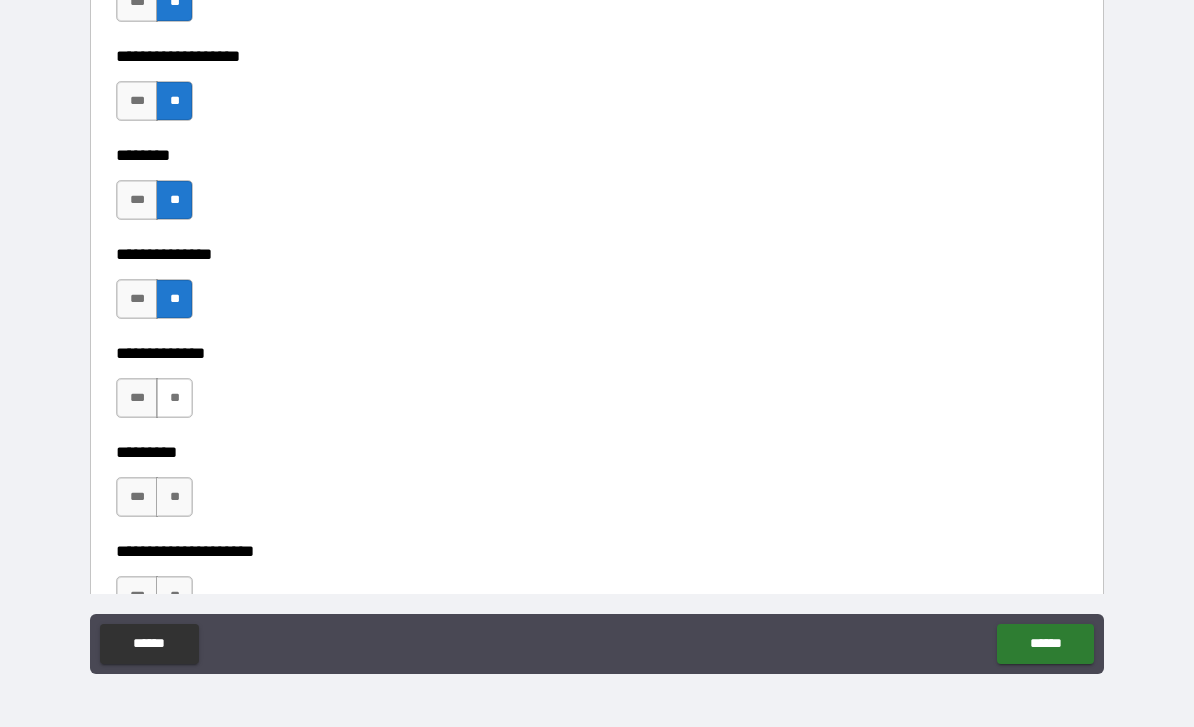 click on "**" at bounding box center [174, 398] 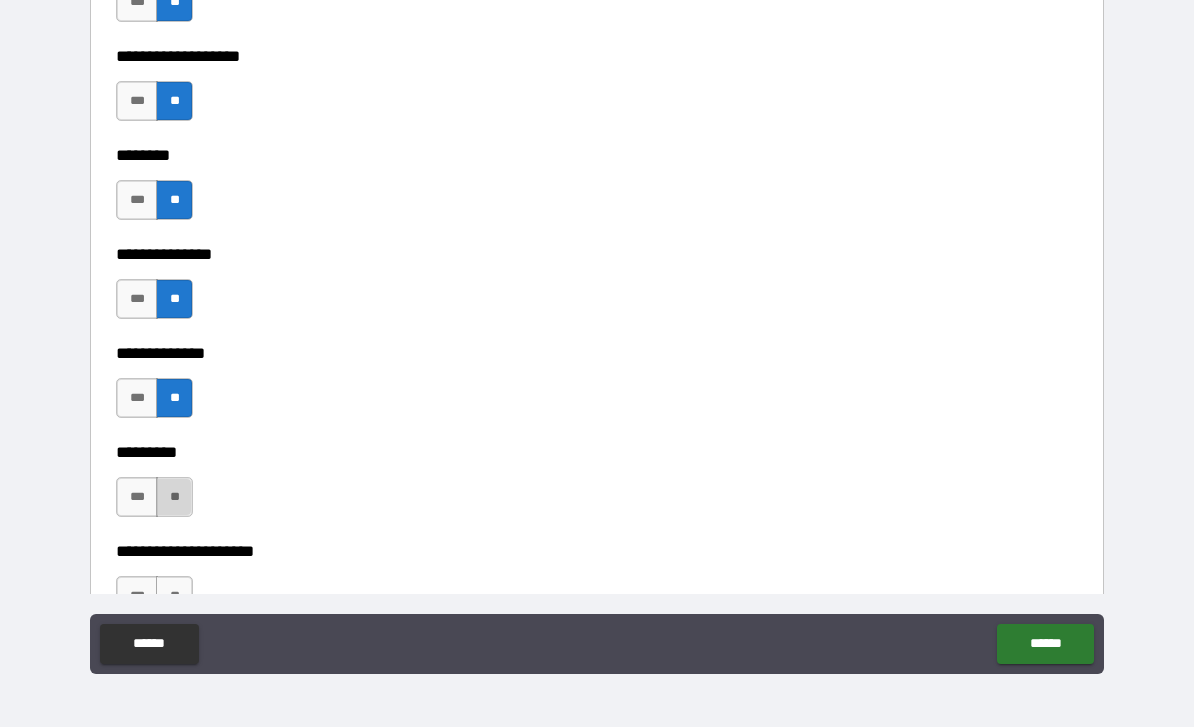 click on "**" at bounding box center (174, 497) 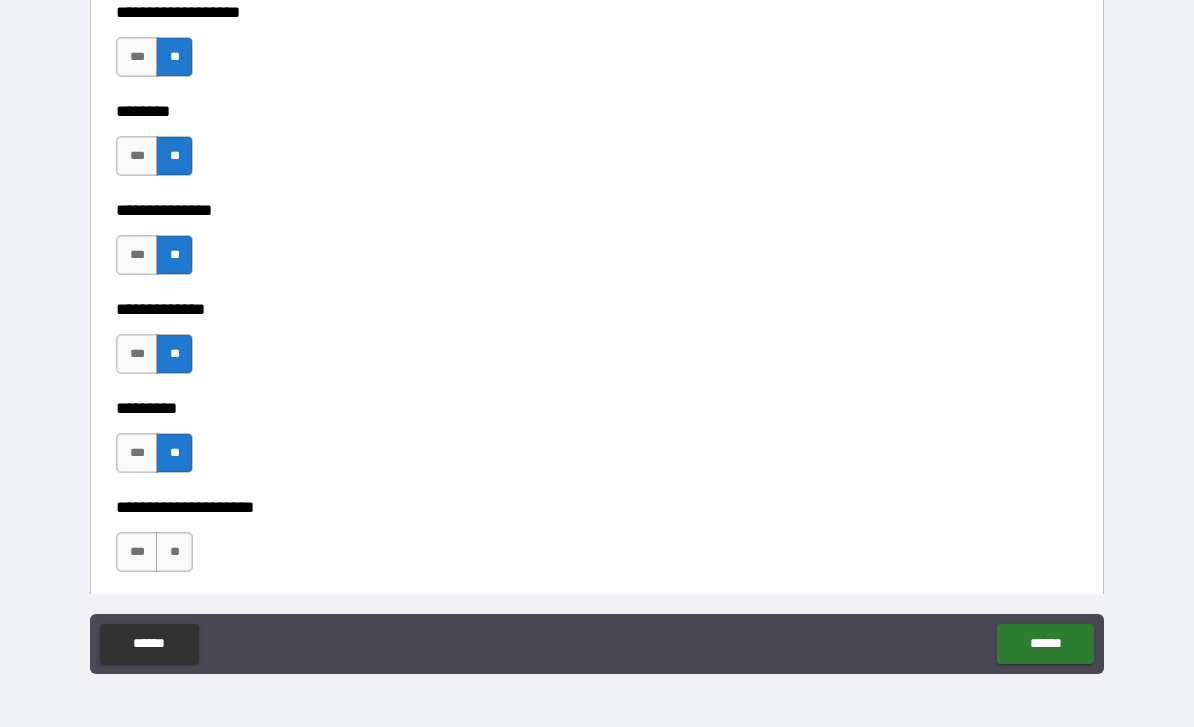 scroll, scrollTop: 4845, scrollLeft: 0, axis: vertical 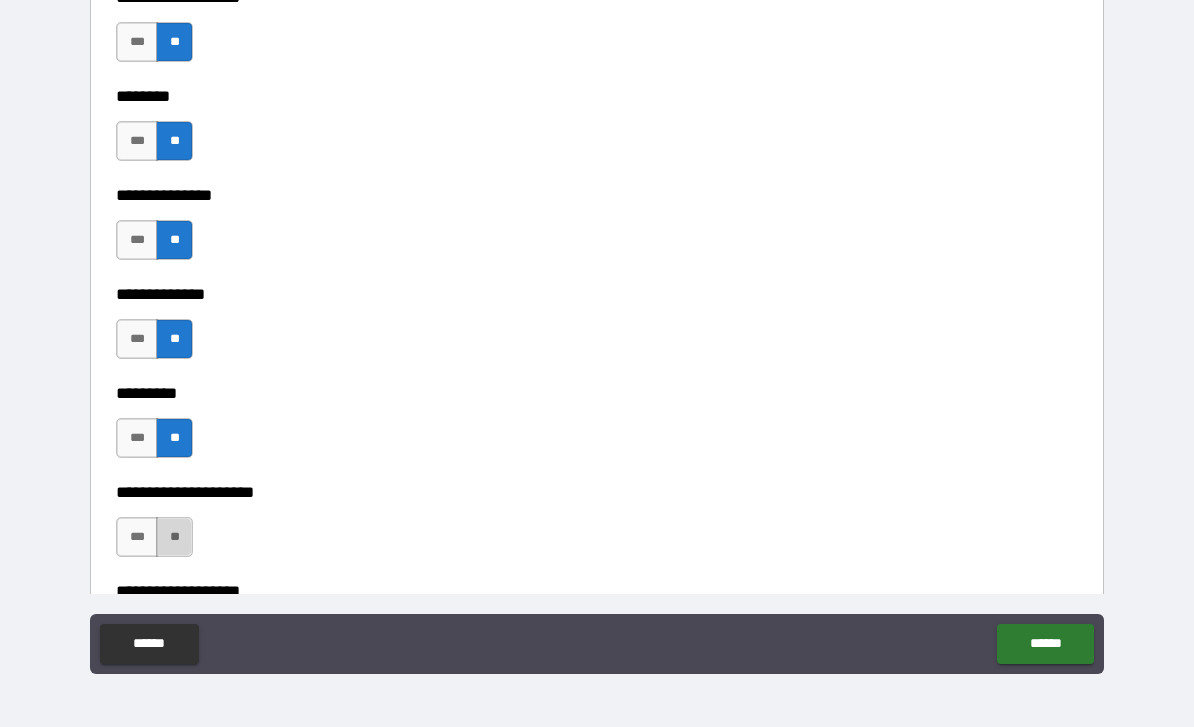 click on "**" at bounding box center [174, 537] 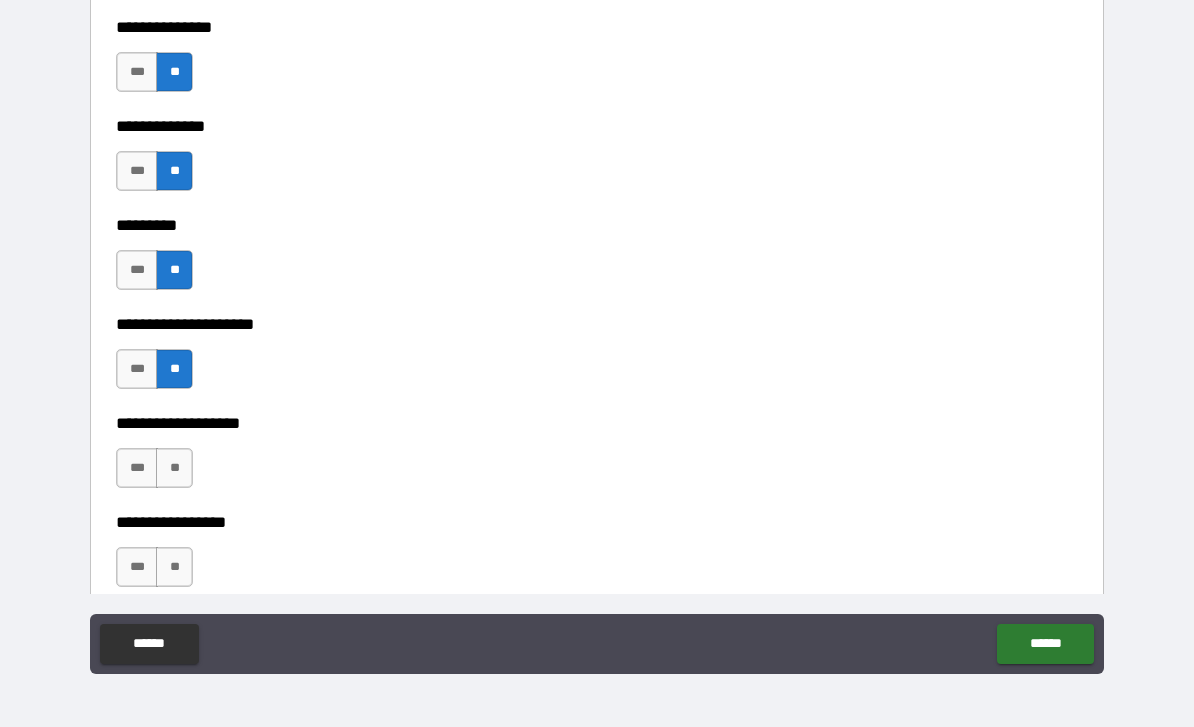 scroll, scrollTop: 5084, scrollLeft: 0, axis: vertical 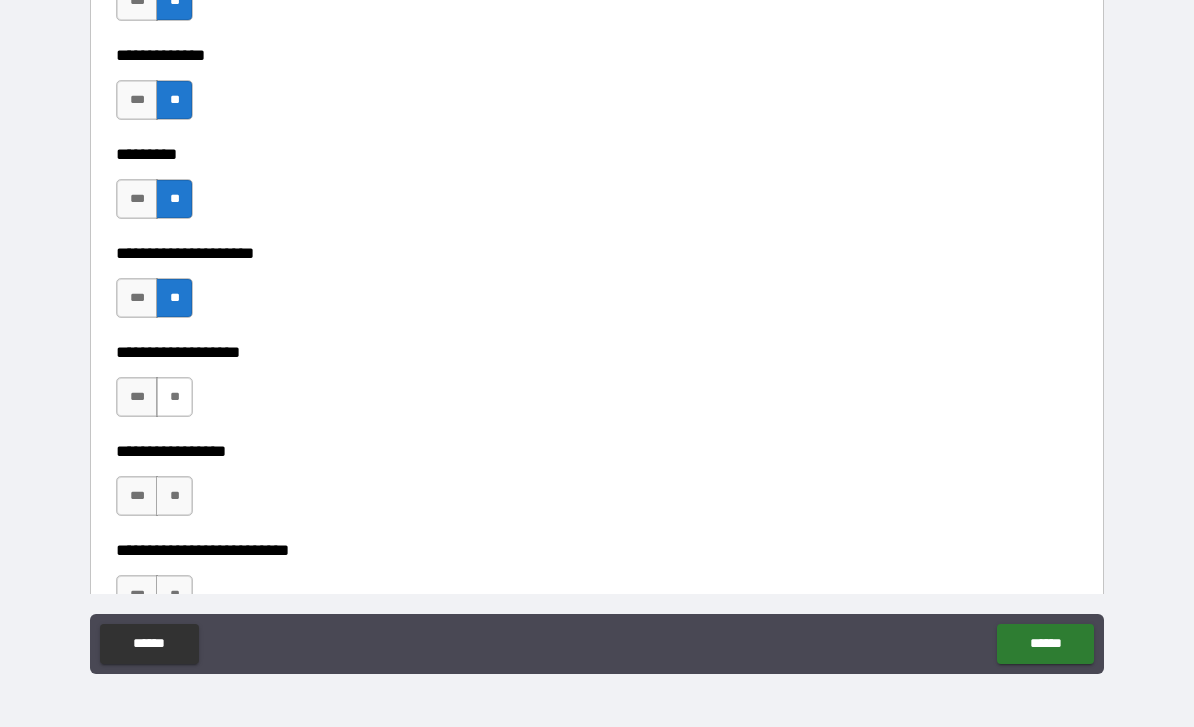click on "**" at bounding box center (174, 397) 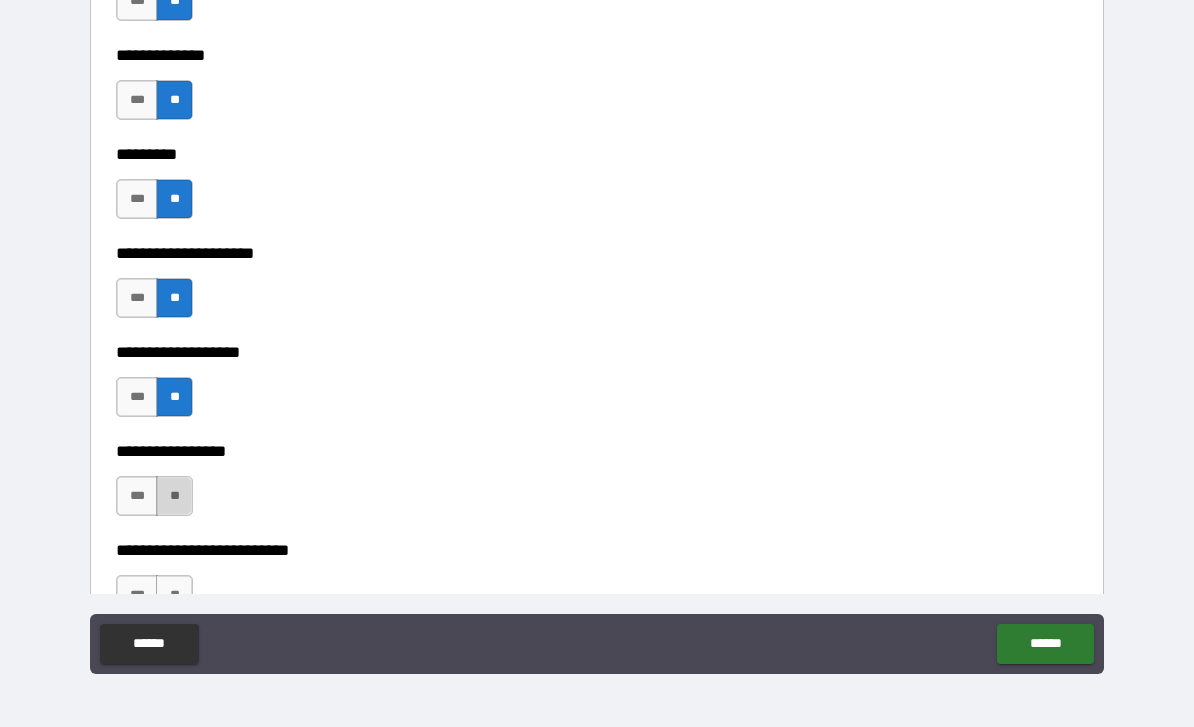click on "**" at bounding box center (174, 496) 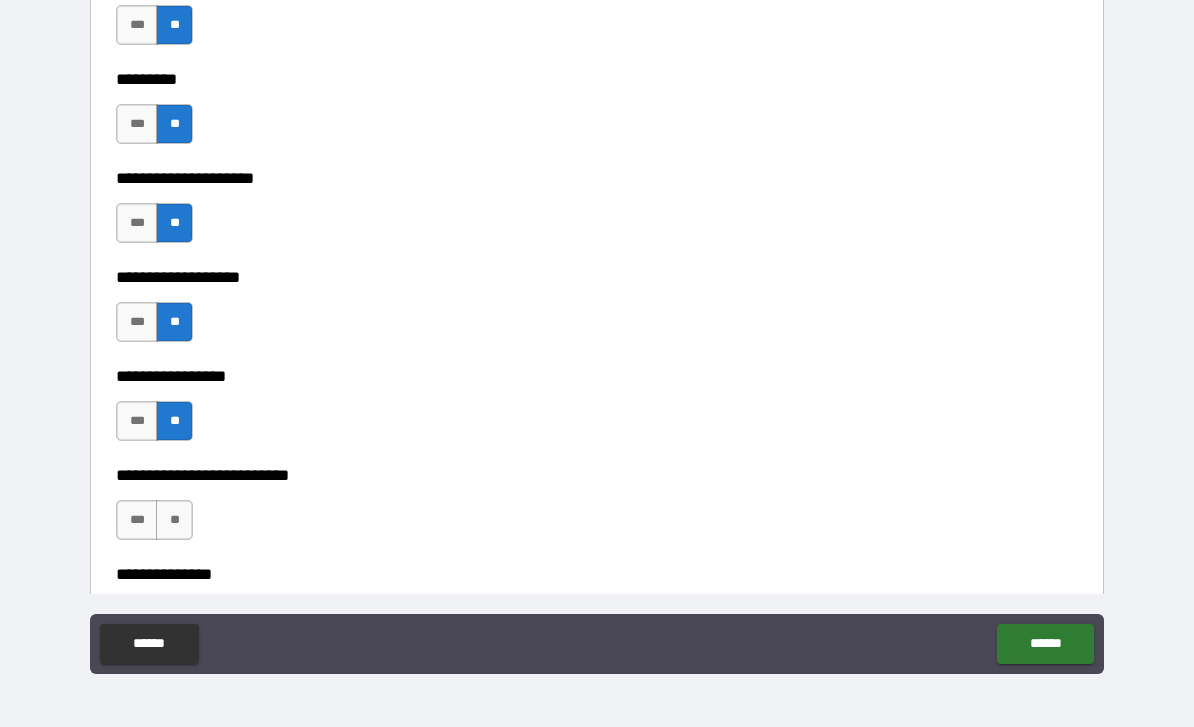 scroll, scrollTop: 5162, scrollLeft: 0, axis: vertical 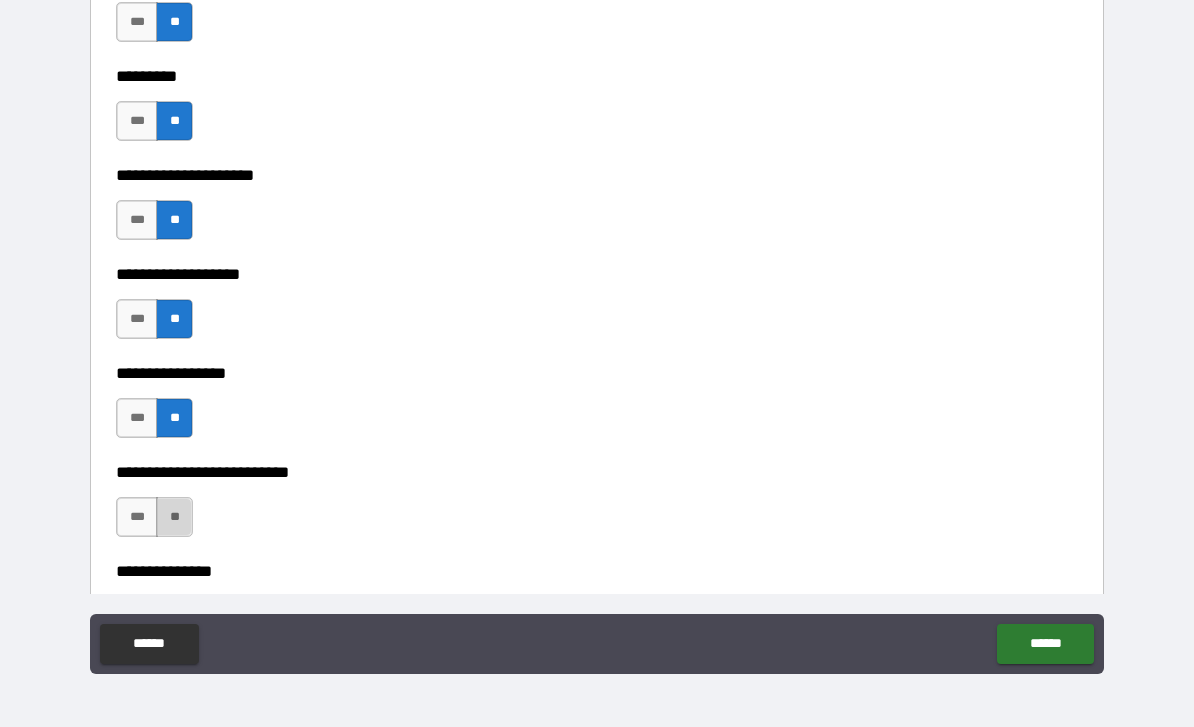 click on "**" at bounding box center [174, 517] 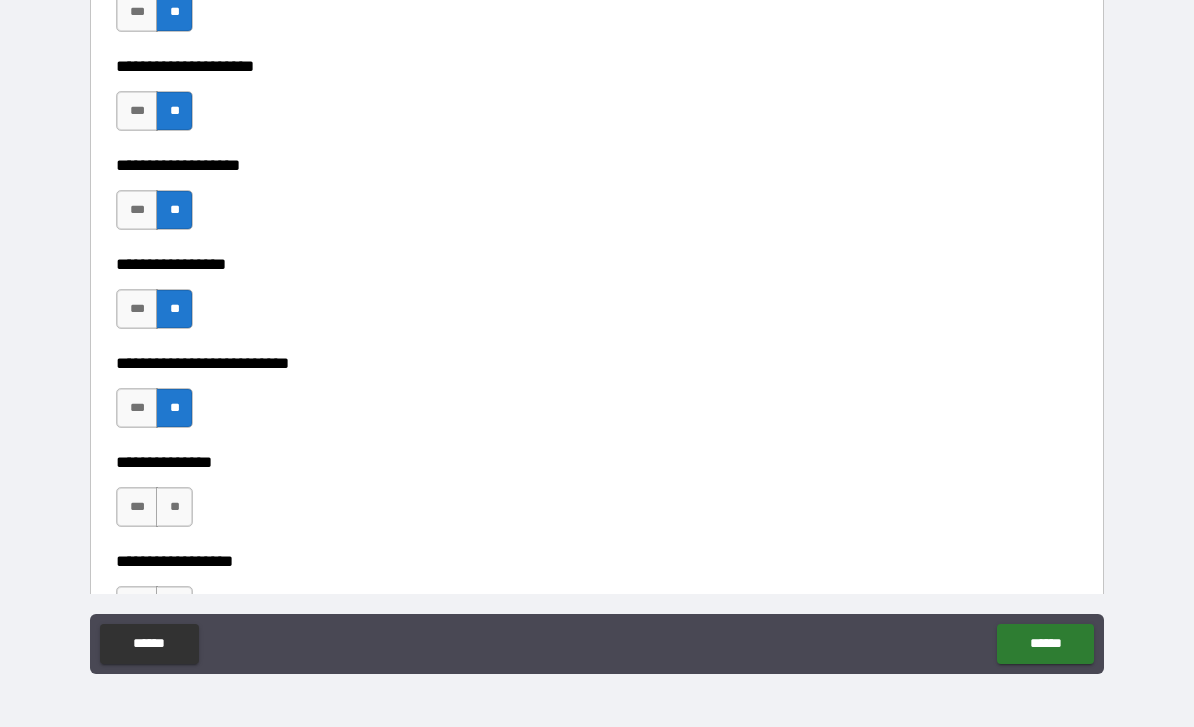 scroll, scrollTop: 5313, scrollLeft: 0, axis: vertical 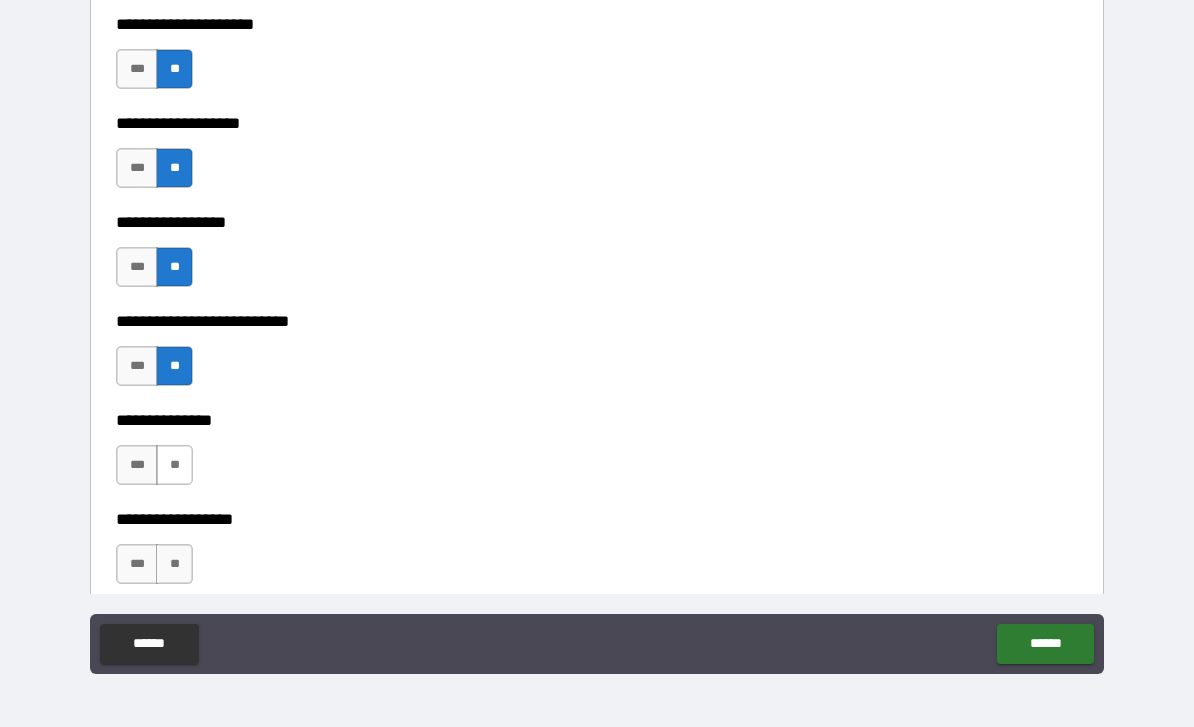 click on "**" at bounding box center [174, 465] 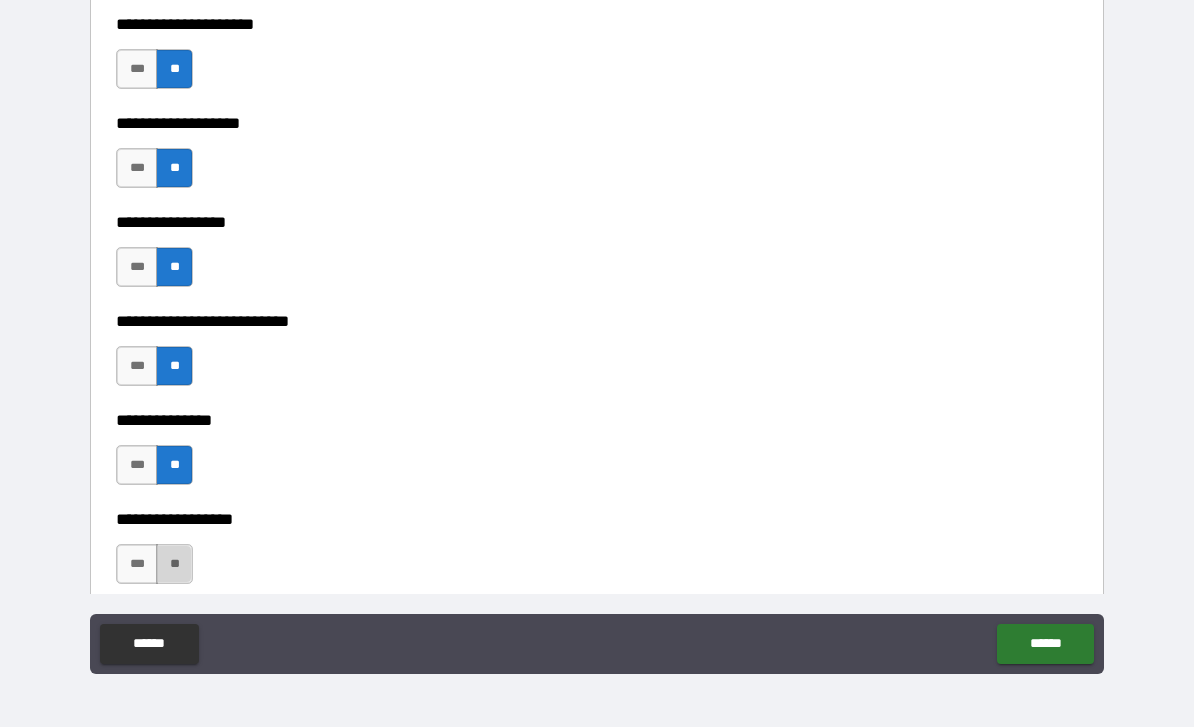 click on "**" at bounding box center [174, 564] 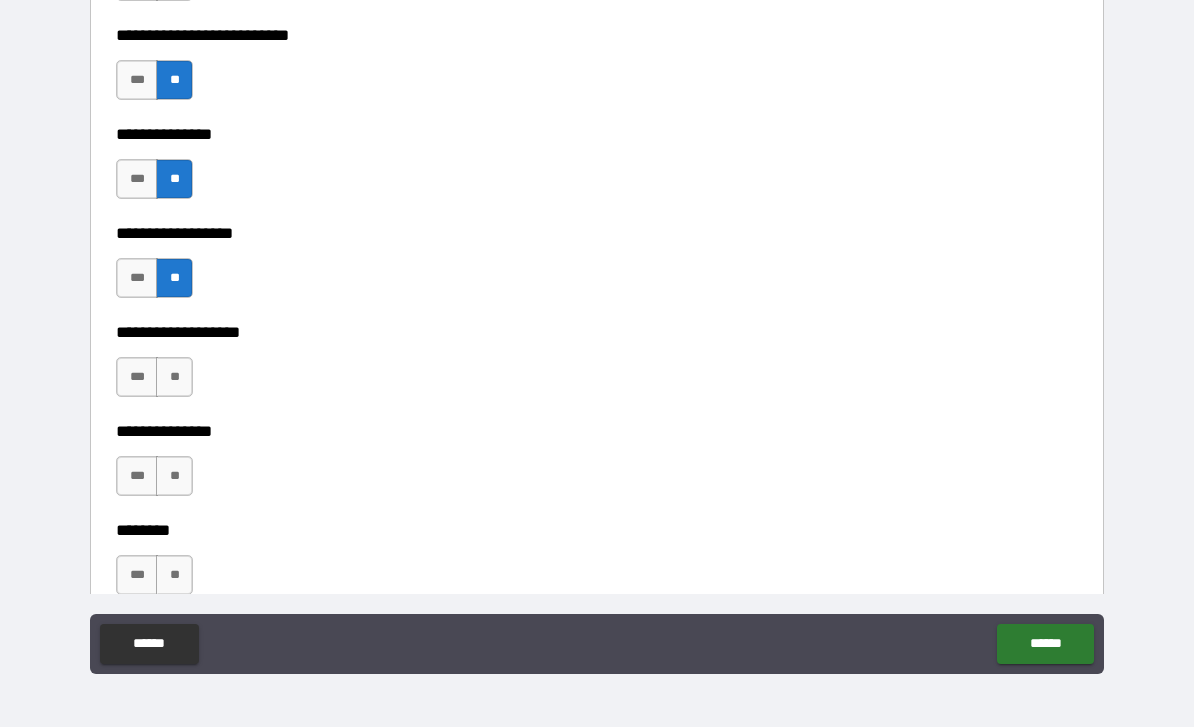 scroll, scrollTop: 5601, scrollLeft: 0, axis: vertical 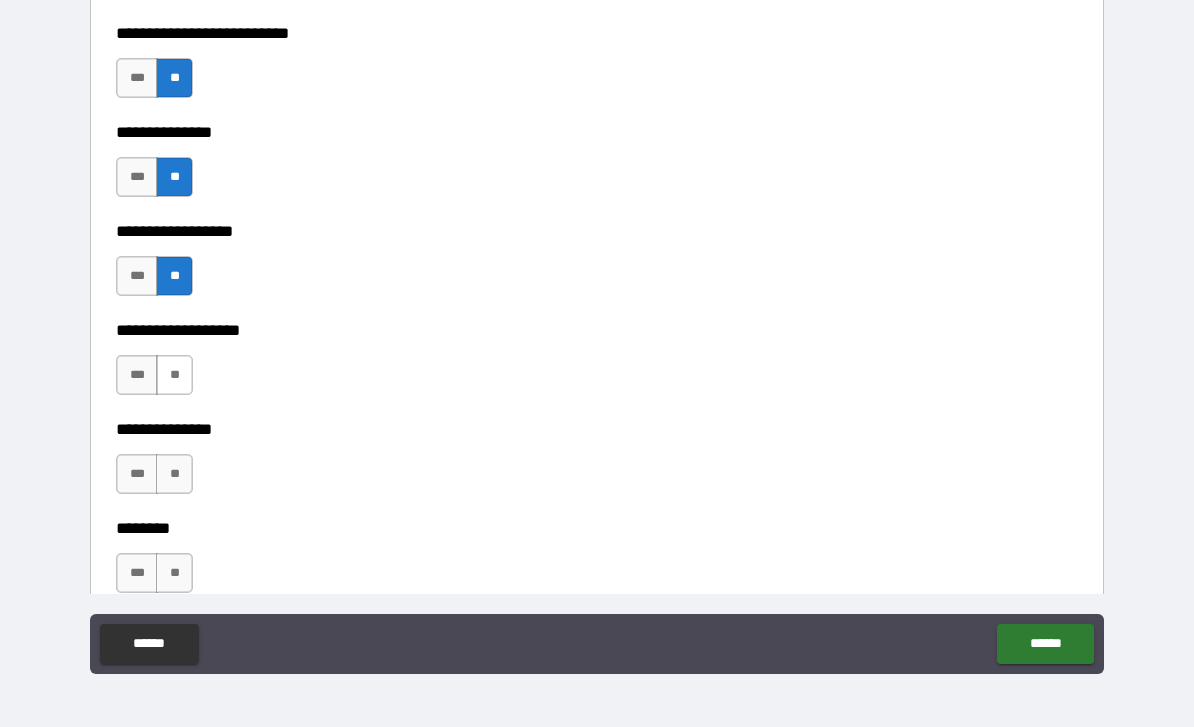click on "**" at bounding box center (174, 375) 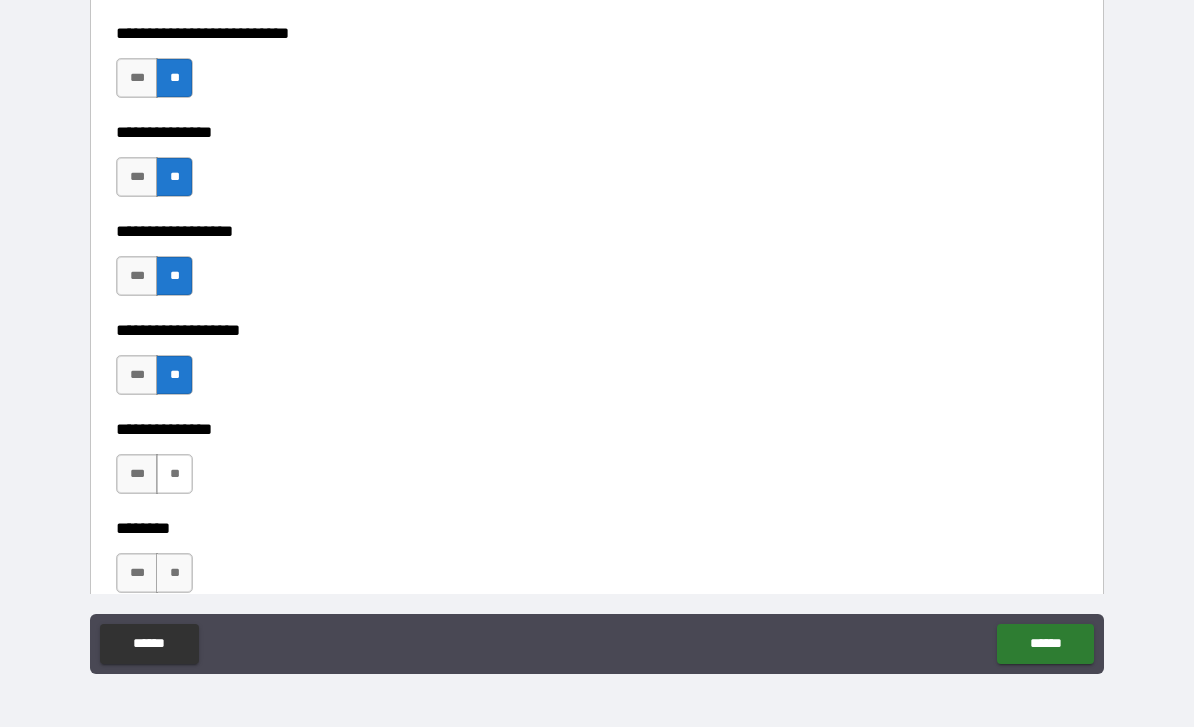 click on "**" at bounding box center (174, 474) 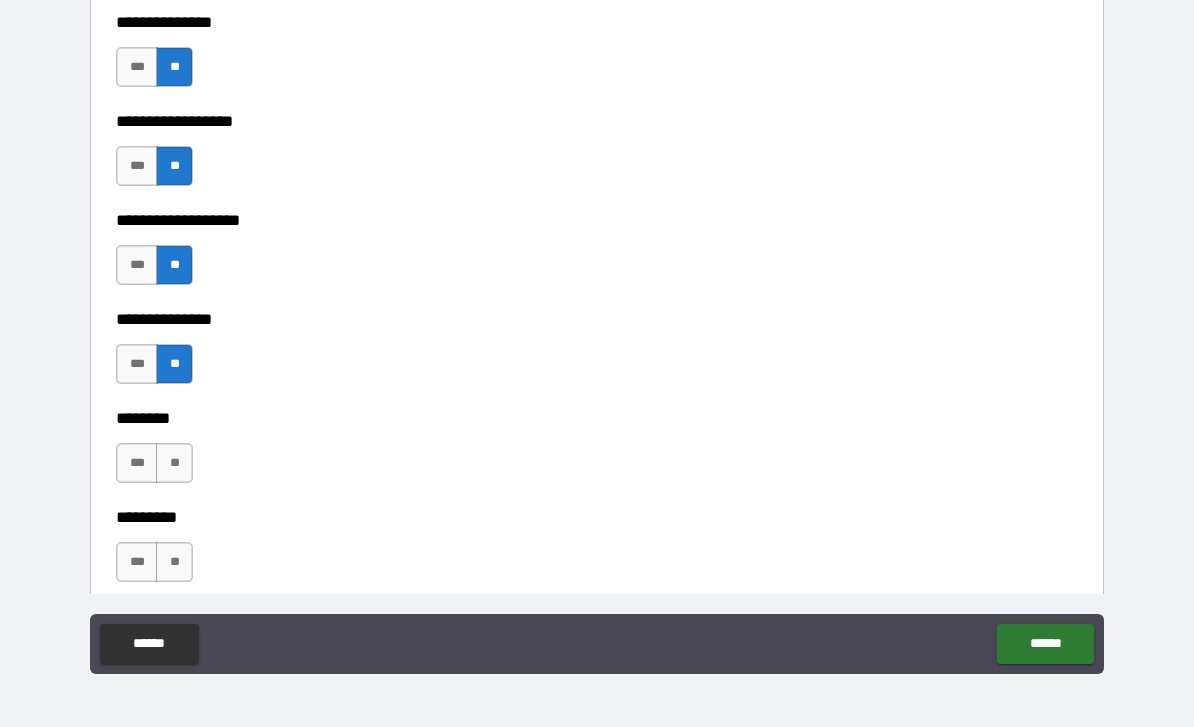 scroll, scrollTop: 5719, scrollLeft: 0, axis: vertical 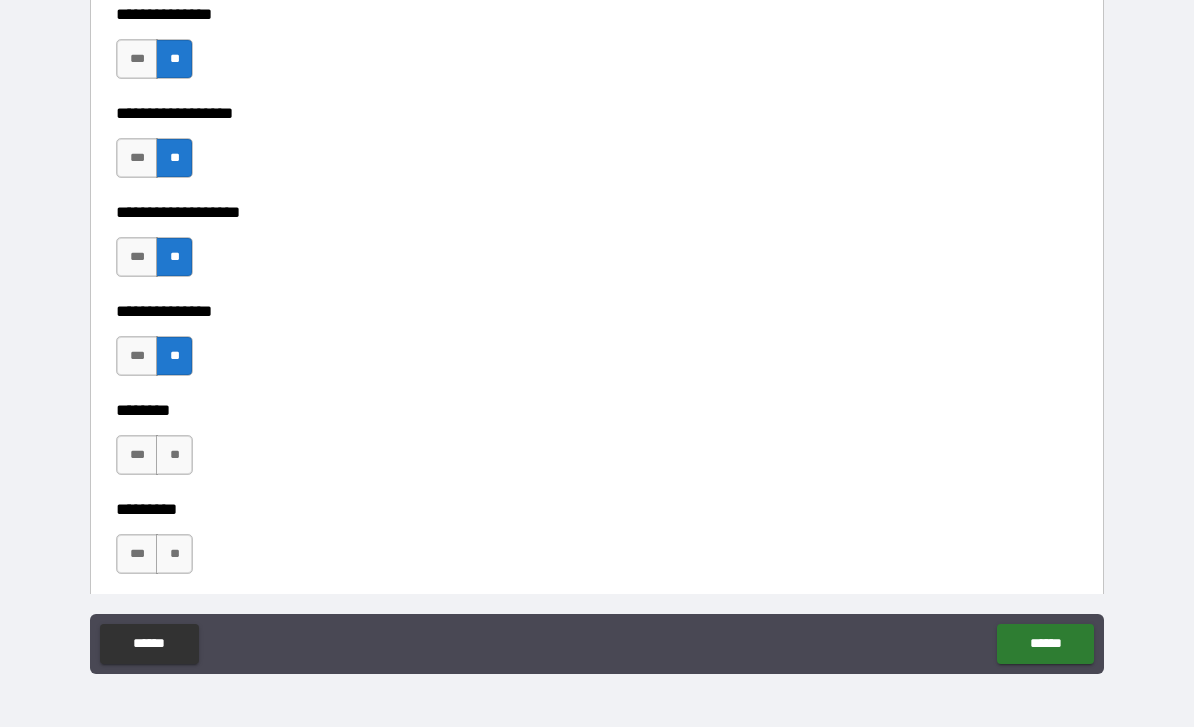 click on "**" at bounding box center [174, 455] 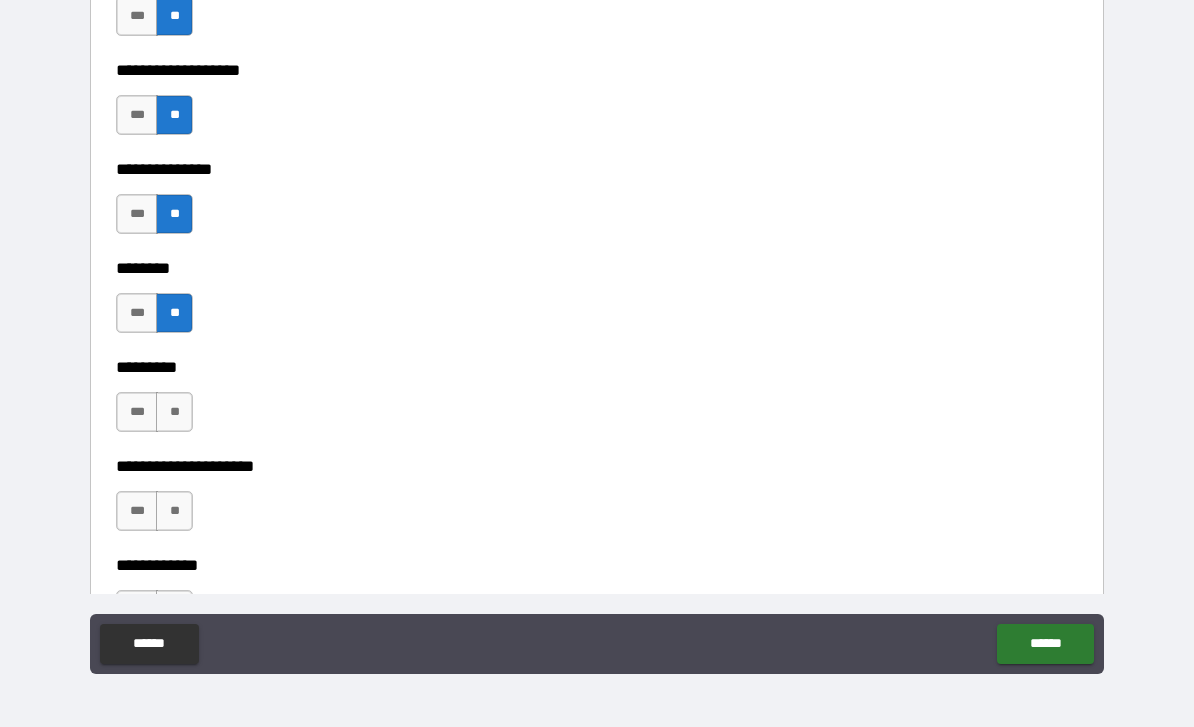 scroll, scrollTop: 5867, scrollLeft: 0, axis: vertical 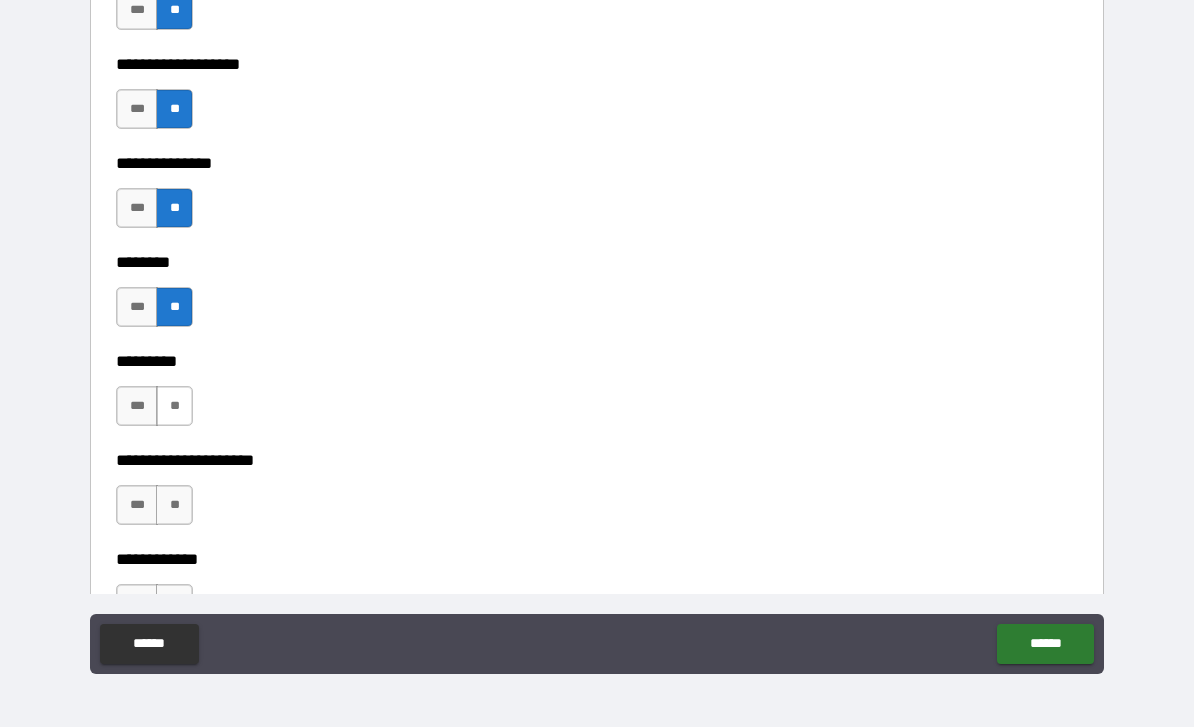 click on "**" at bounding box center (174, 406) 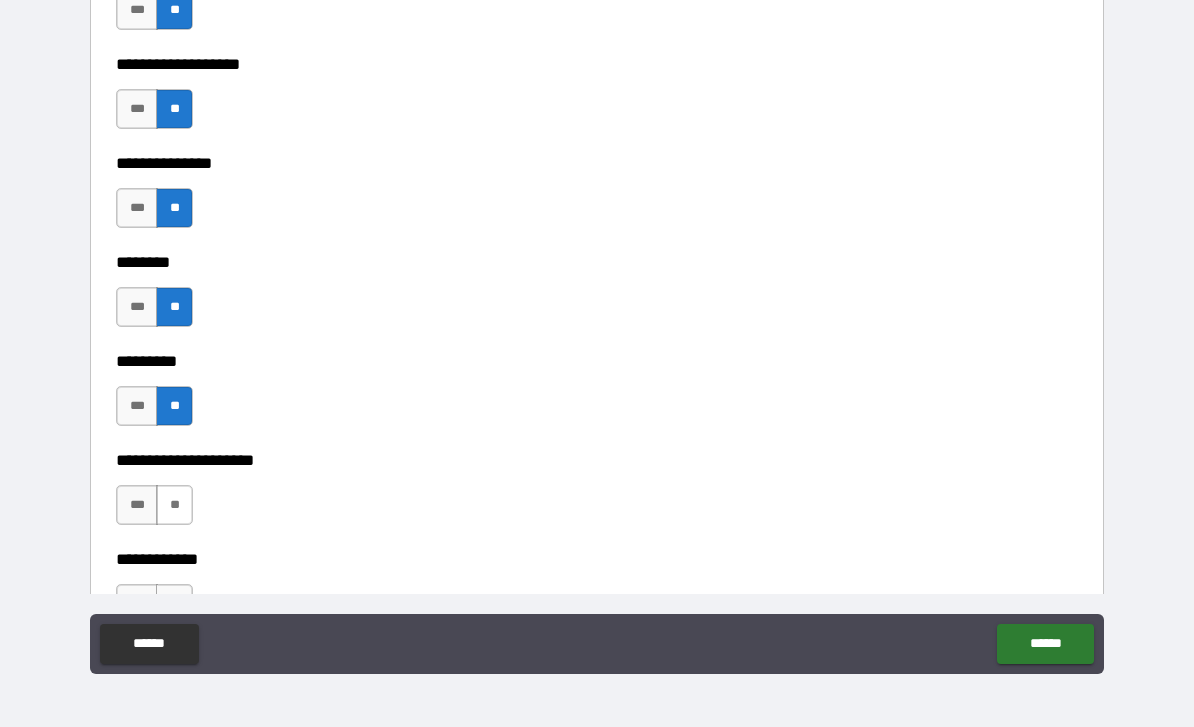 click on "**" at bounding box center (174, 505) 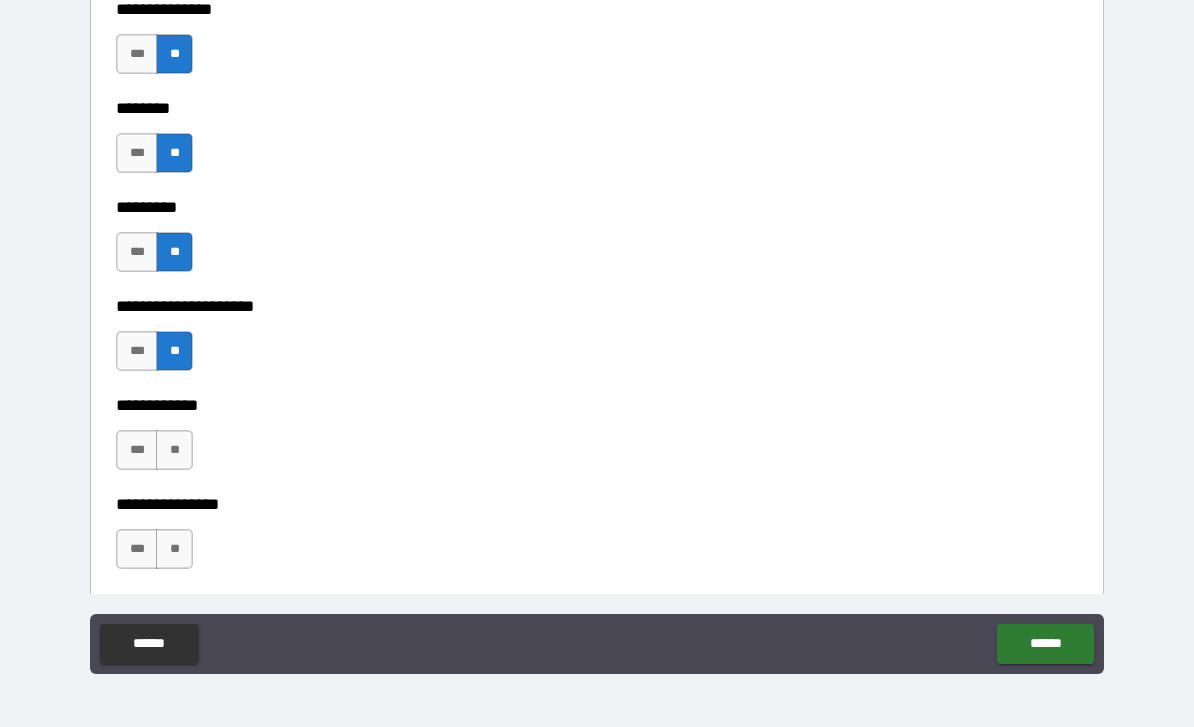 scroll, scrollTop: 6023, scrollLeft: 0, axis: vertical 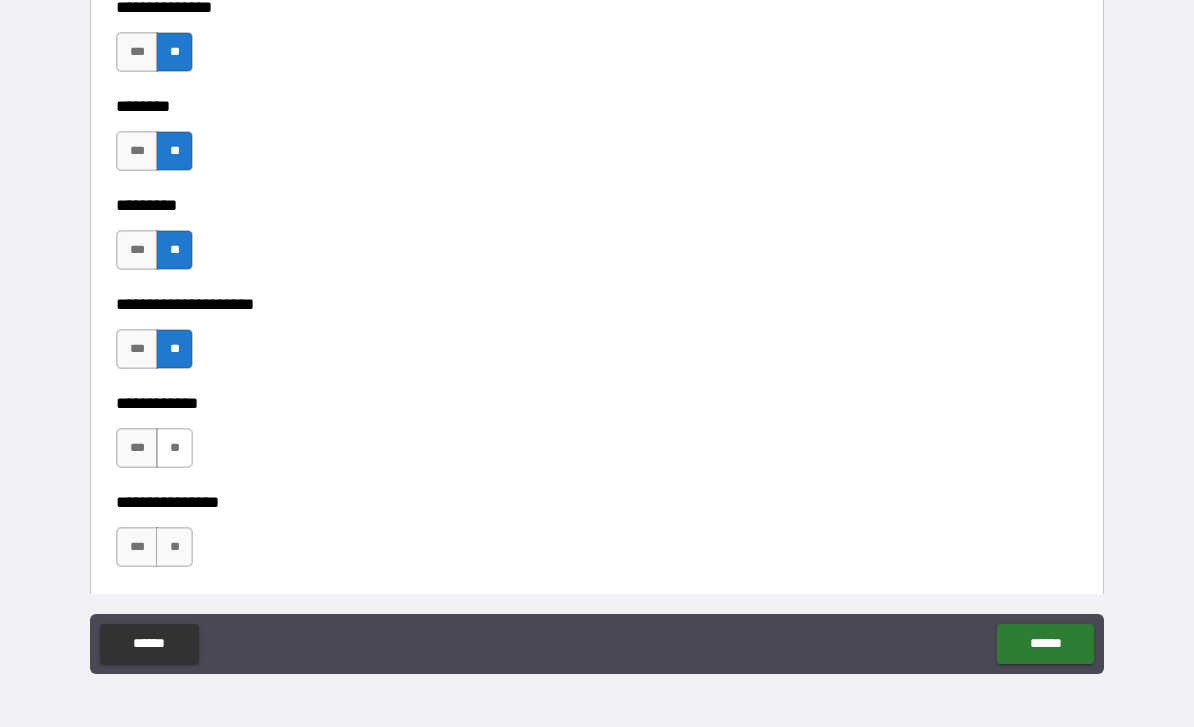 click on "**" at bounding box center [174, 448] 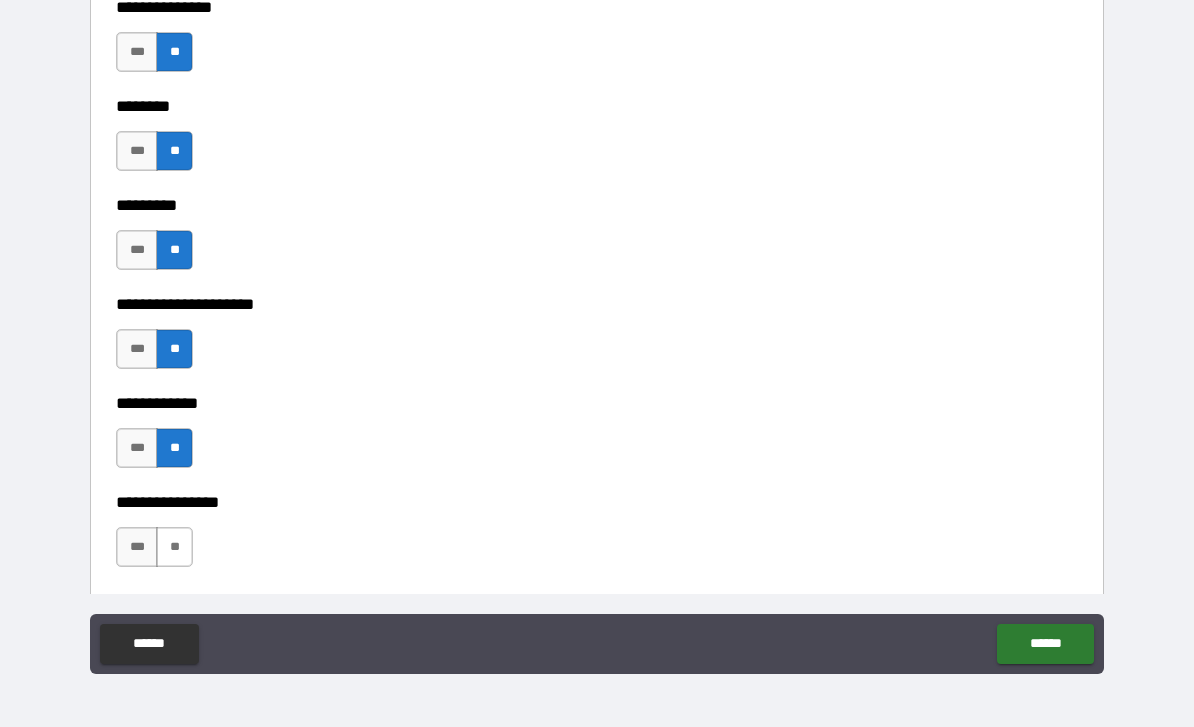 click on "**" at bounding box center (174, 547) 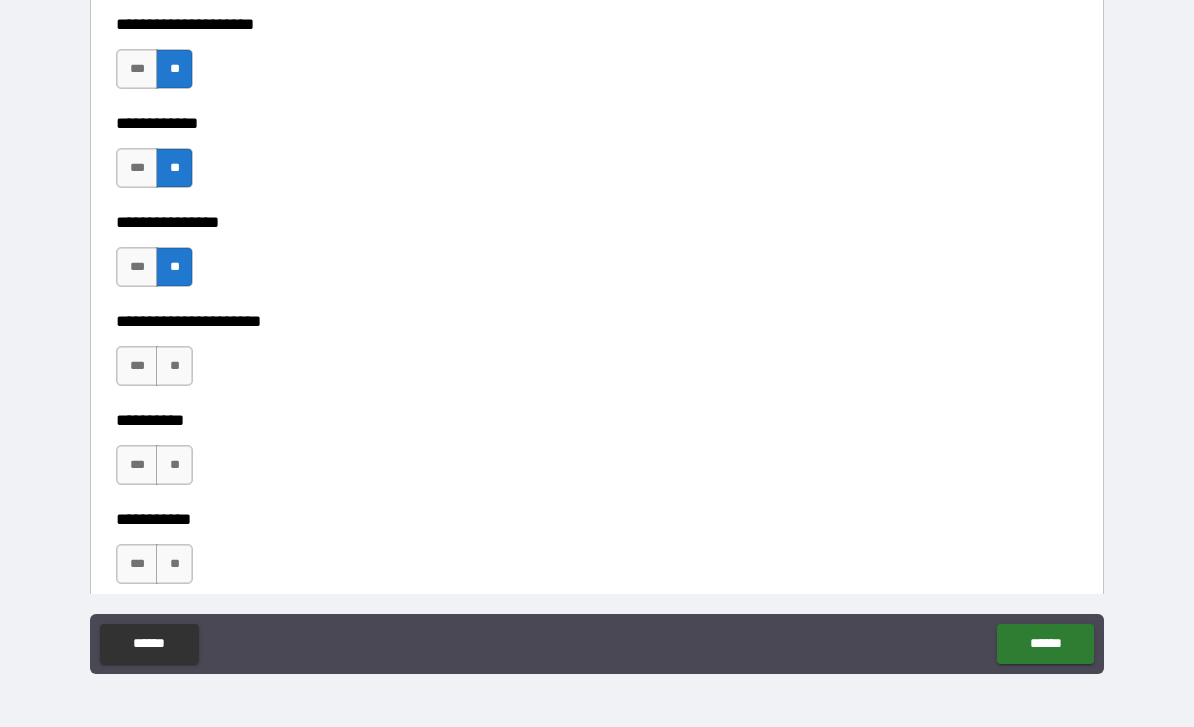 scroll, scrollTop: 6307, scrollLeft: 0, axis: vertical 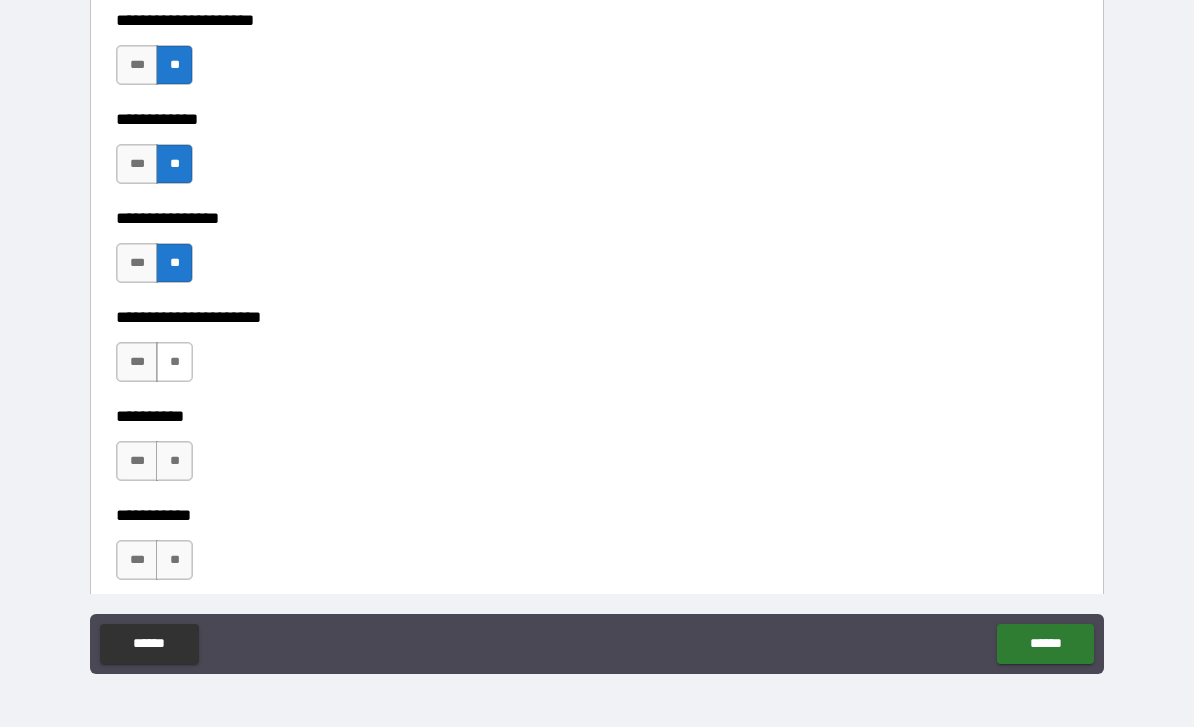 click on "**" at bounding box center [174, 362] 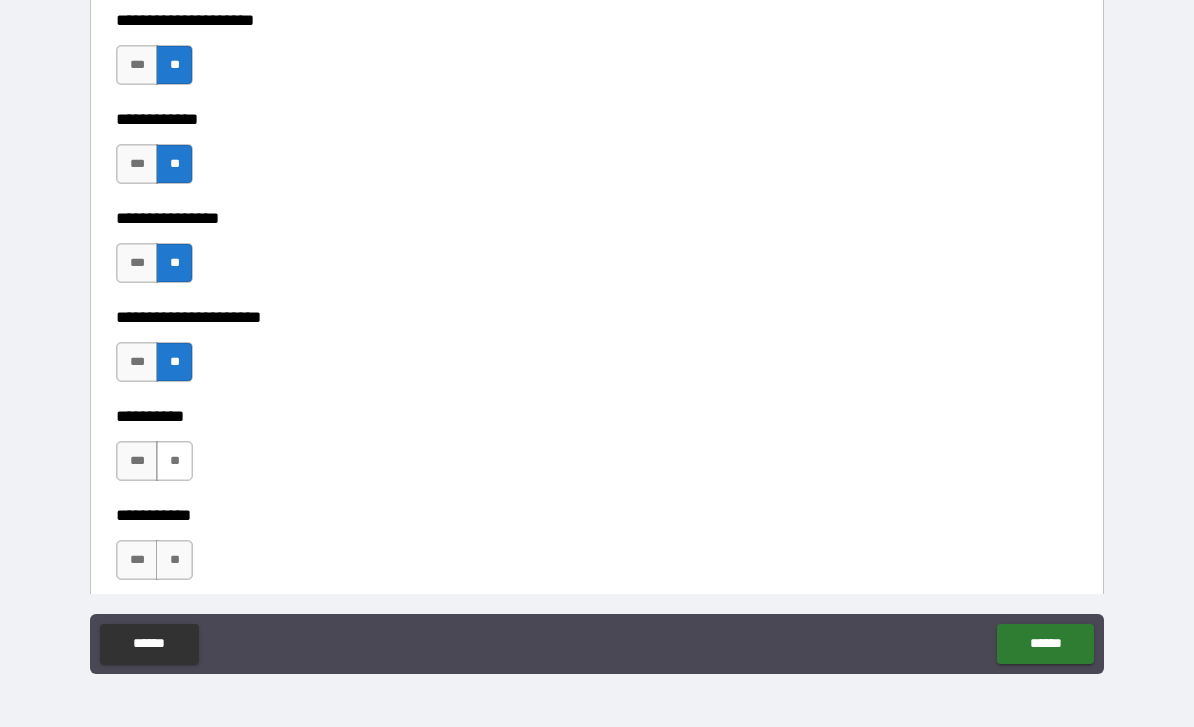 click on "**" at bounding box center (174, 461) 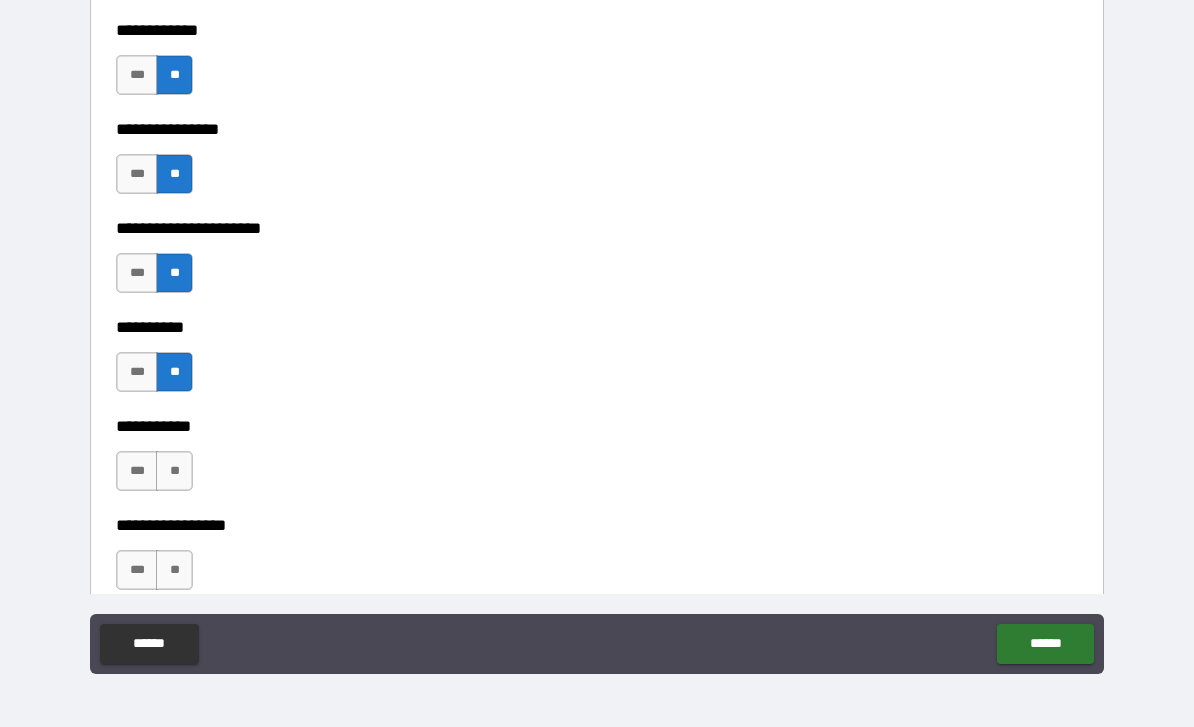 scroll, scrollTop: 6424, scrollLeft: 0, axis: vertical 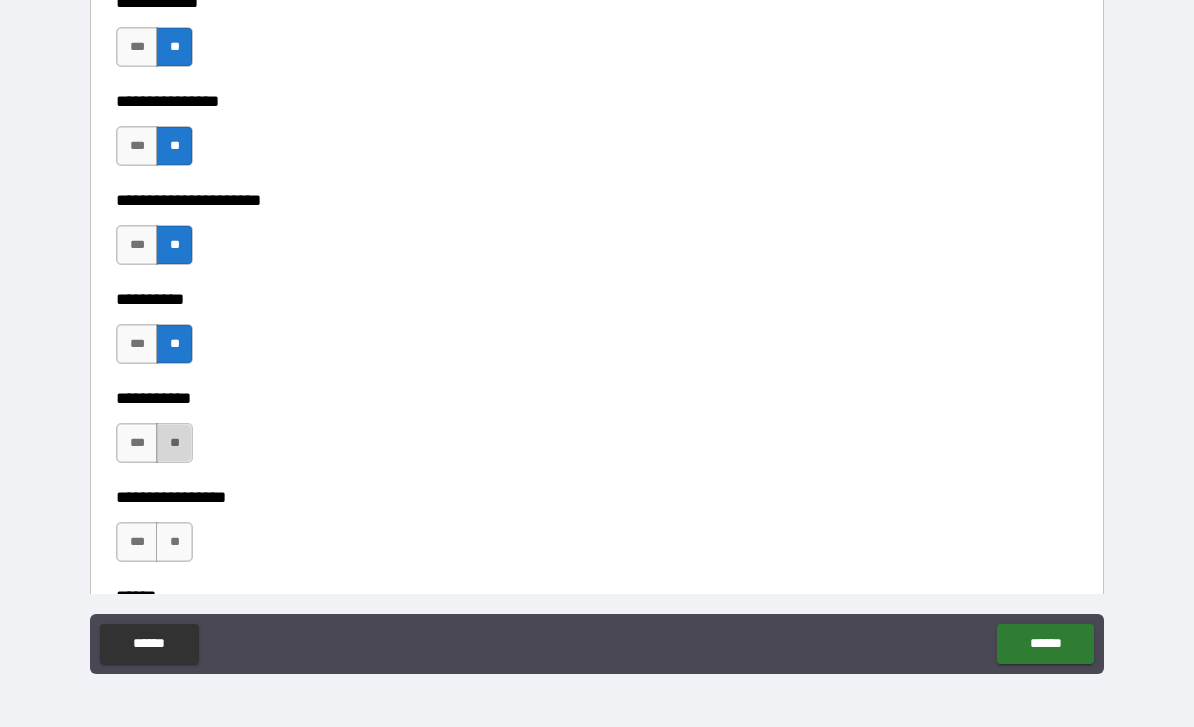 click on "**" at bounding box center [174, 443] 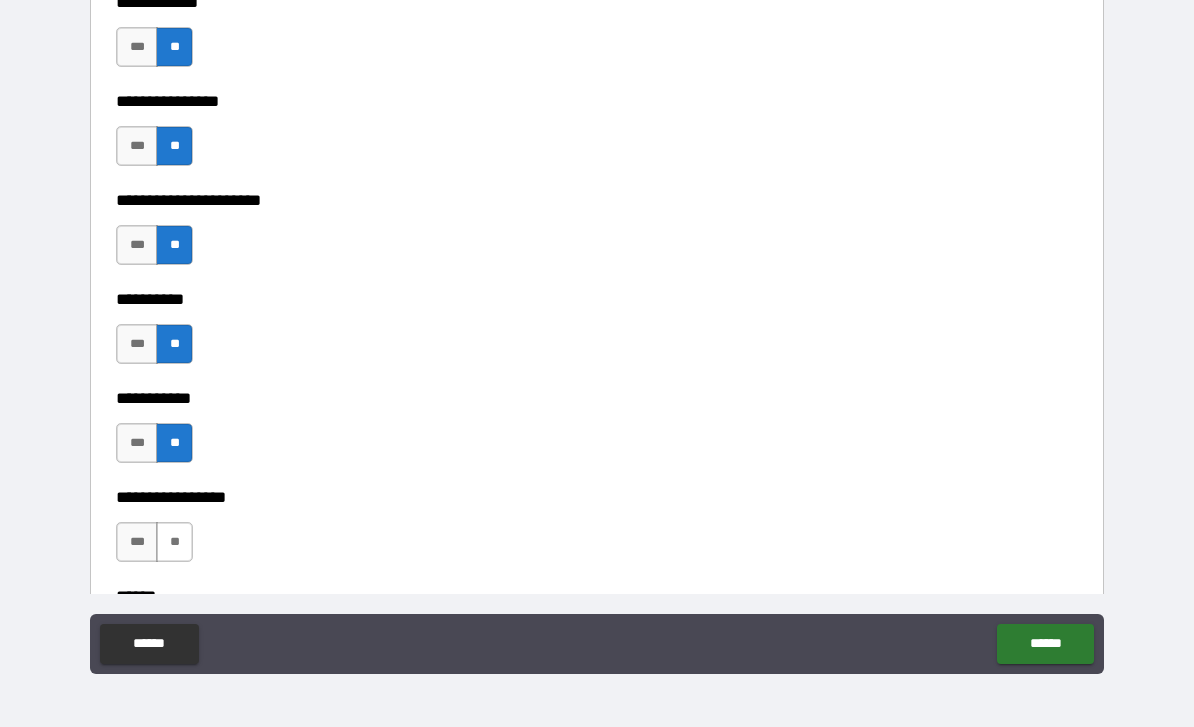 click on "**" at bounding box center [174, 542] 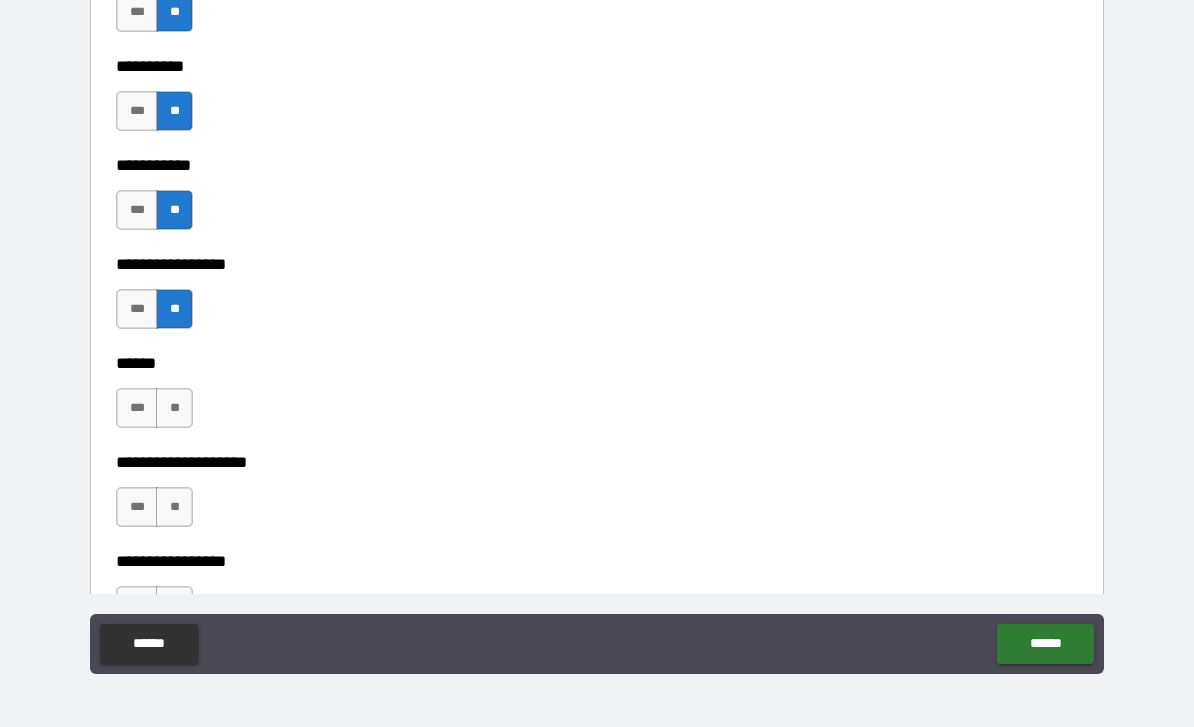 scroll, scrollTop: 6680, scrollLeft: 0, axis: vertical 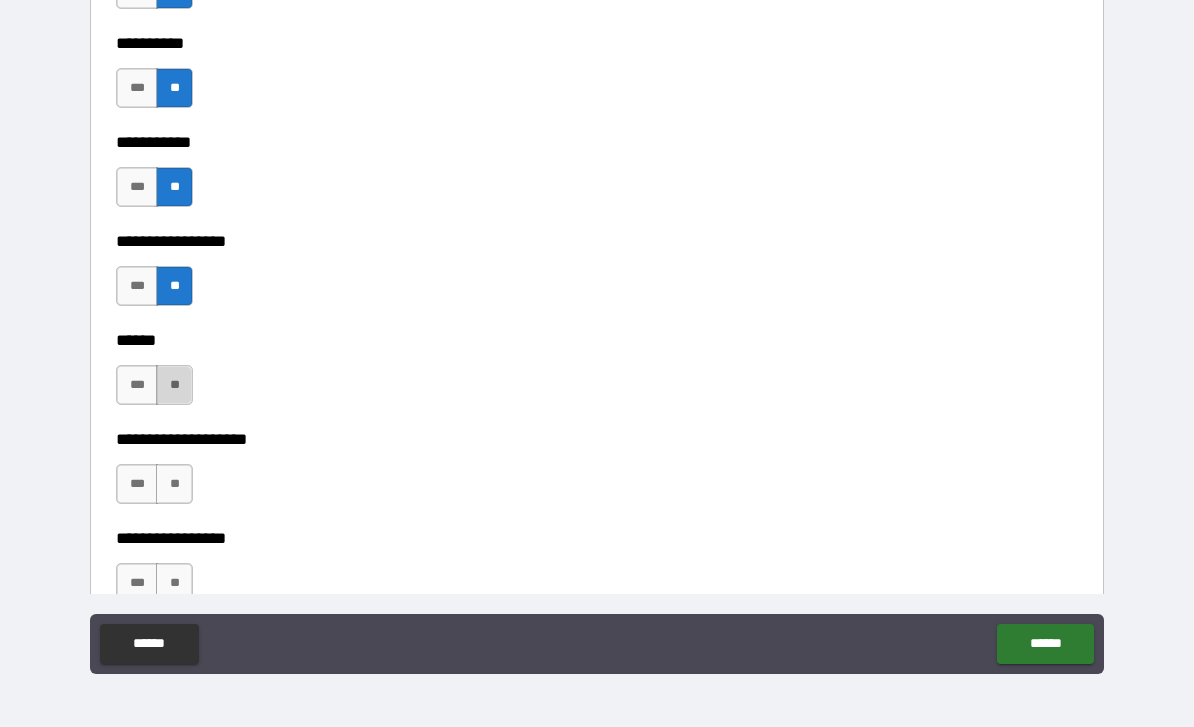 click on "**" at bounding box center (174, 385) 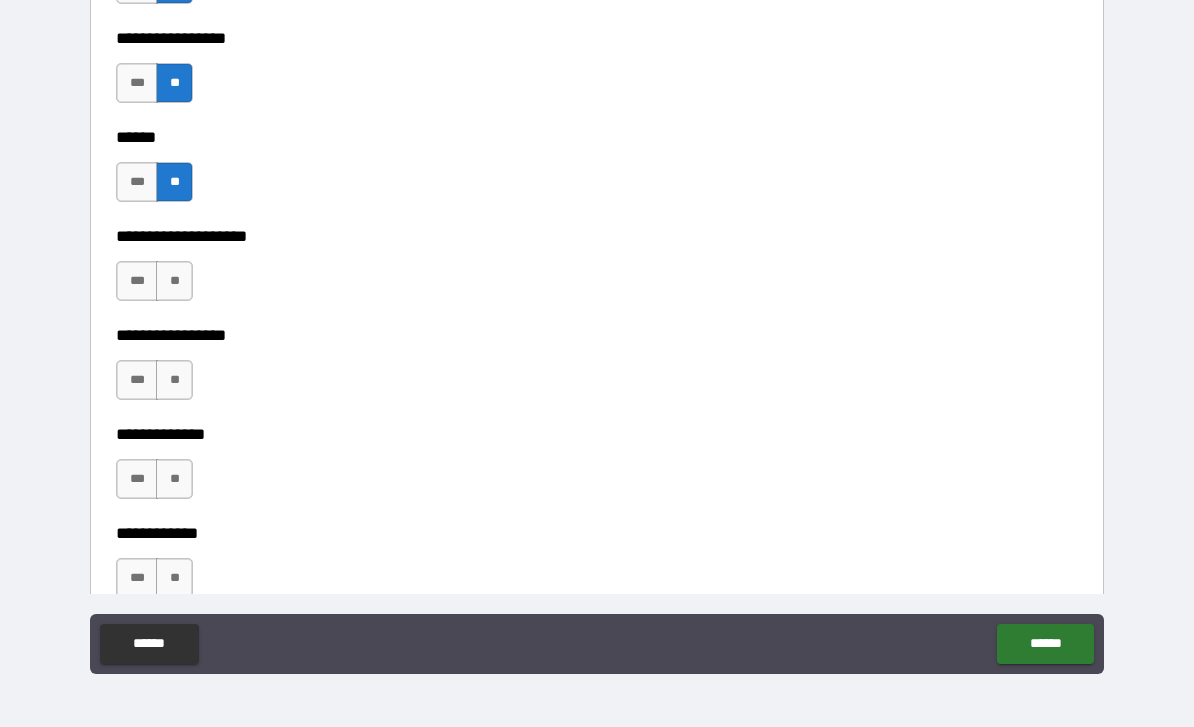 scroll, scrollTop: 6973, scrollLeft: 0, axis: vertical 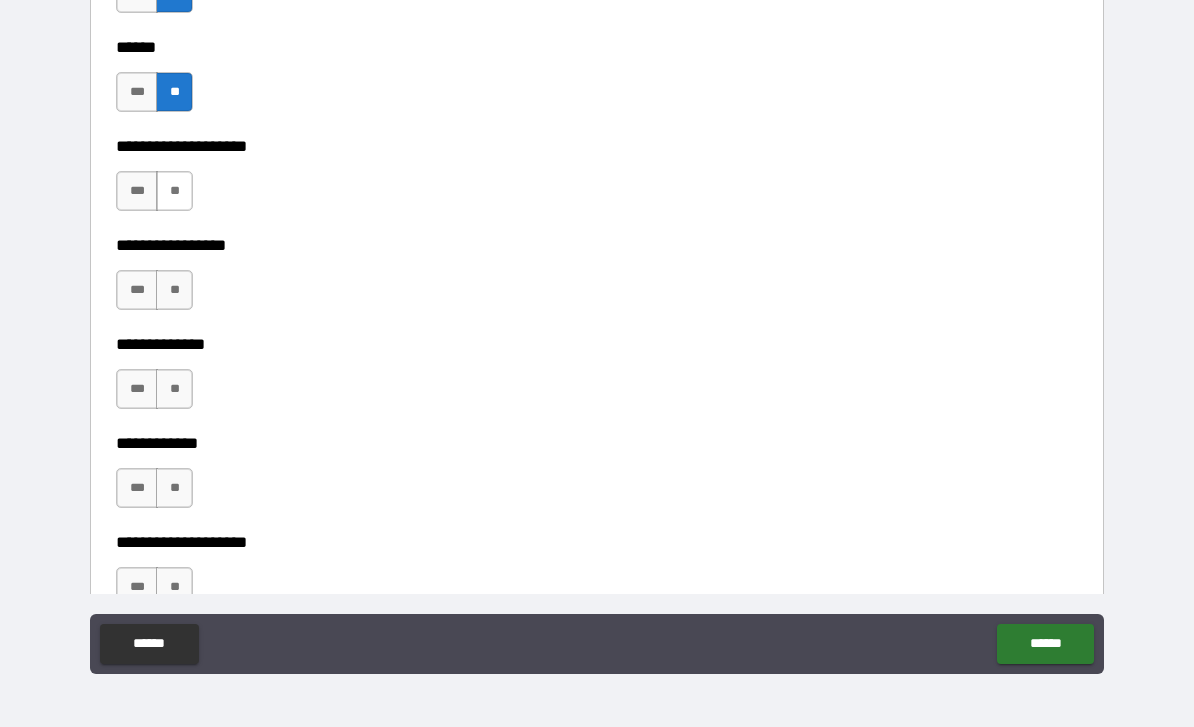 click on "**" at bounding box center (174, 191) 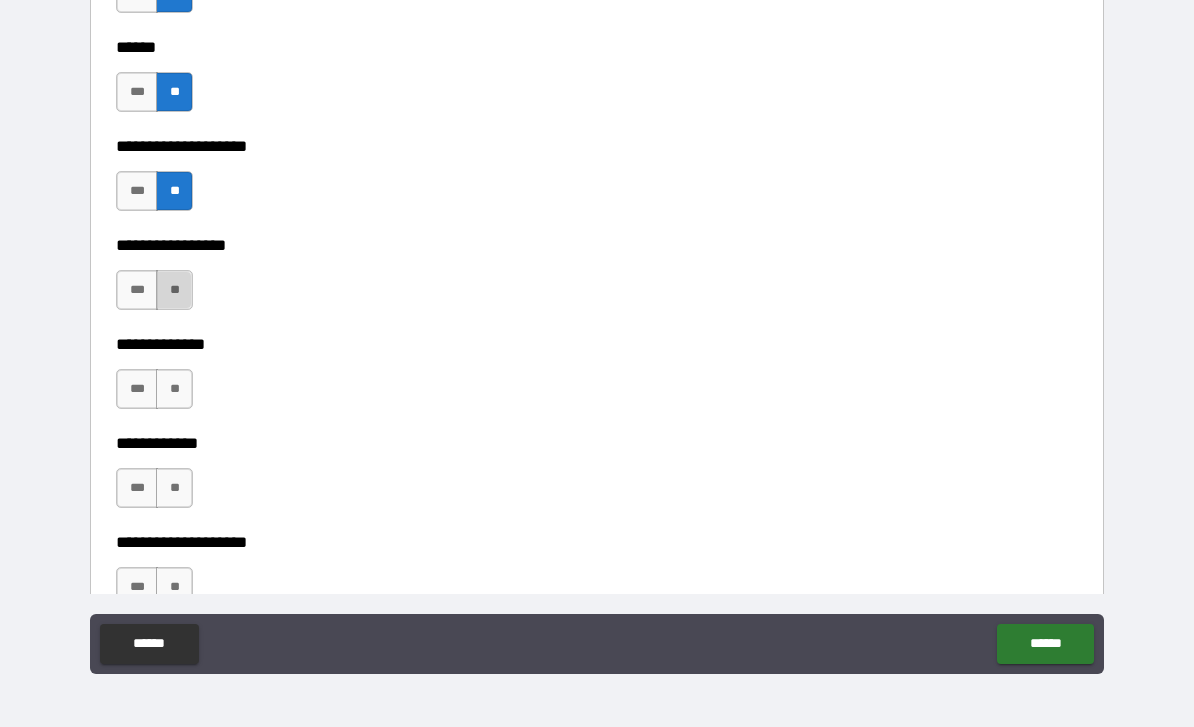 click on "**" at bounding box center (174, 290) 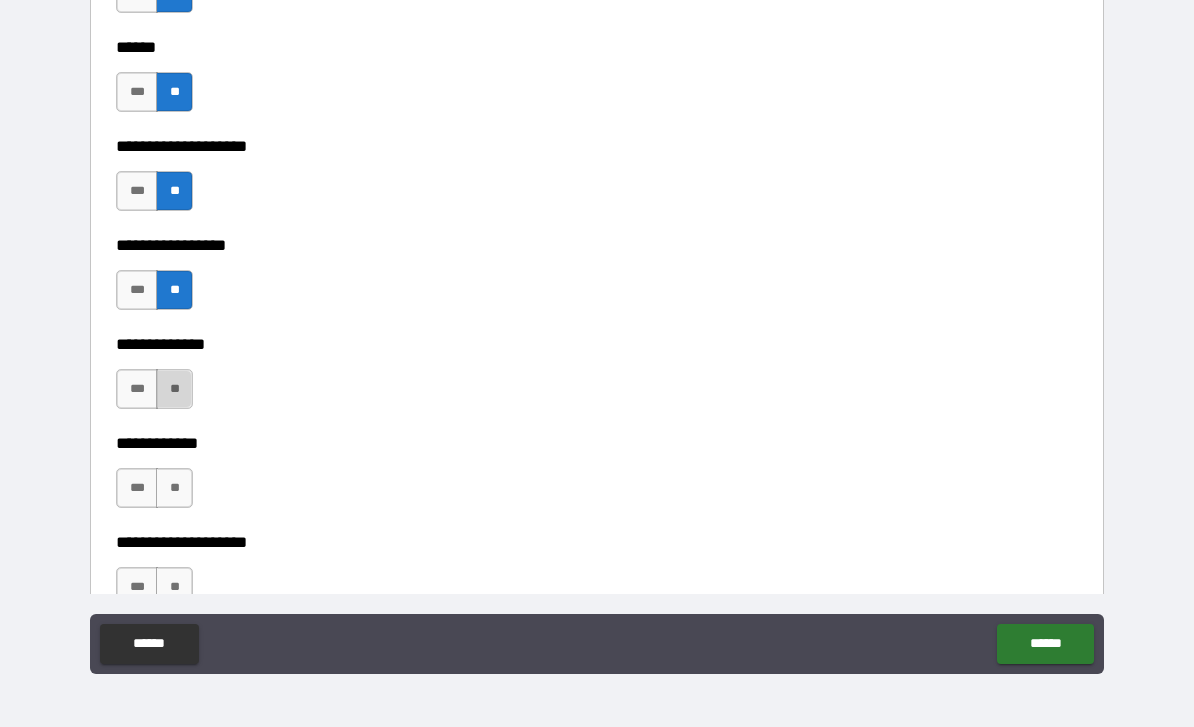 click on "**" at bounding box center (174, 389) 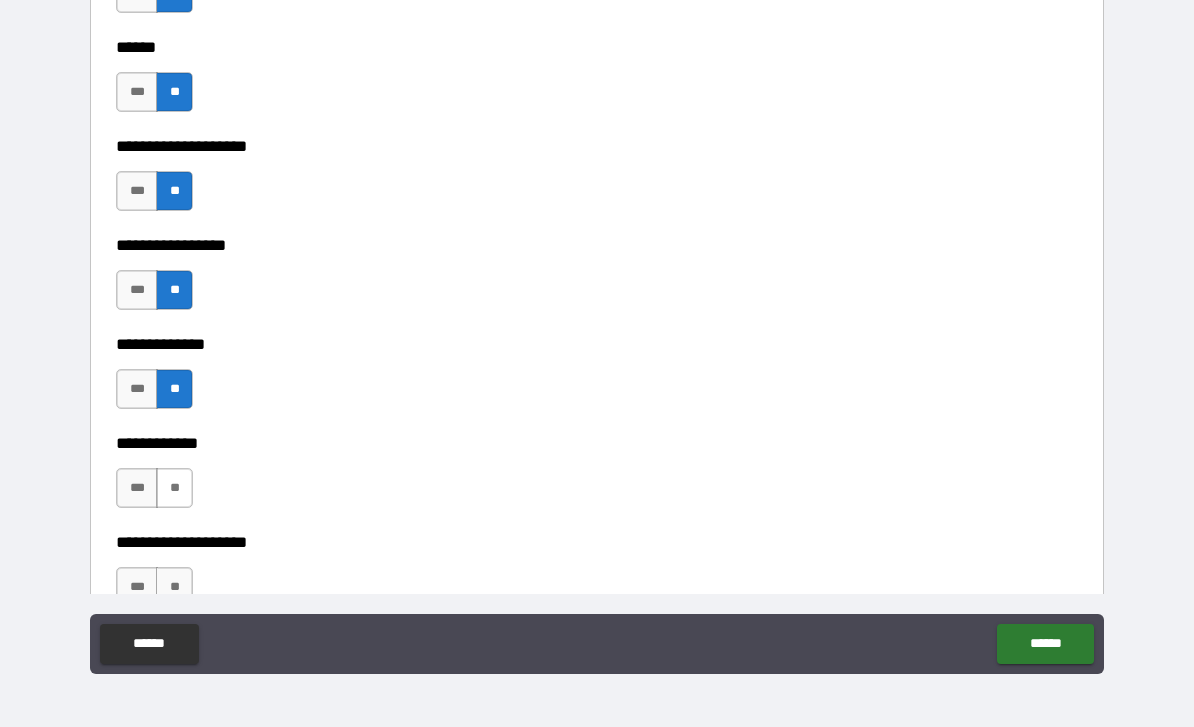 click on "**" at bounding box center (174, 488) 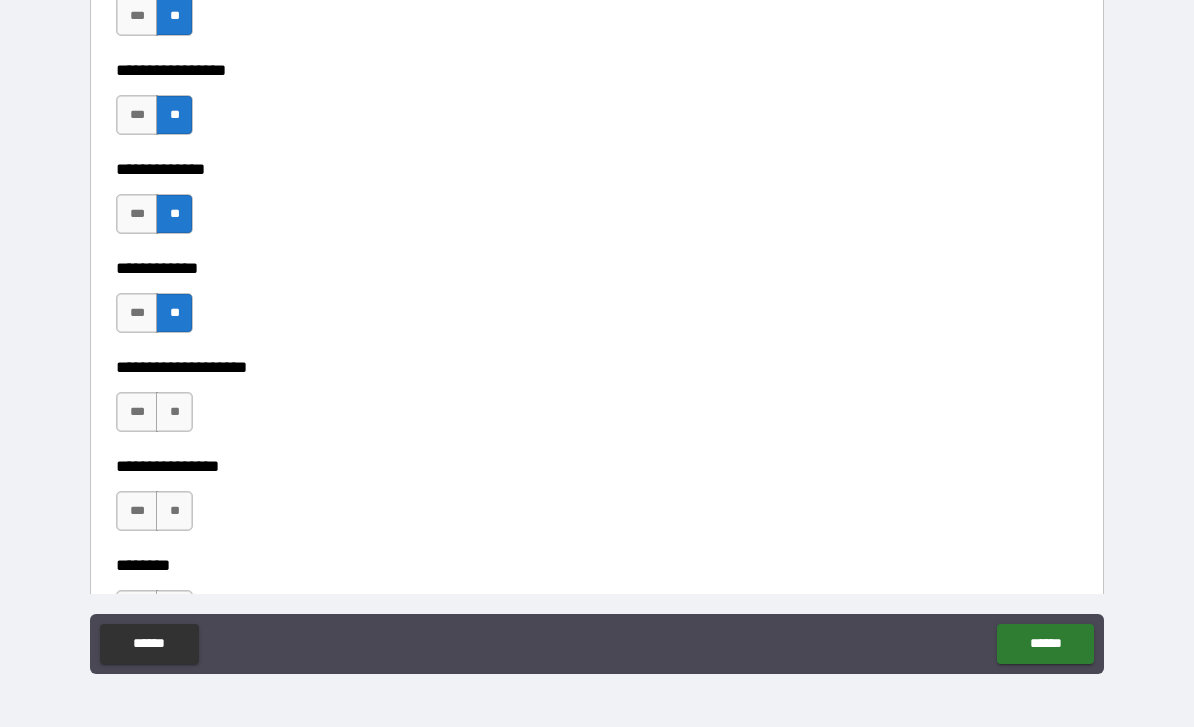 scroll, scrollTop: 7252, scrollLeft: 0, axis: vertical 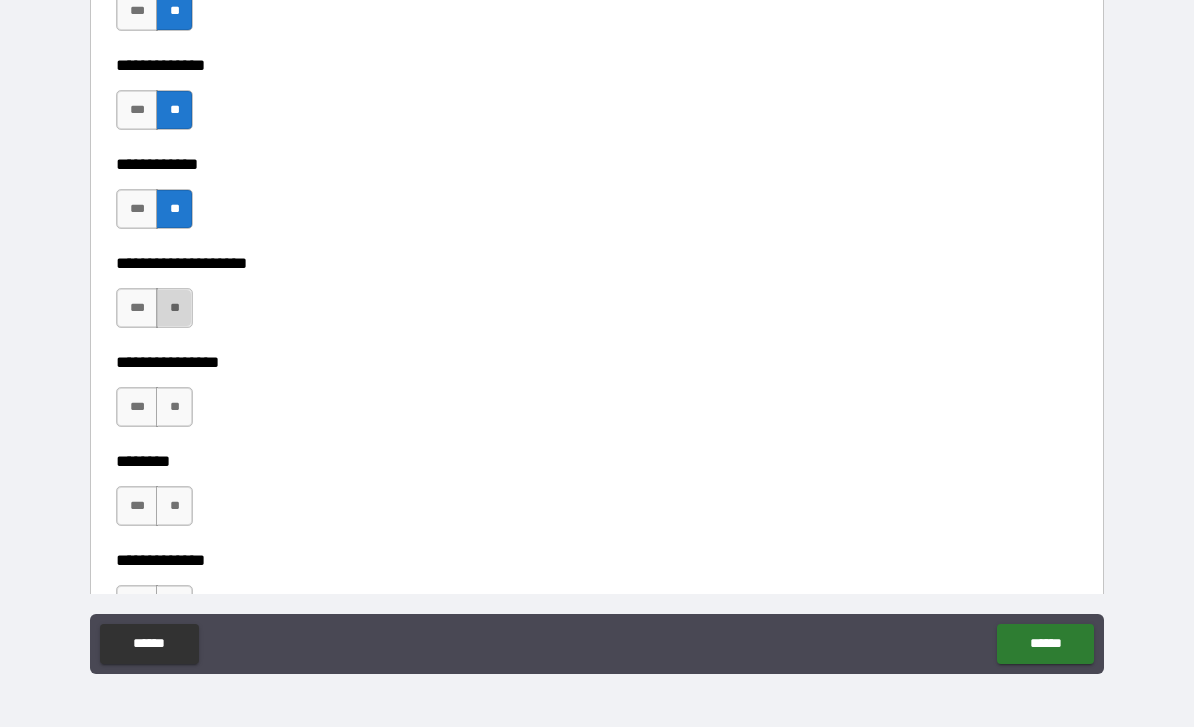 click on "**" at bounding box center [174, 308] 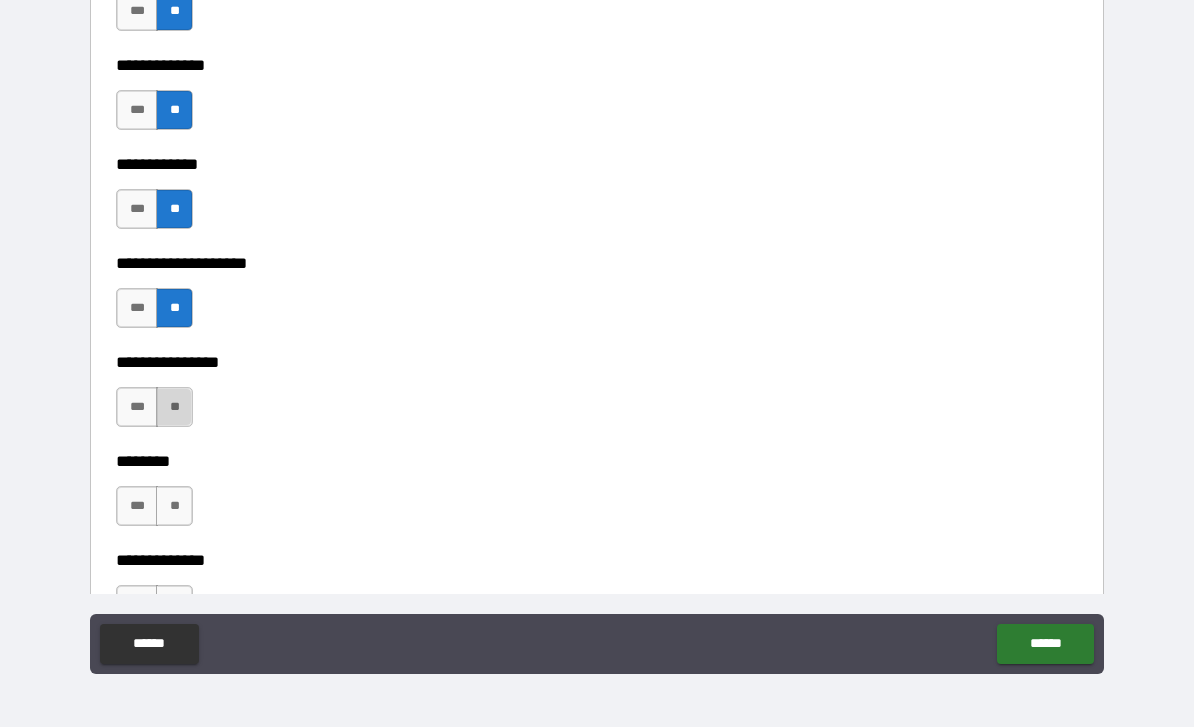 click on "**" at bounding box center [174, 407] 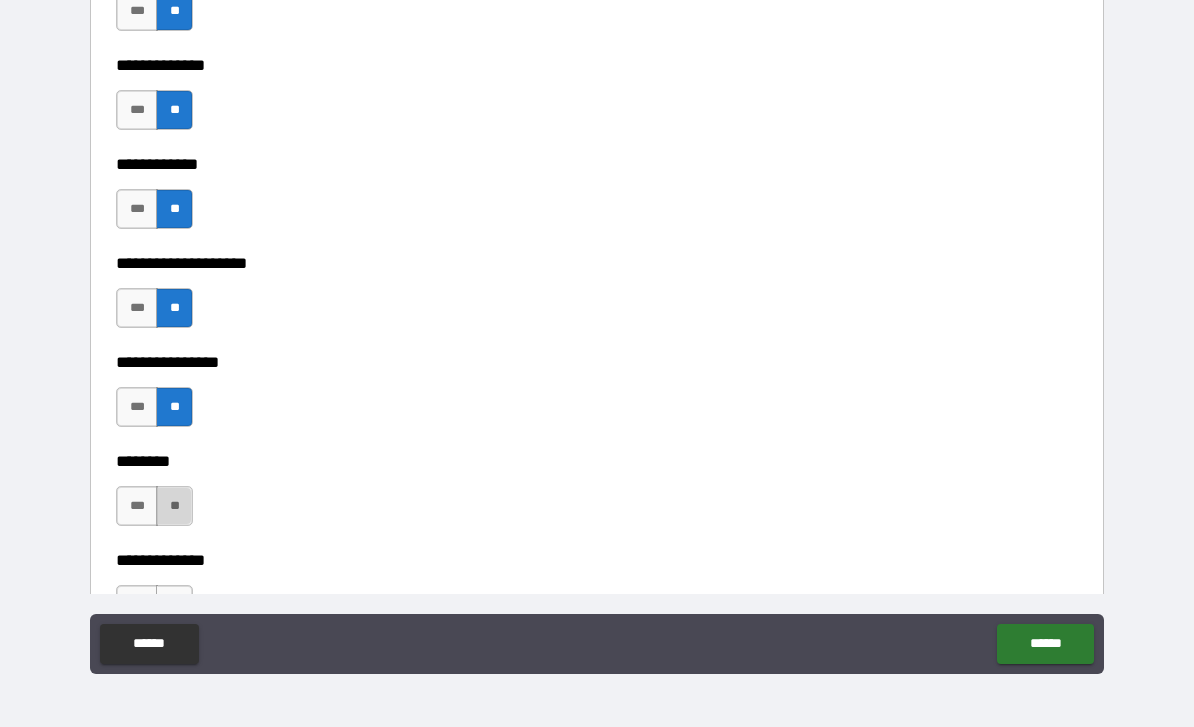 click on "**" at bounding box center (174, 506) 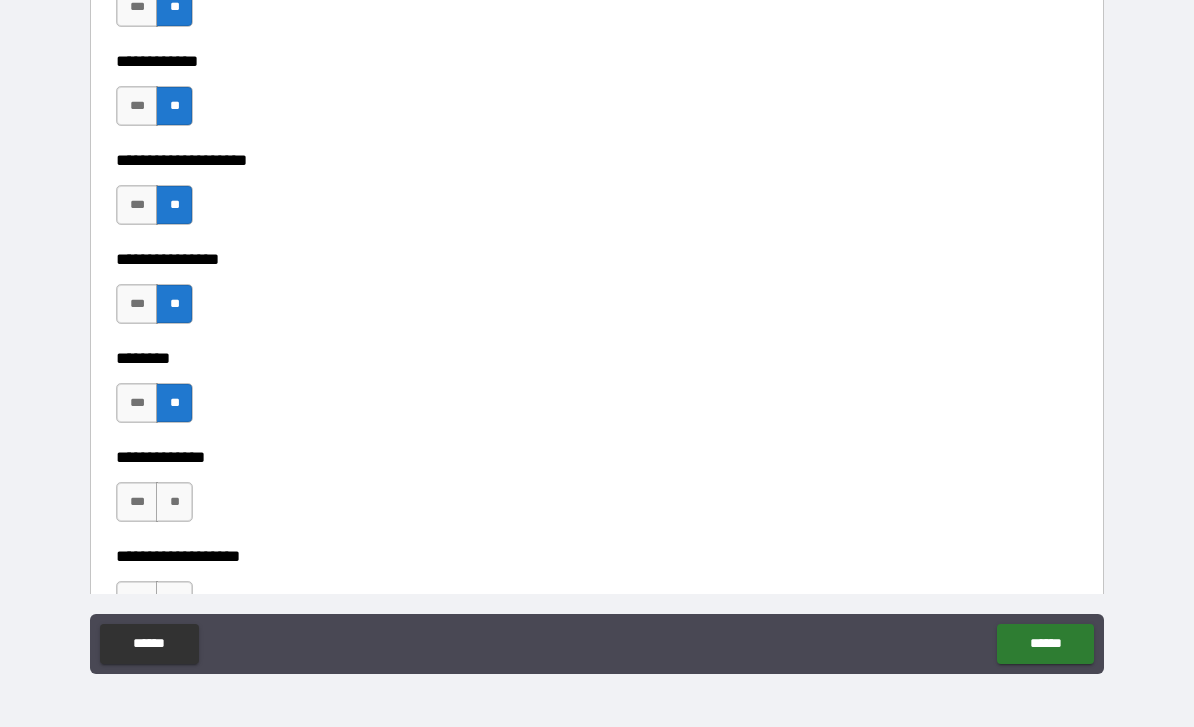 scroll, scrollTop: 7377, scrollLeft: 0, axis: vertical 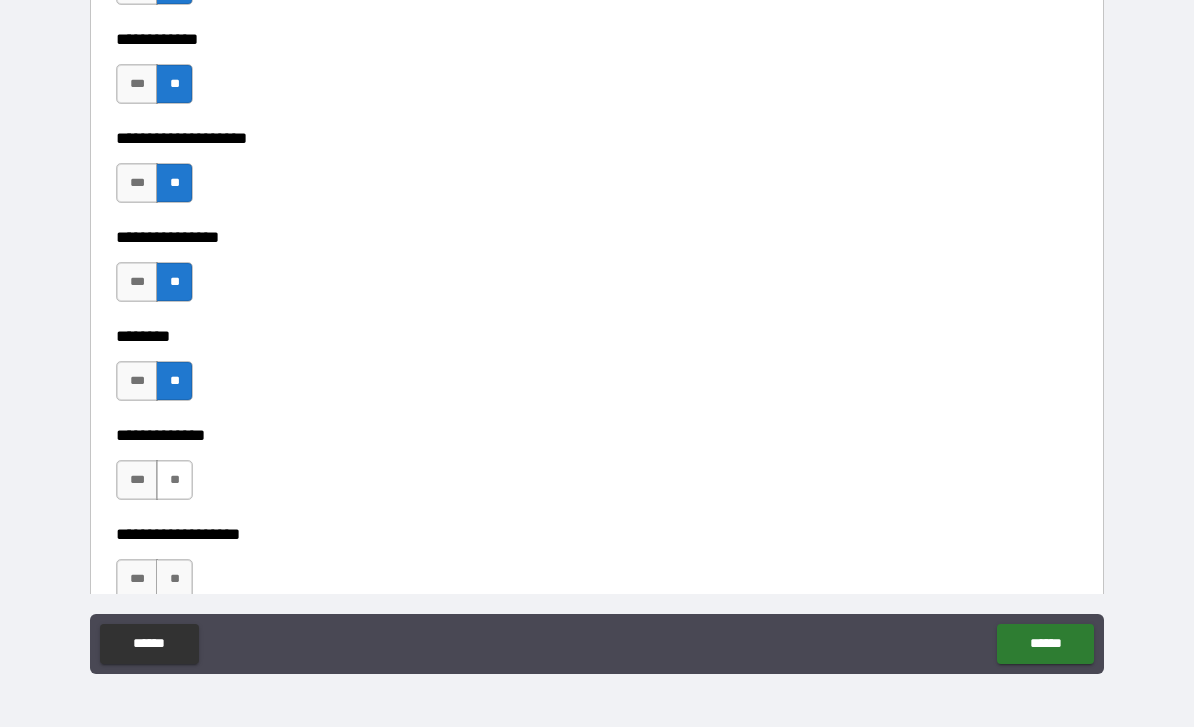 click on "**" at bounding box center [174, 480] 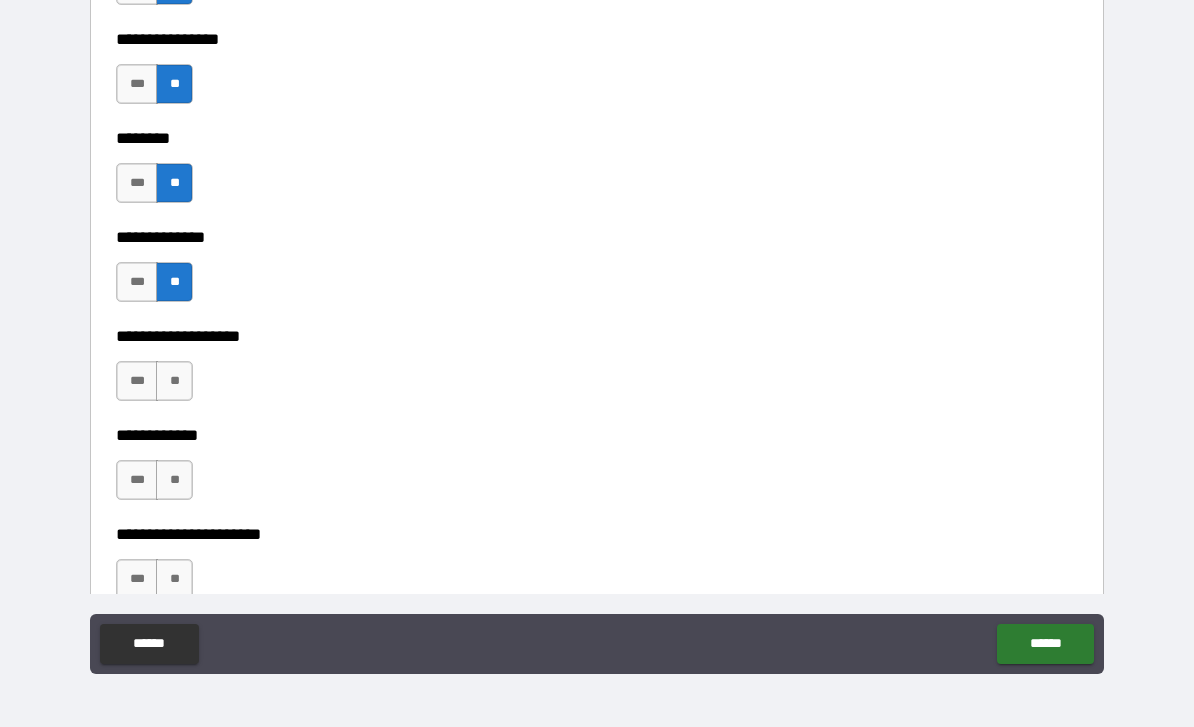 scroll, scrollTop: 7611, scrollLeft: 0, axis: vertical 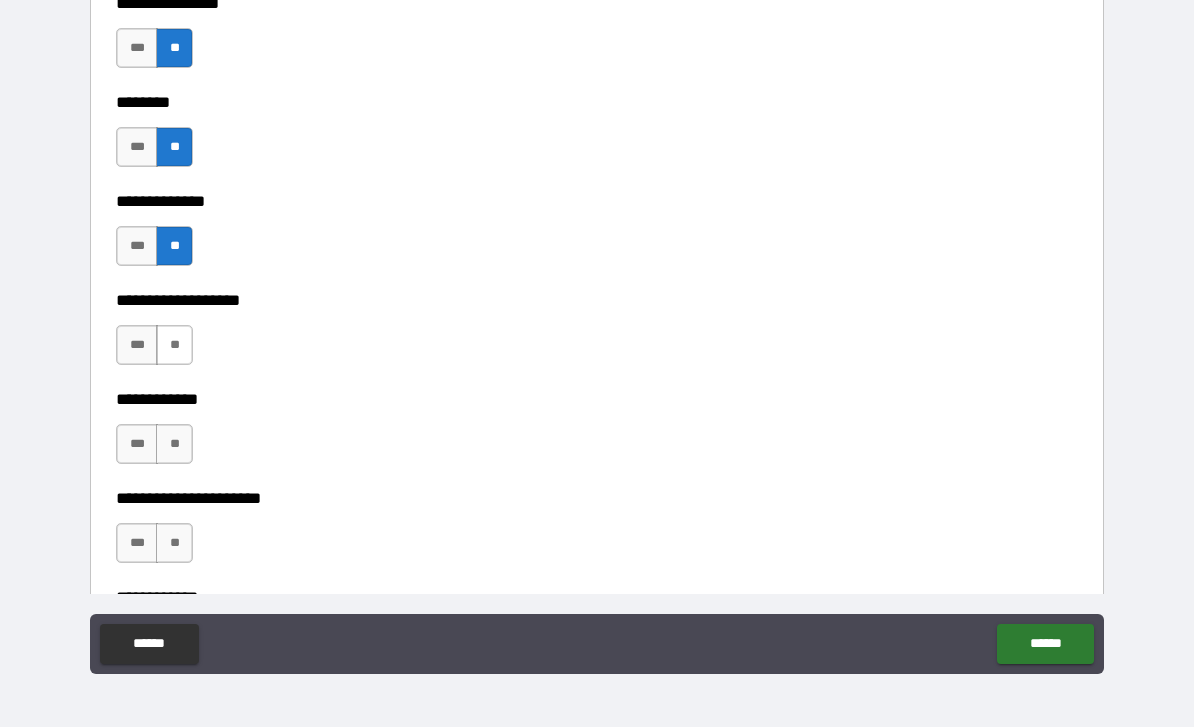 click on "**" at bounding box center [174, 345] 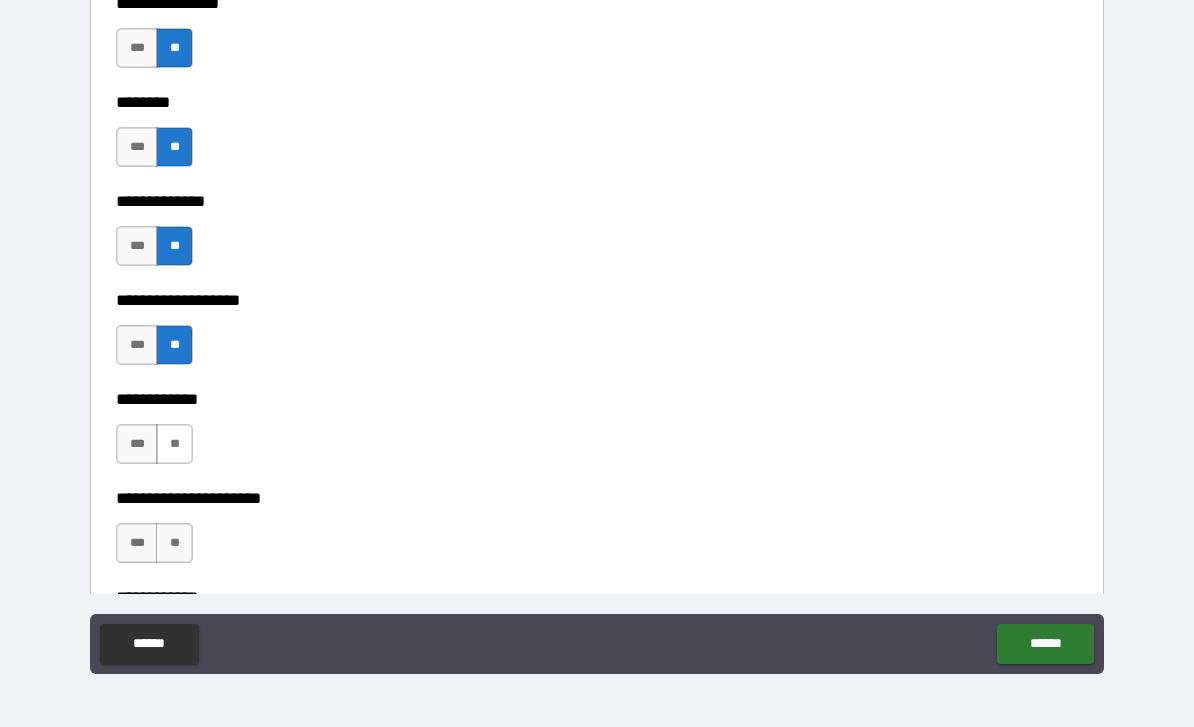 click on "**" at bounding box center (174, 444) 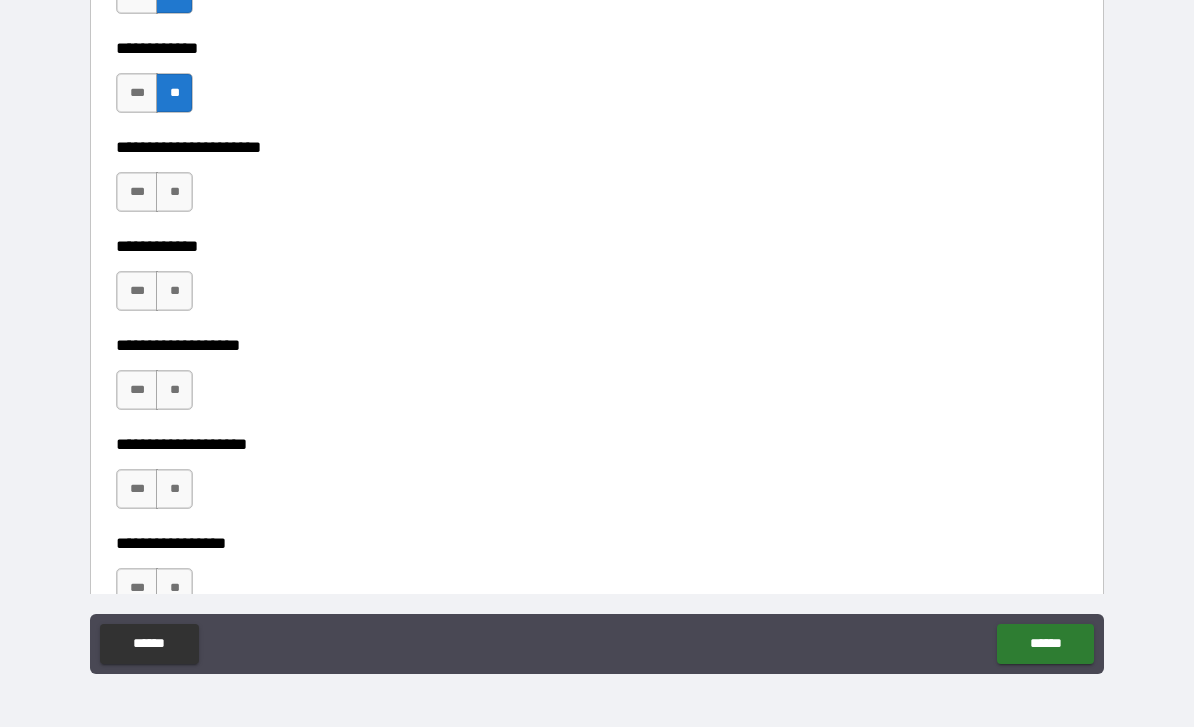 scroll, scrollTop: 8001, scrollLeft: 0, axis: vertical 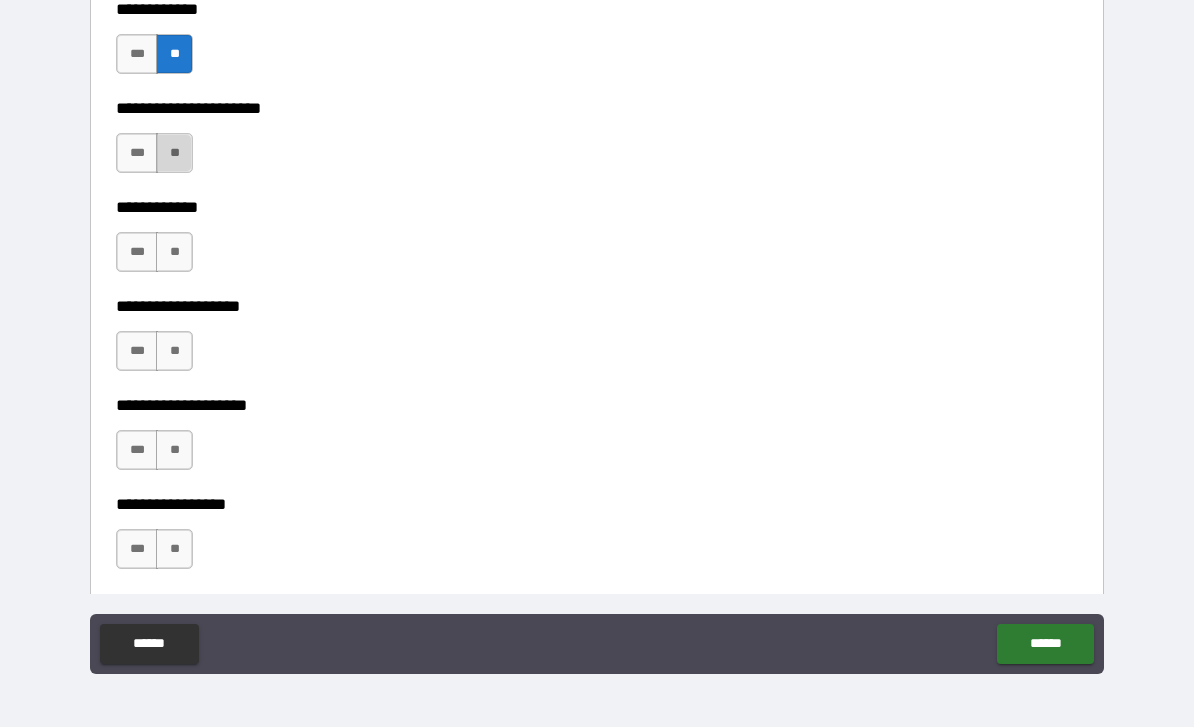 click on "**" at bounding box center [174, 153] 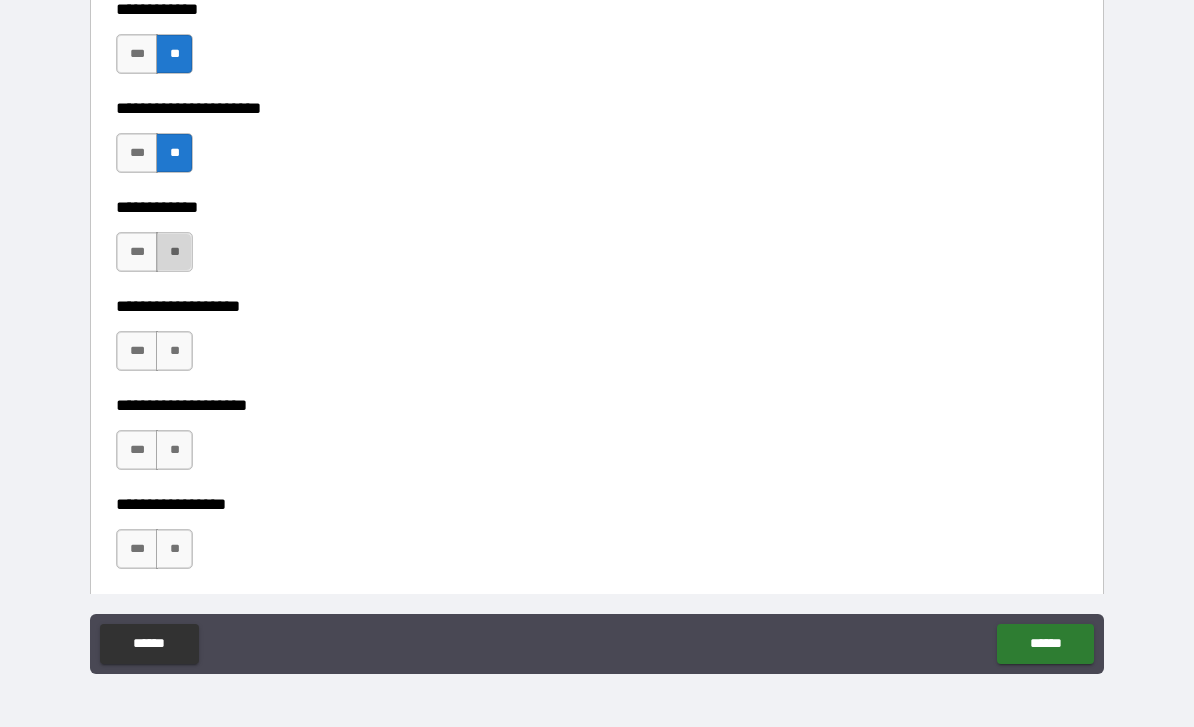 click on "**" at bounding box center [174, 252] 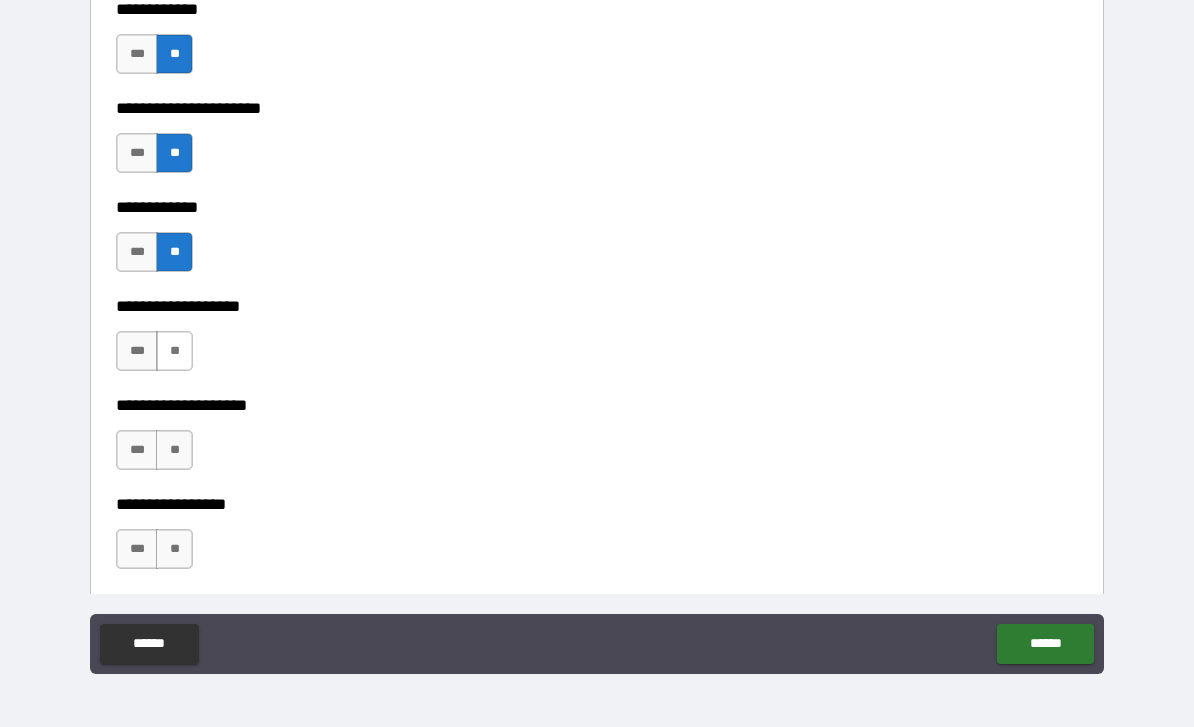 click on "**" at bounding box center [174, 351] 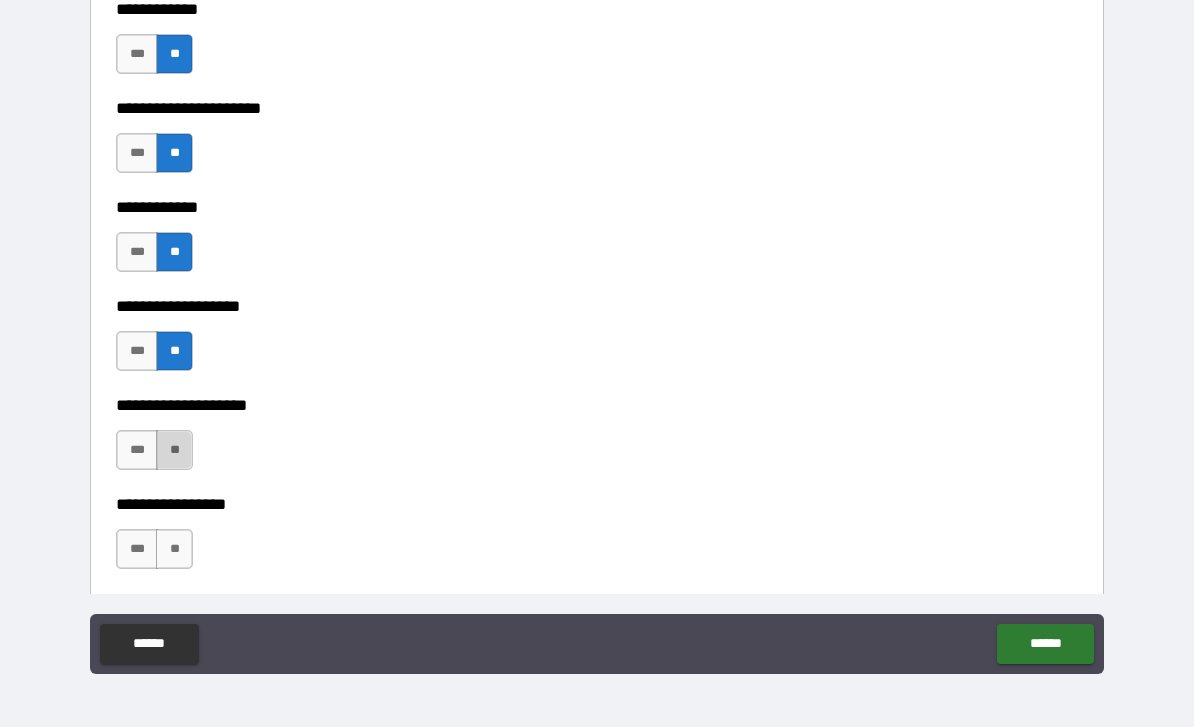 click on "**" at bounding box center (174, 450) 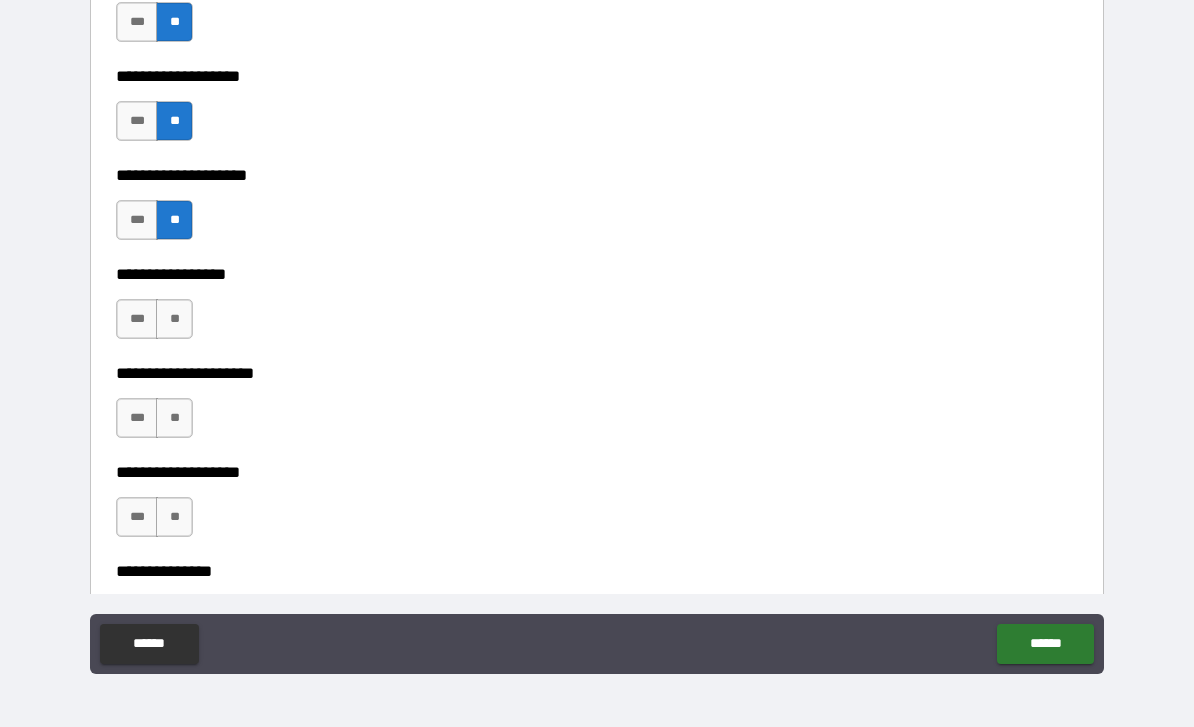 scroll, scrollTop: 8244, scrollLeft: 0, axis: vertical 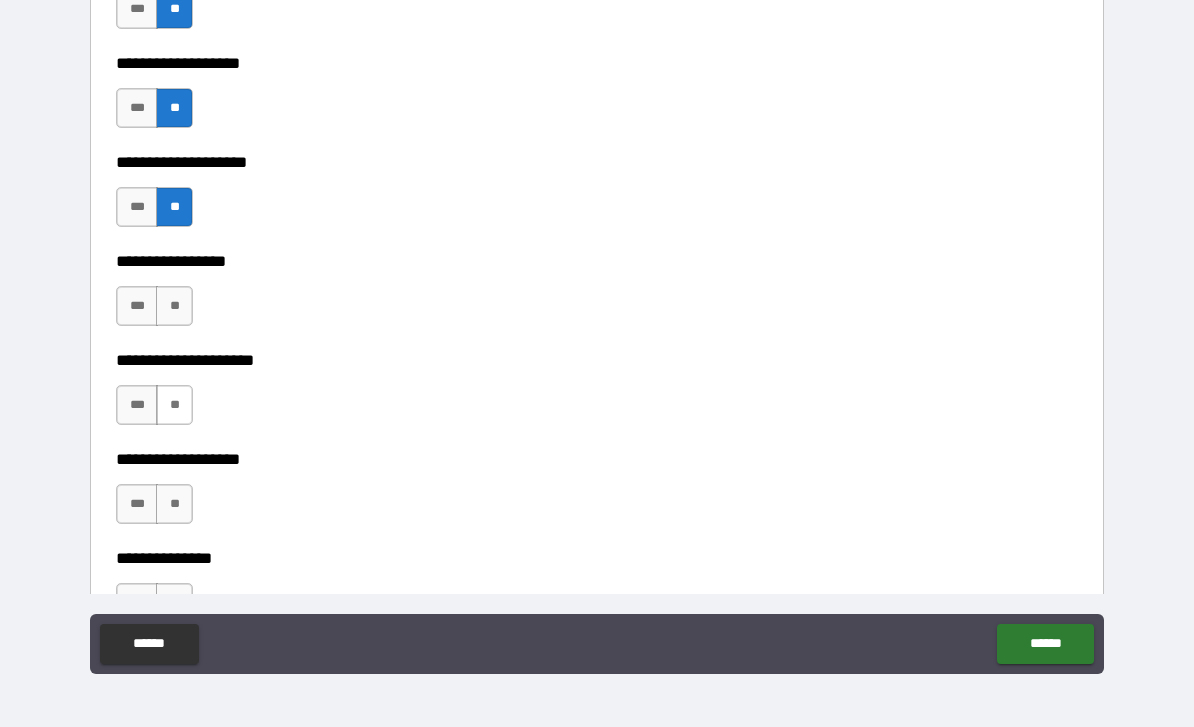 click on "**" at bounding box center (174, 405) 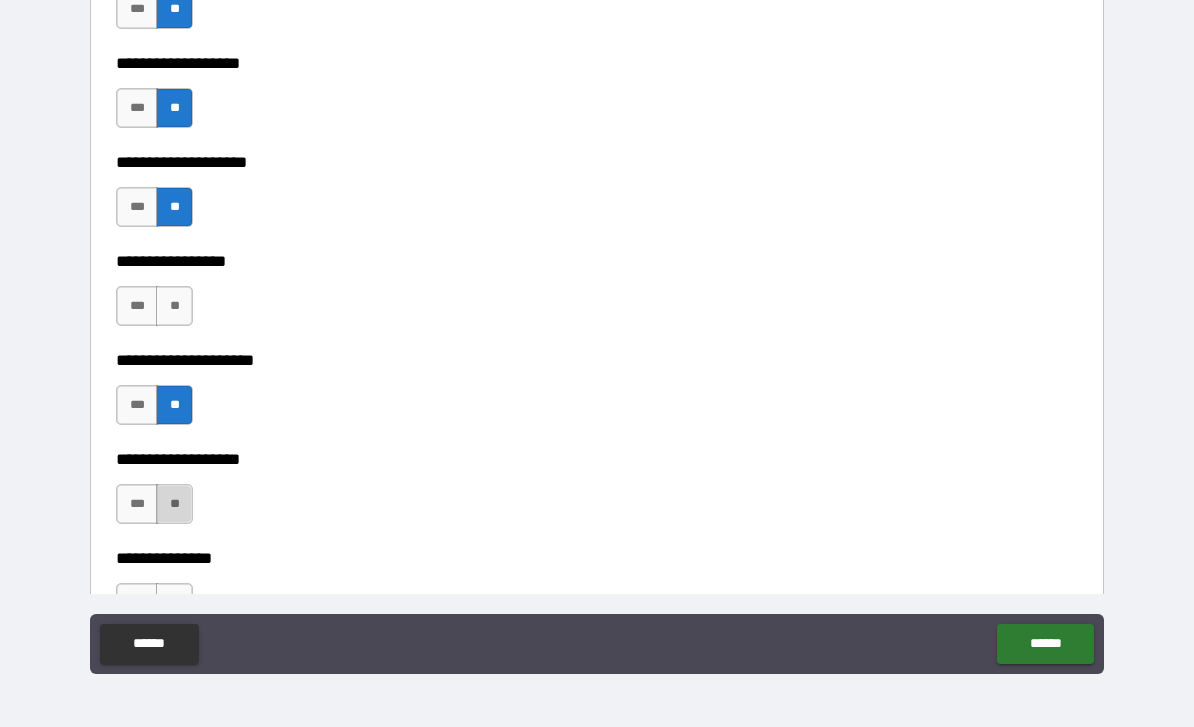 click on "**" at bounding box center (174, 504) 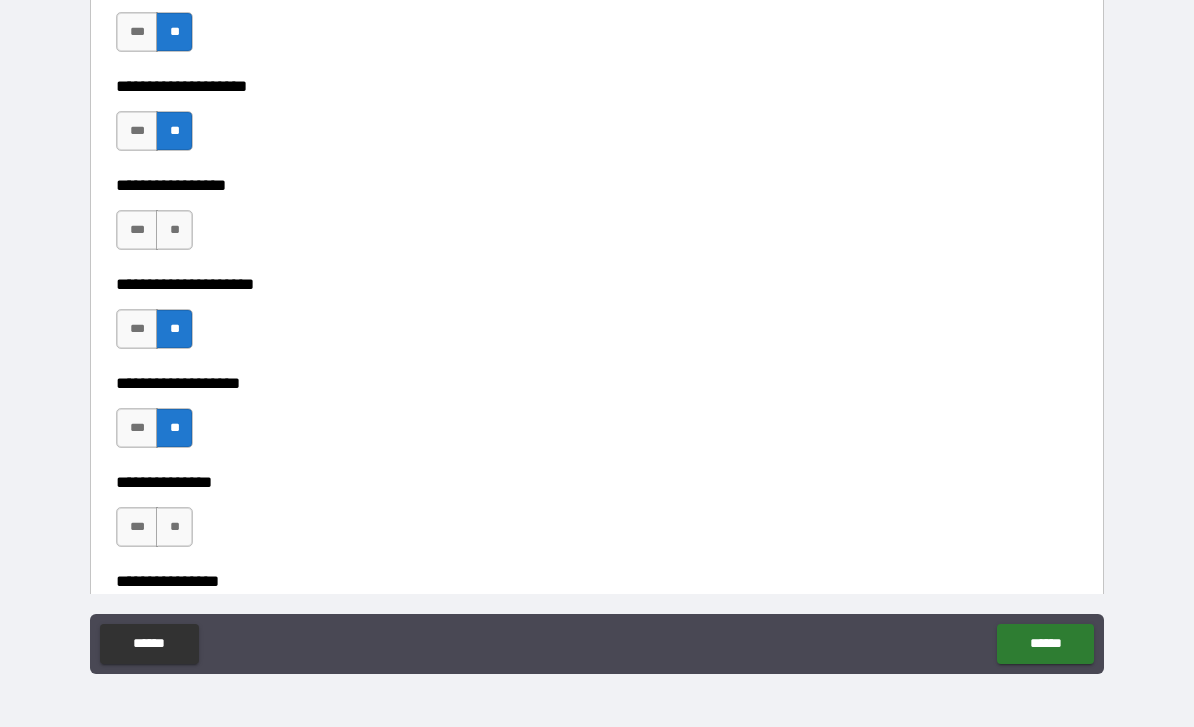 scroll, scrollTop: 8347, scrollLeft: 0, axis: vertical 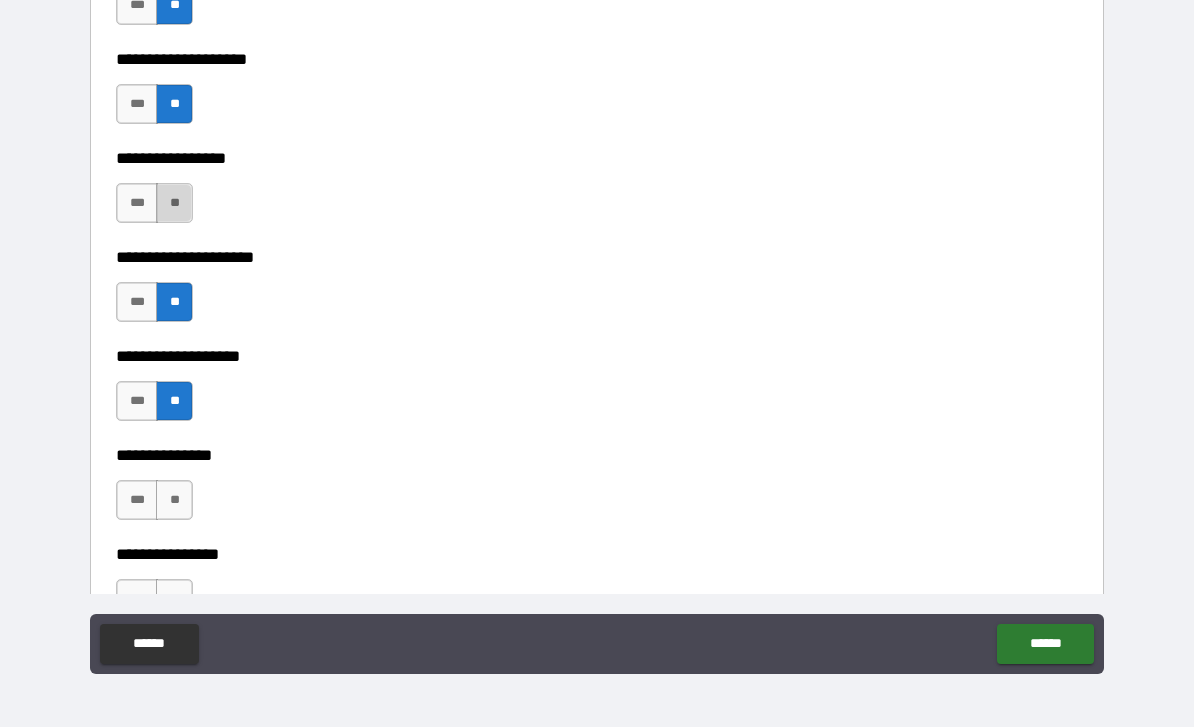 click on "**" at bounding box center [174, 203] 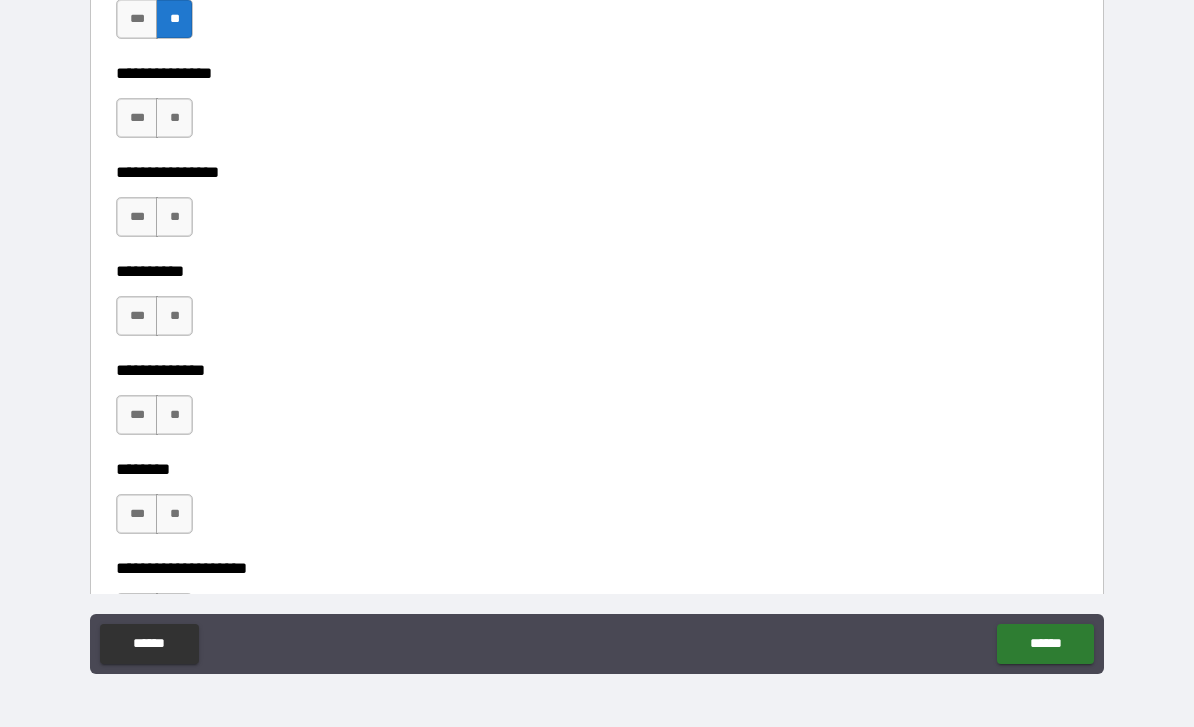 scroll, scrollTop: 8768, scrollLeft: 0, axis: vertical 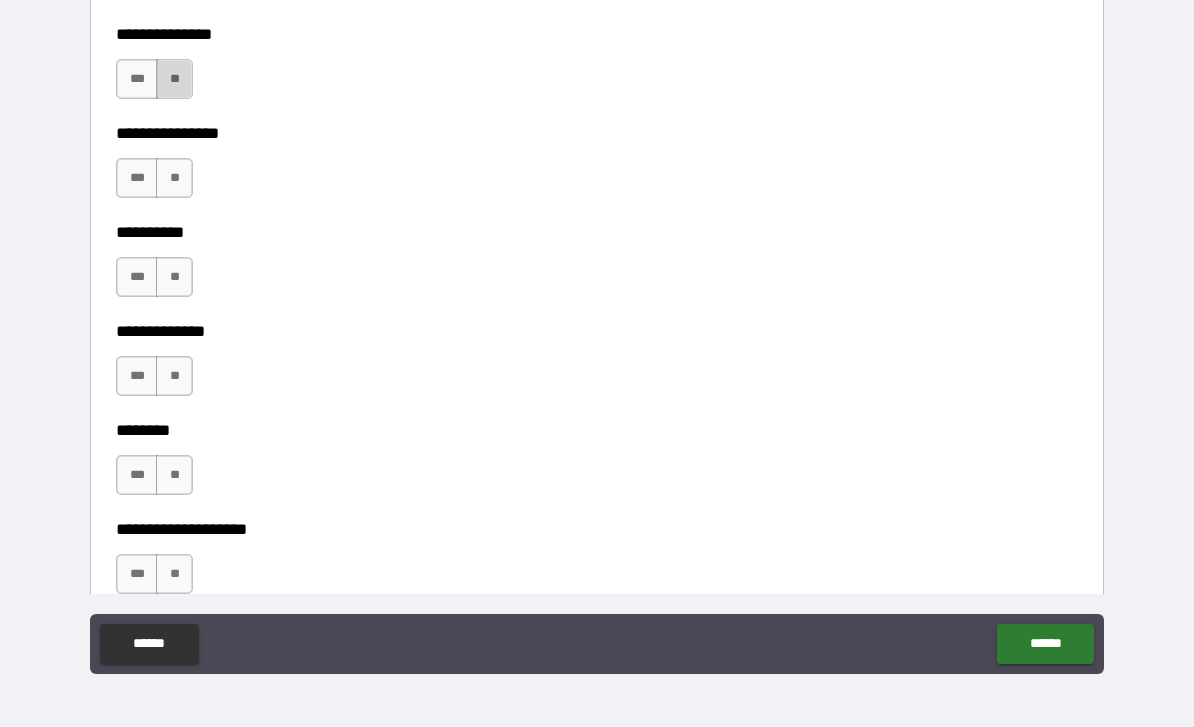 click on "**" at bounding box center [174, 79] 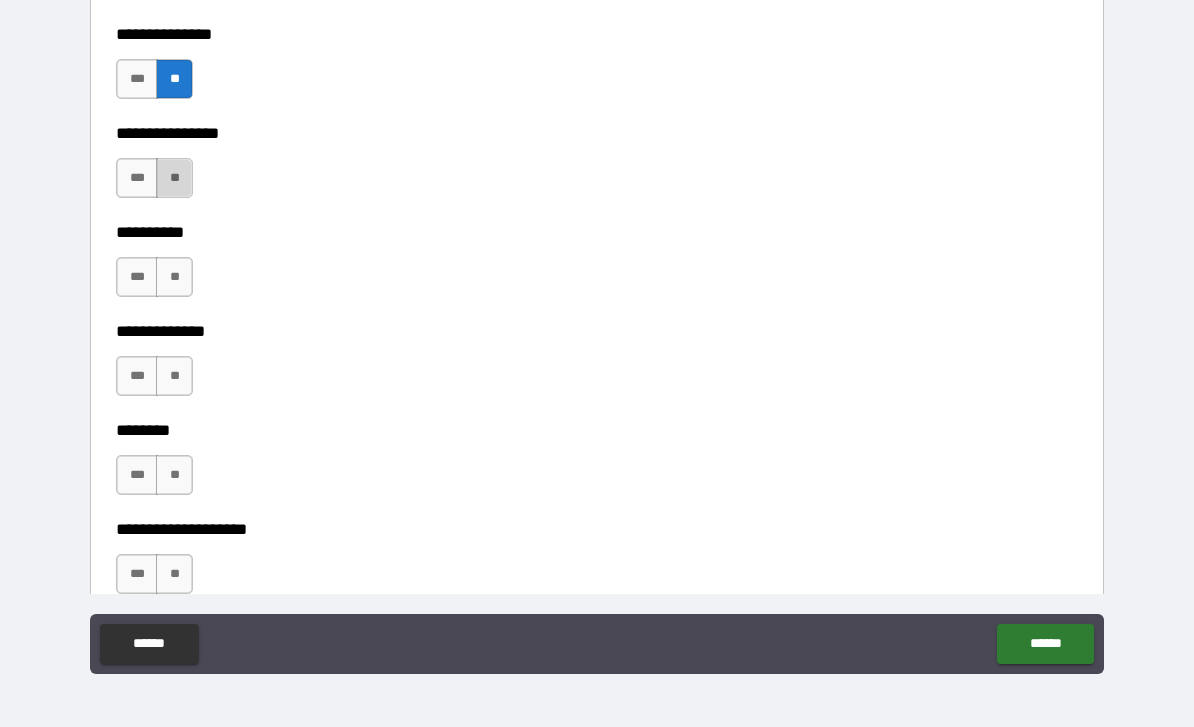 click on "**" at bounding box center [174, 178] 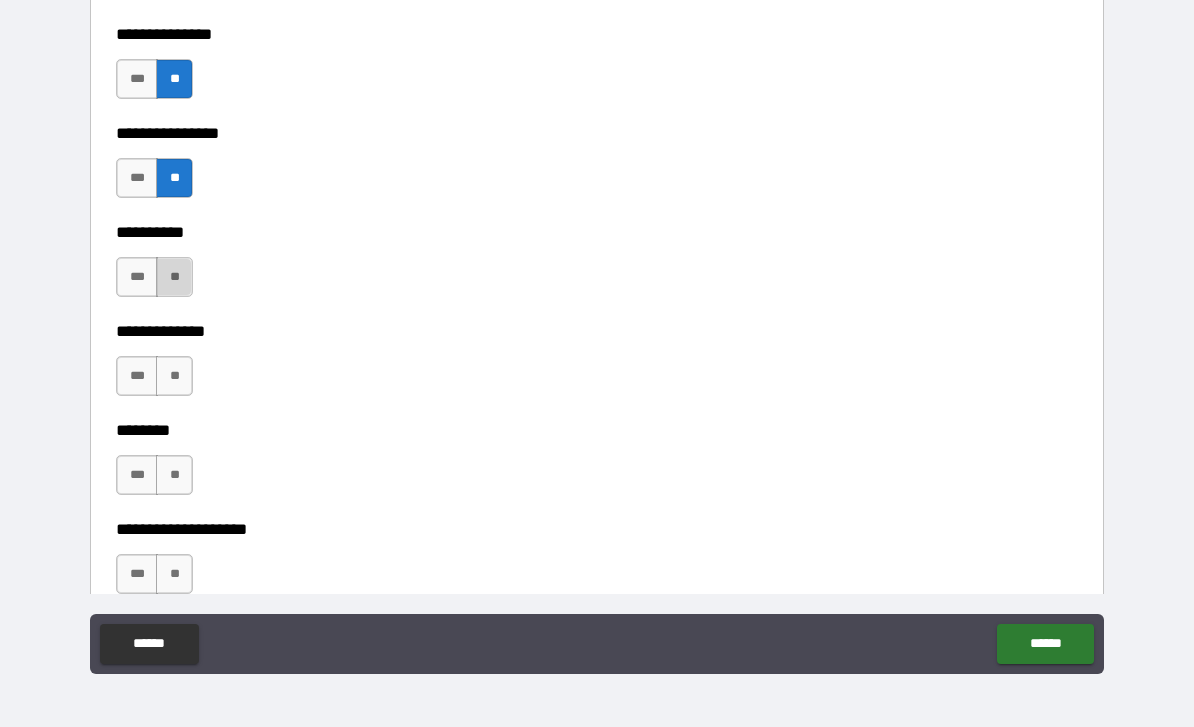 click on "**" at bounding box center (174, 277) 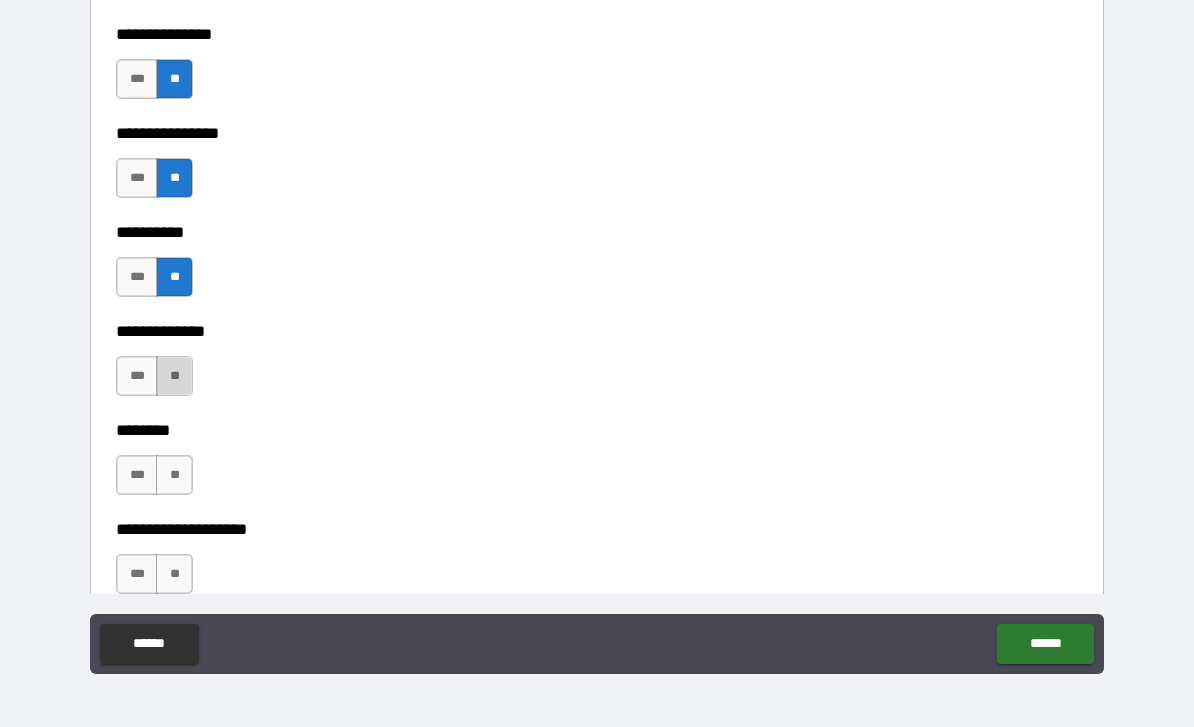 click on "**" at bounding box center [174, 376] 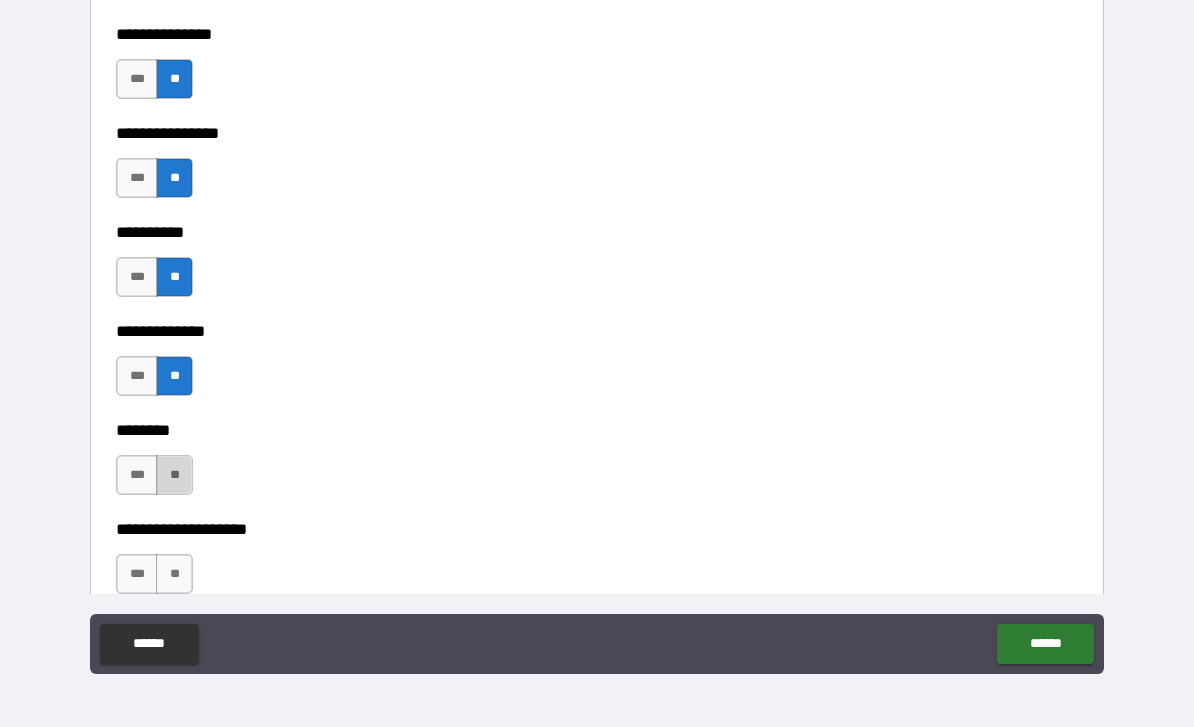 click on "**" at bounding box center (174, 475) 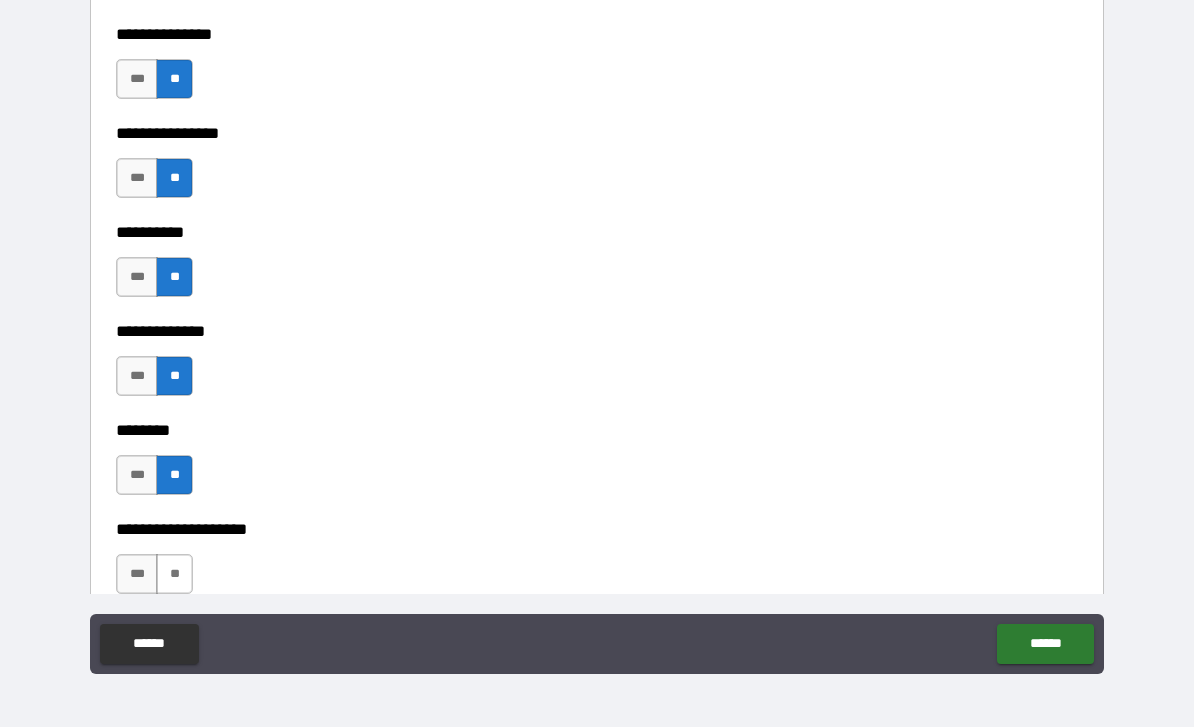 click on "**" at bounding box center (174, 574) 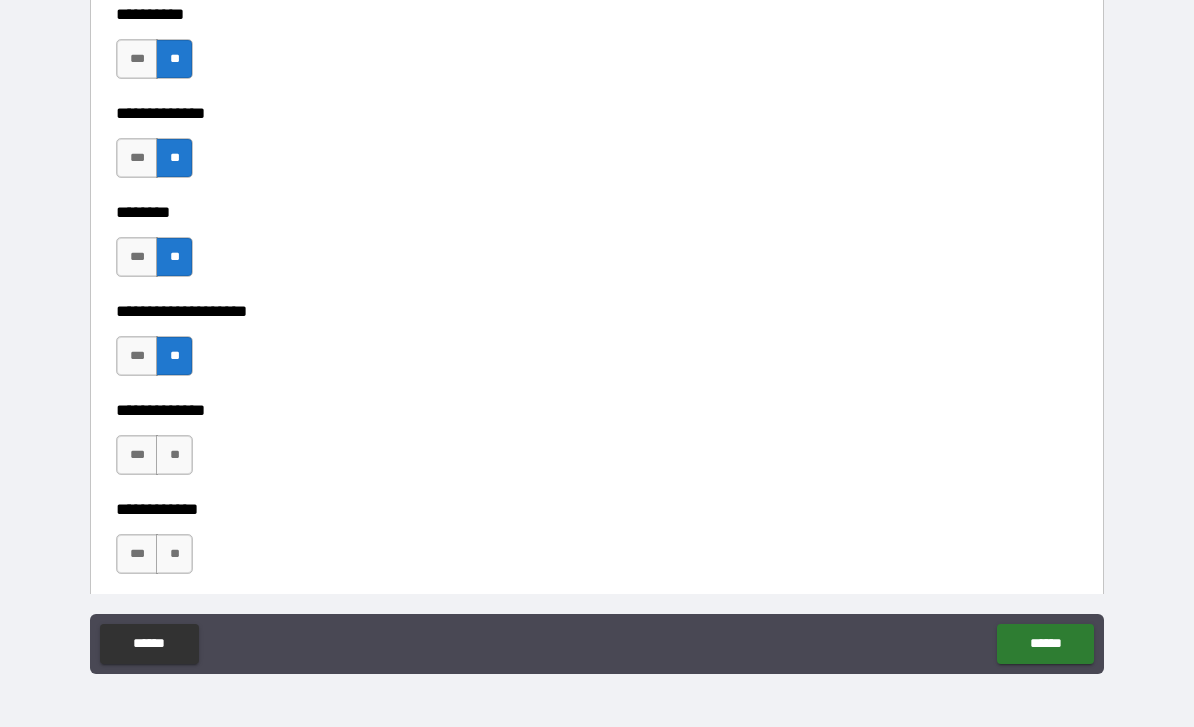 scroll, scrollTop: 8991, scrollLeft: 0, axis: vertical 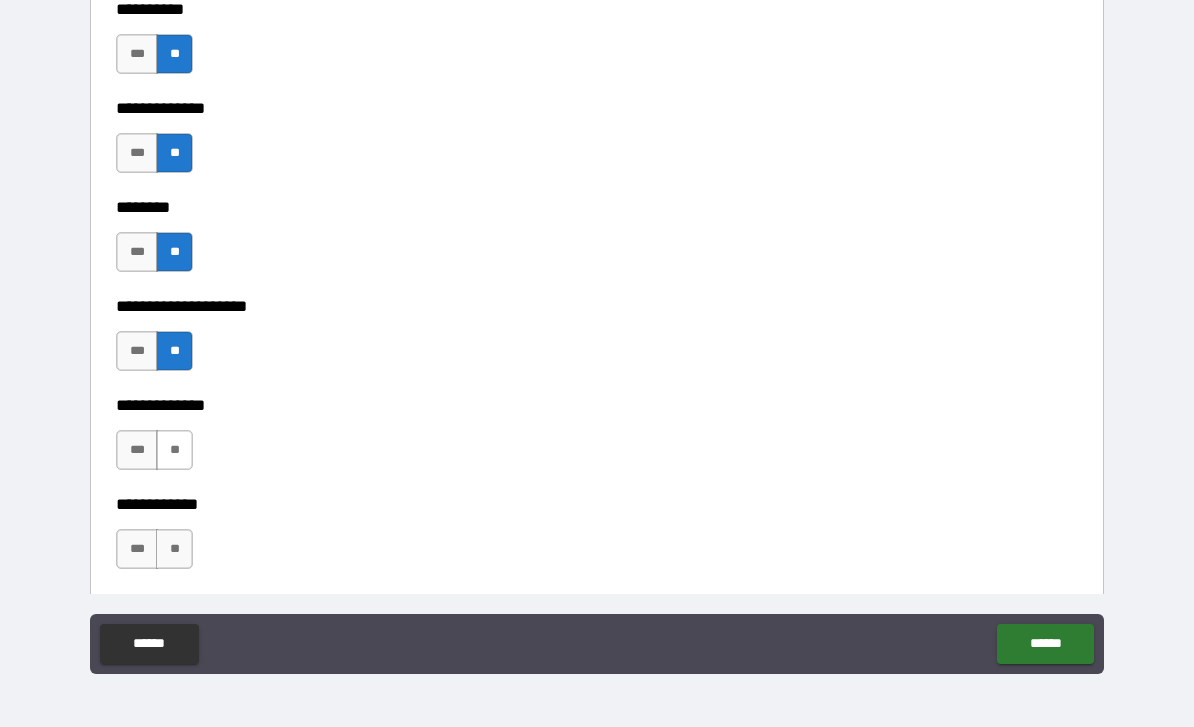 click on "**" at bounding box center [174, 450] 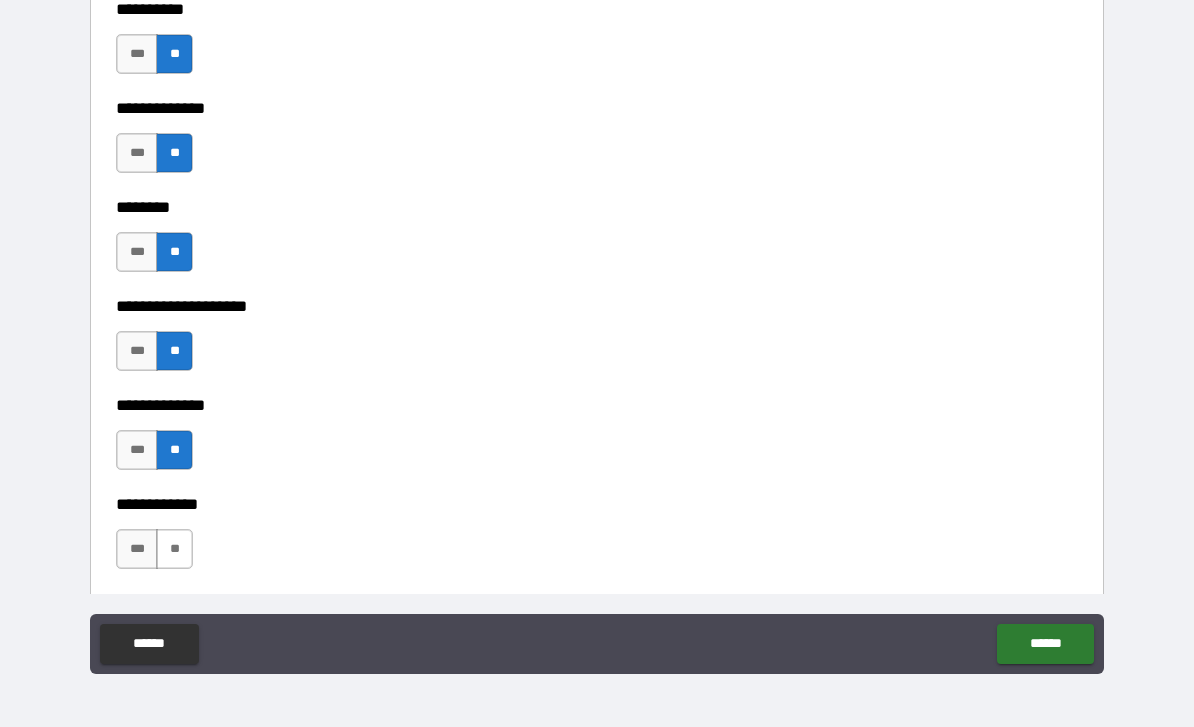 click on "**" at bounding box center (174, 549) 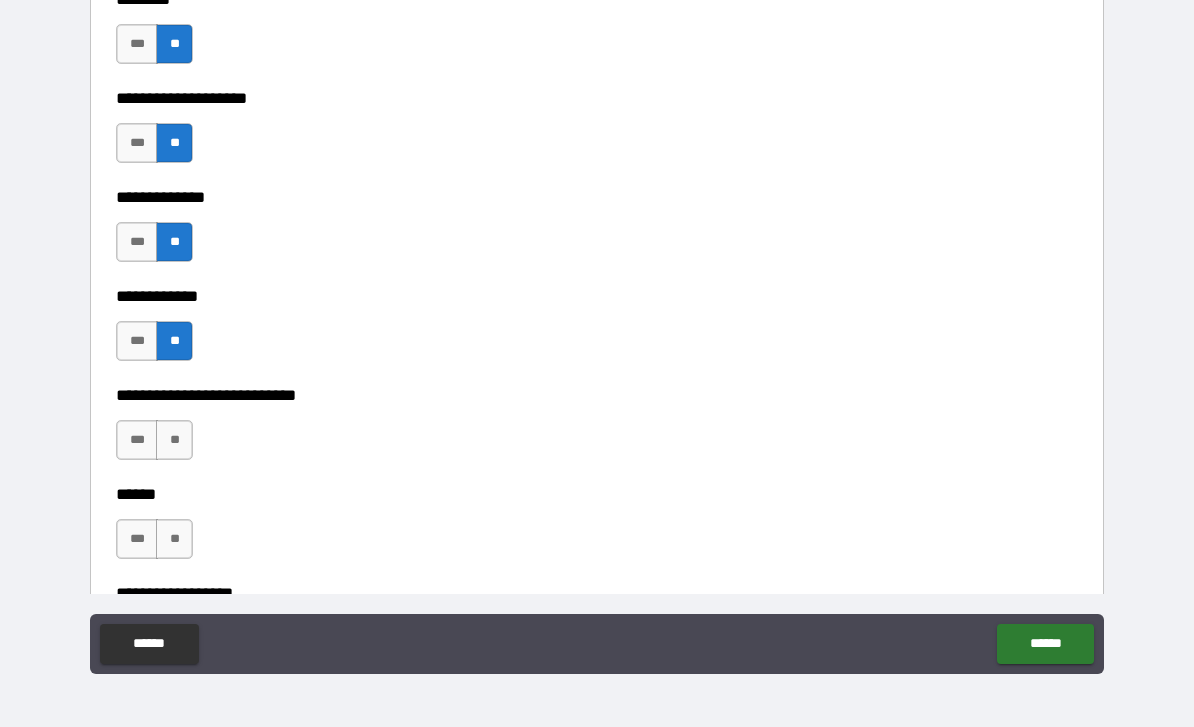 scroll, scrollTop: 9311, scrollLeft: 0, axis: vertical 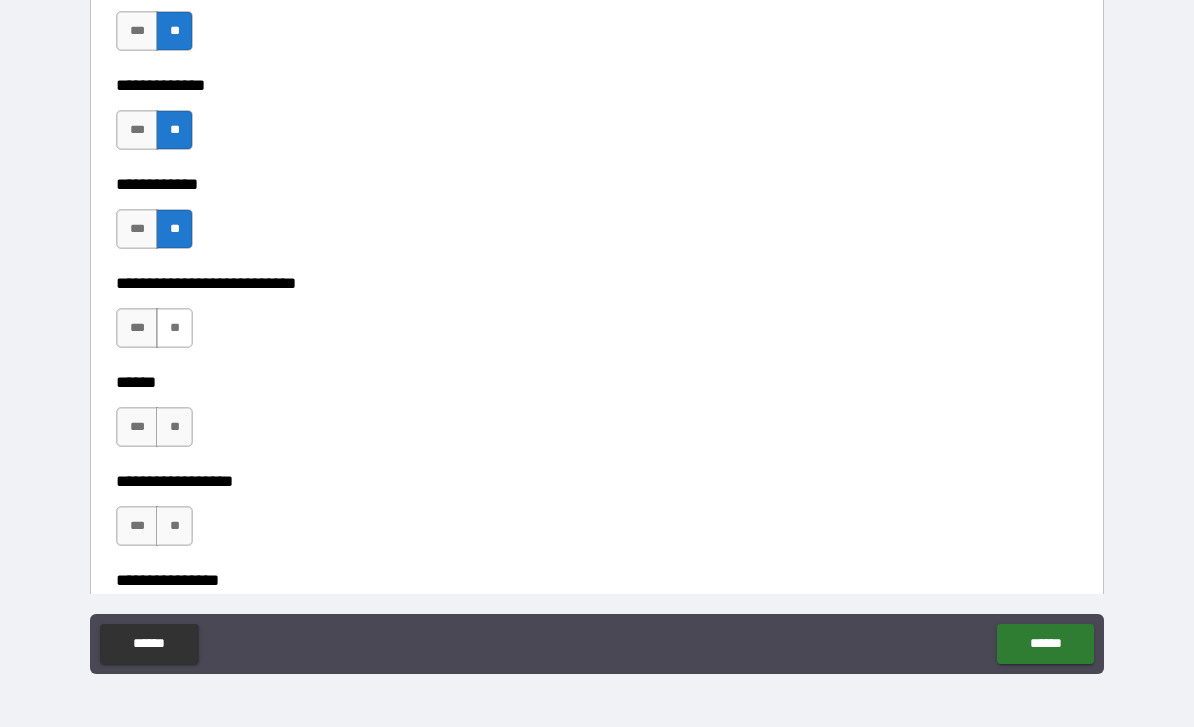 click on "**" at bounding box center (174, 328) 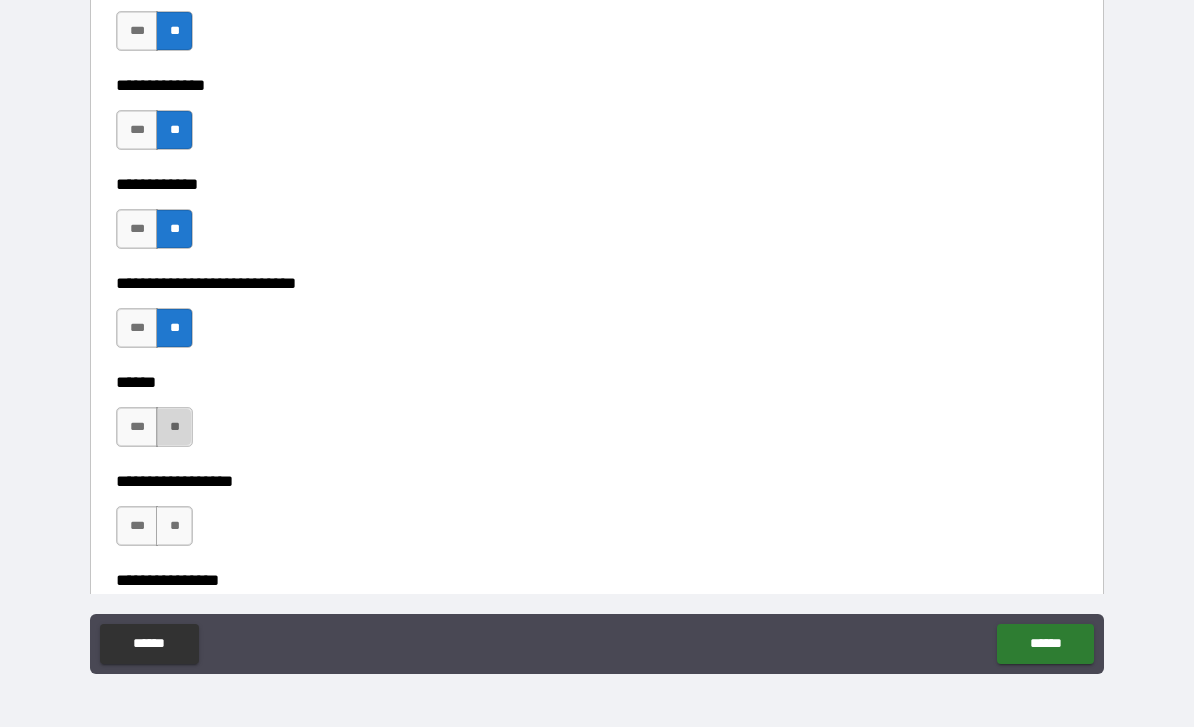 click on "**" at bounding box center (174, 427) 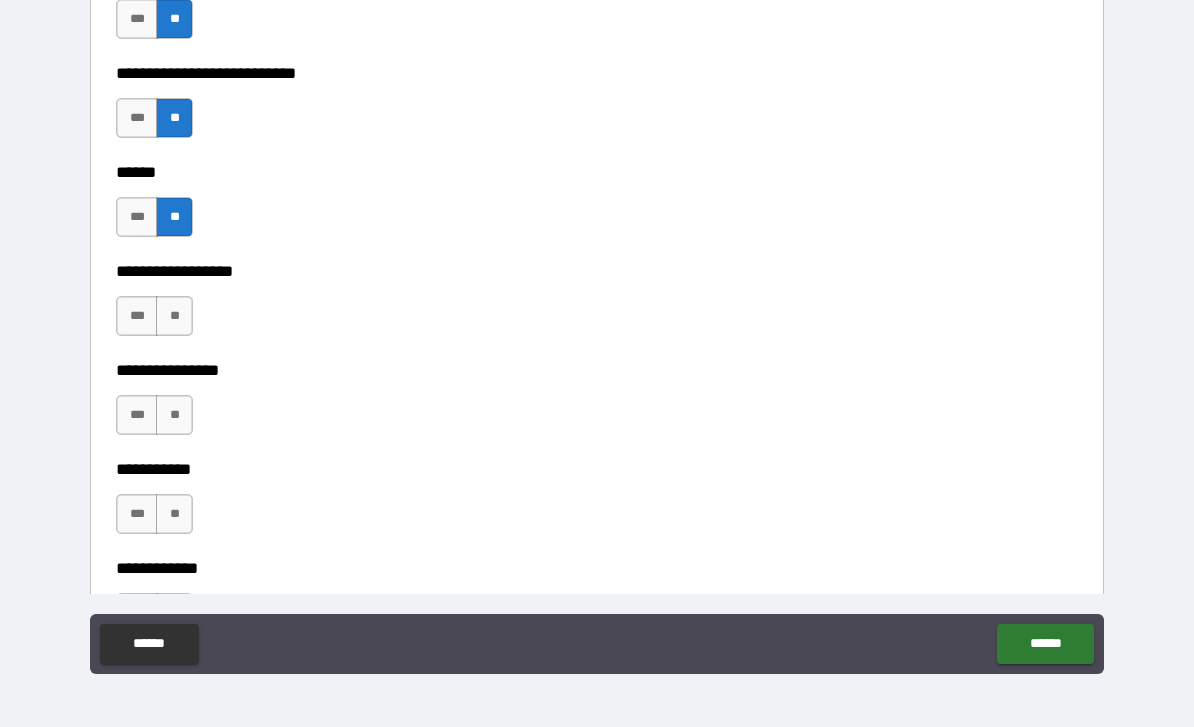 scroll, scrollTop: 9567, scrollLeft: 0, axis: vertical 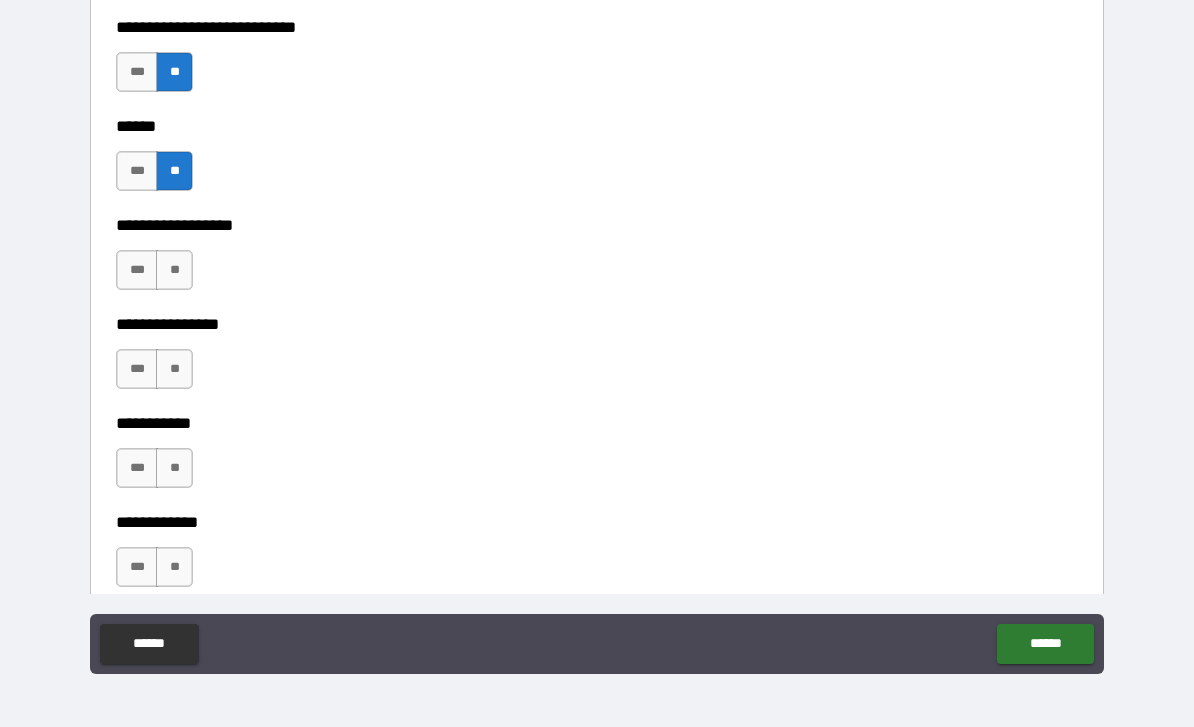 click on "**********" at bounding box center (597, 423) 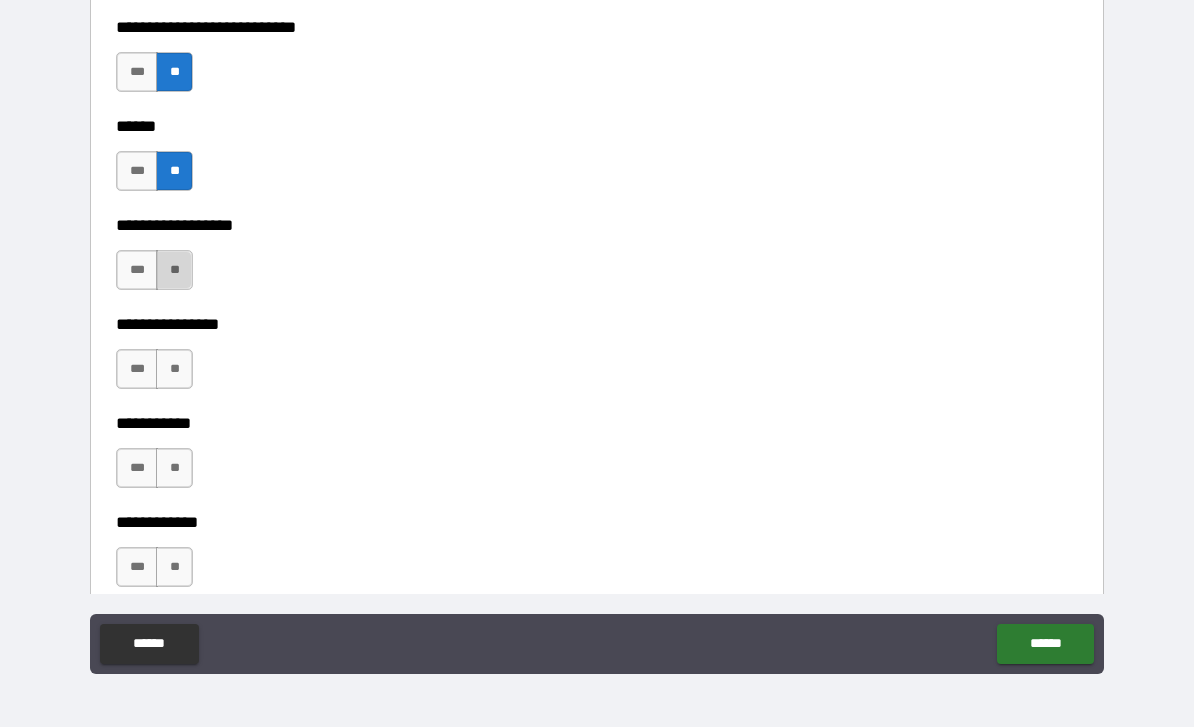 click on "**" at bounding box center [174, 270] 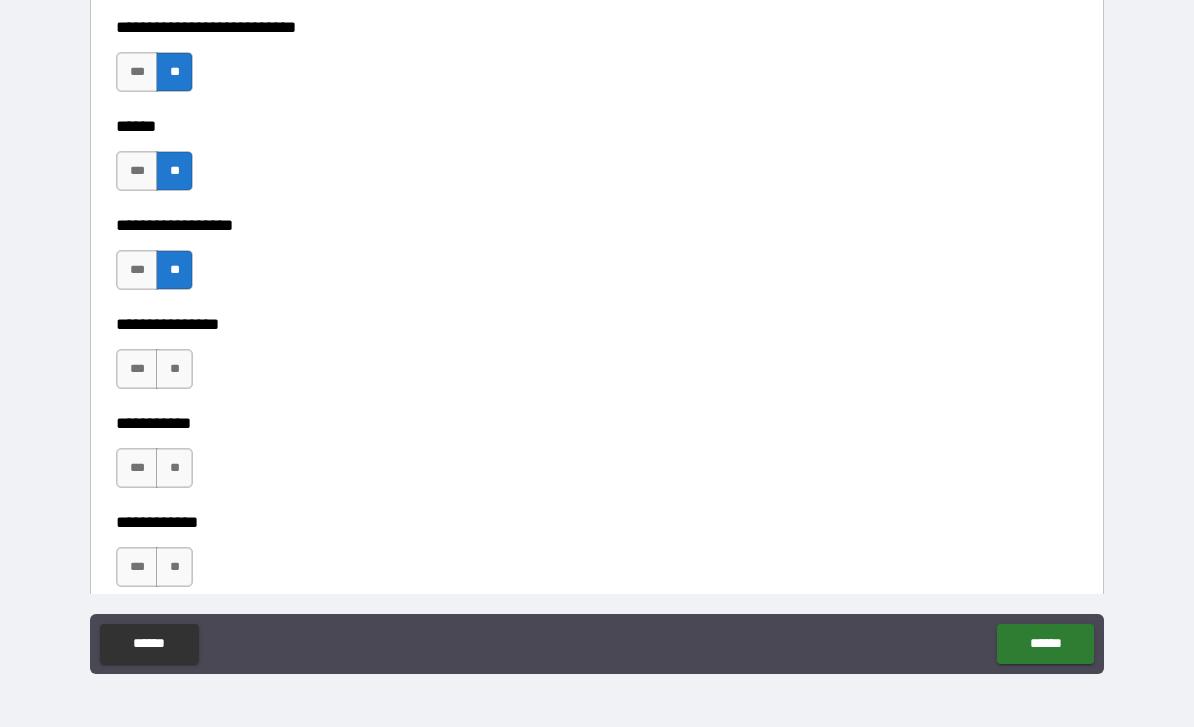 click on "*** **" at bounding box center [157, 374] 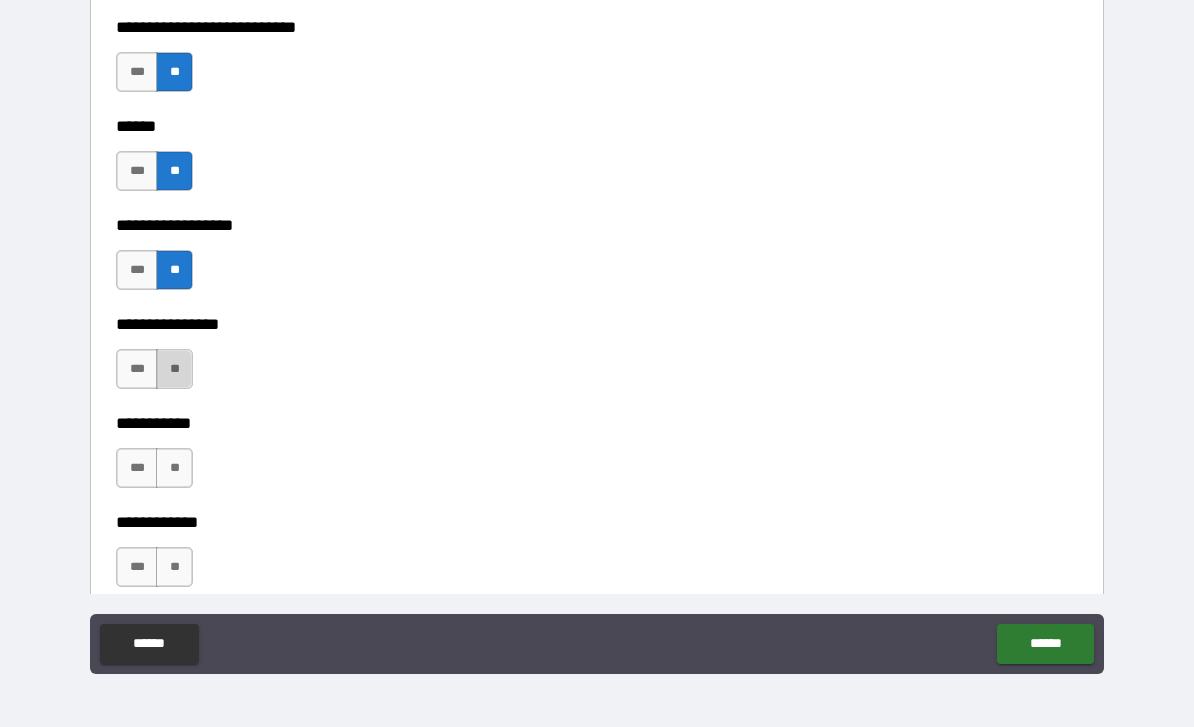 click on "**" at bounding box center (174, 369) 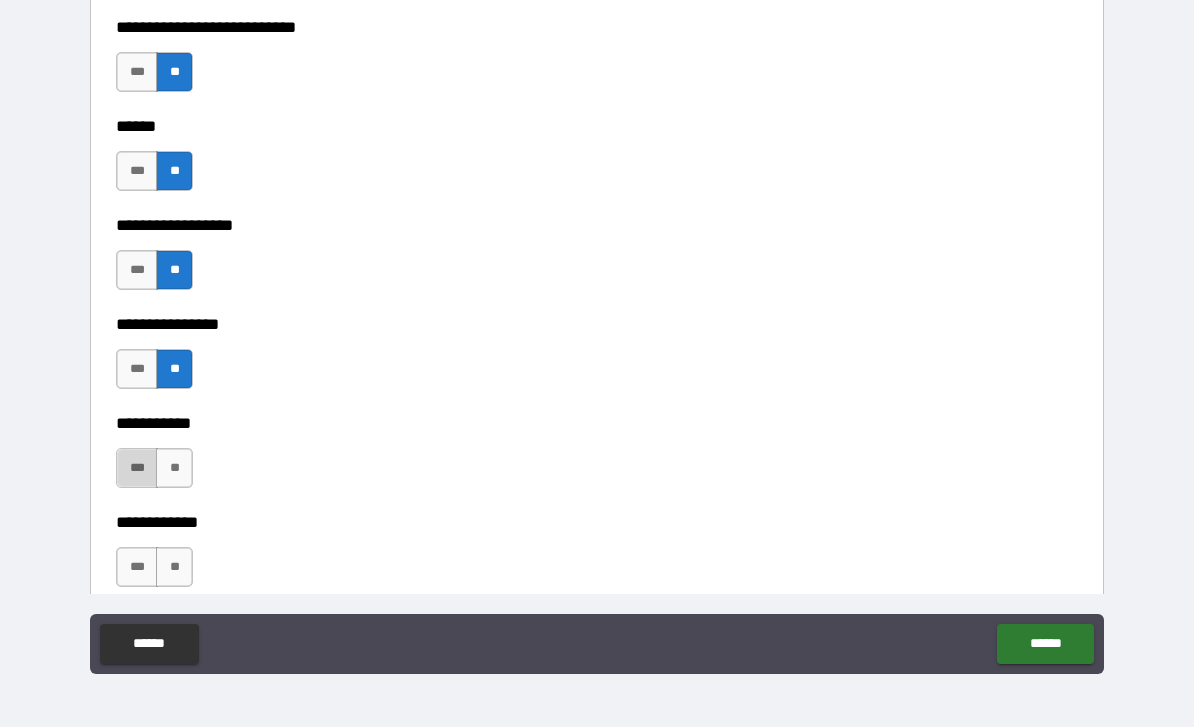click on "***" at bounding box center (137, 468) 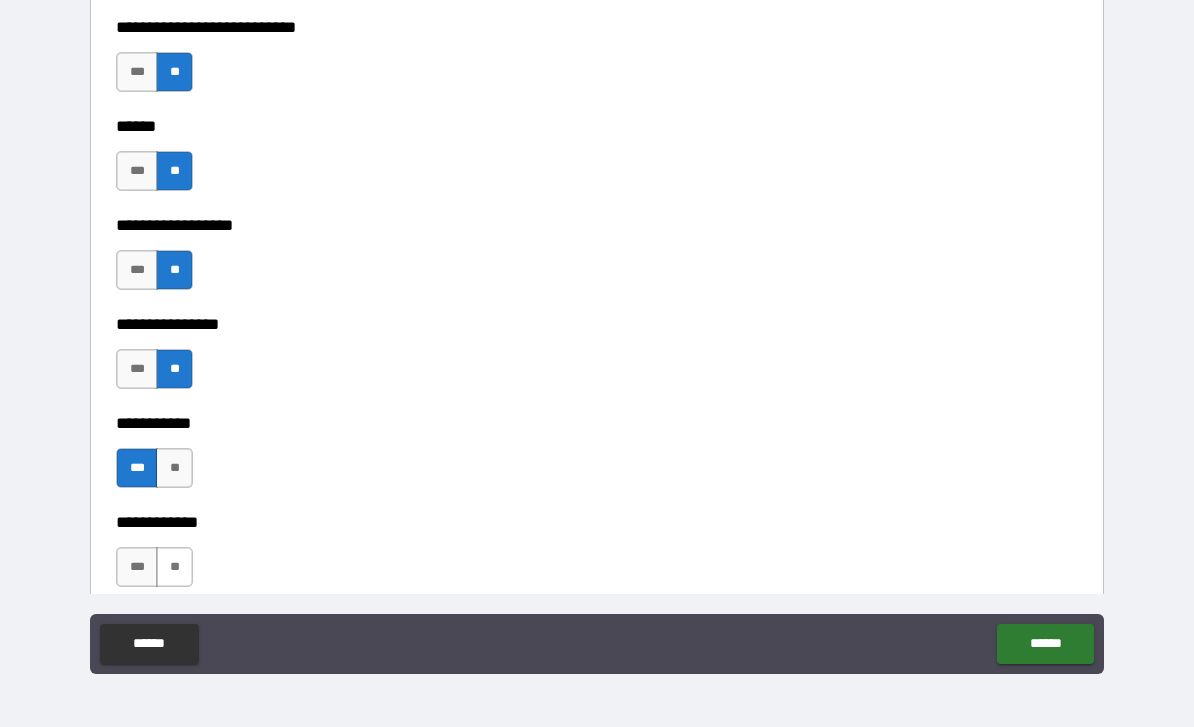 click on "**" at bounding box center [174, 567] 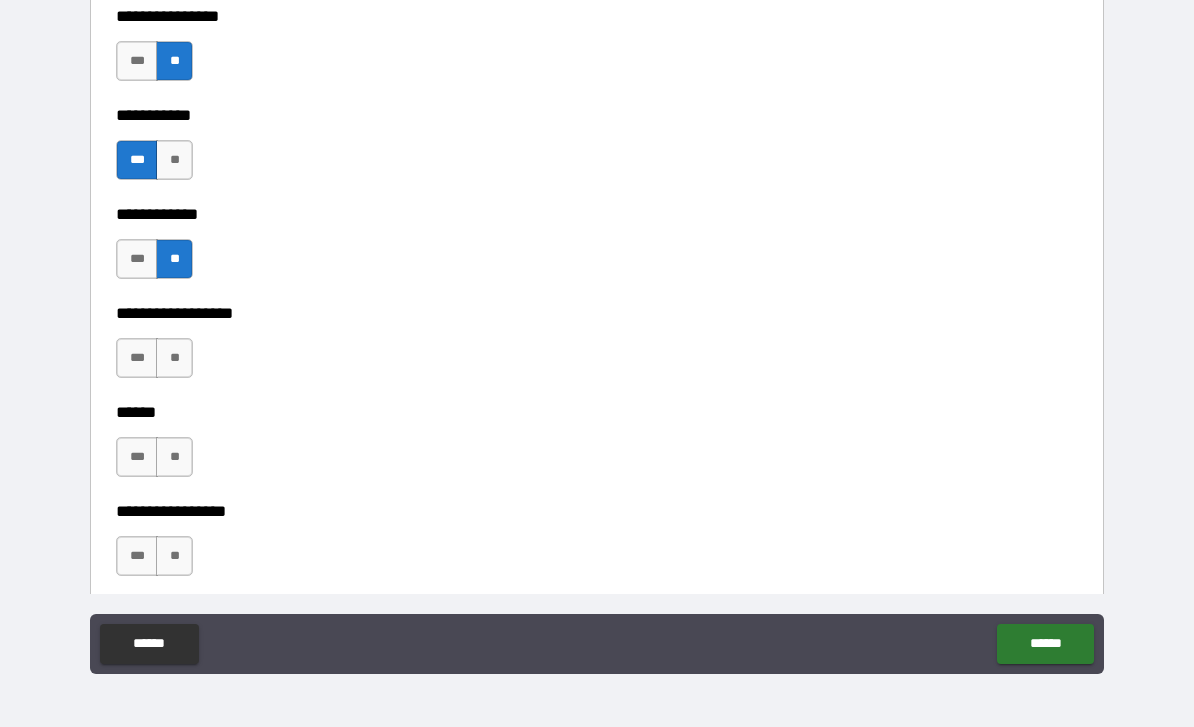 scroll, scrollTop: 9944, scrollLeft: 0, axis: vertical 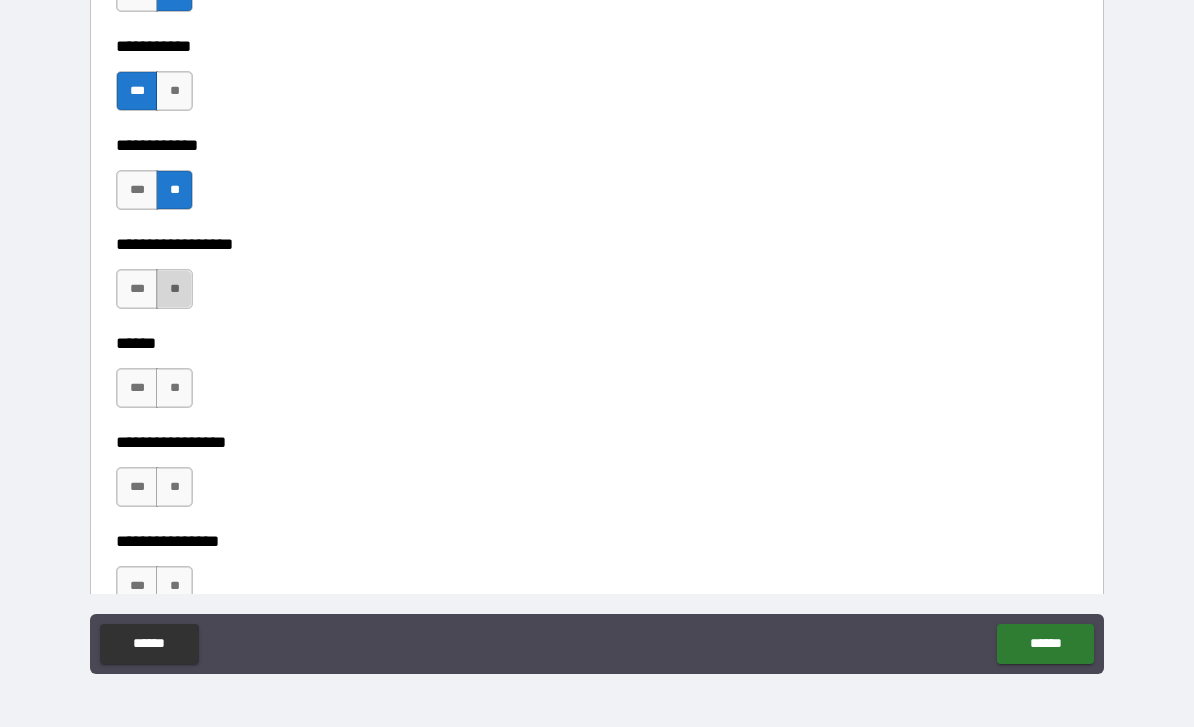click on "**" at bounding box center (174, 289) 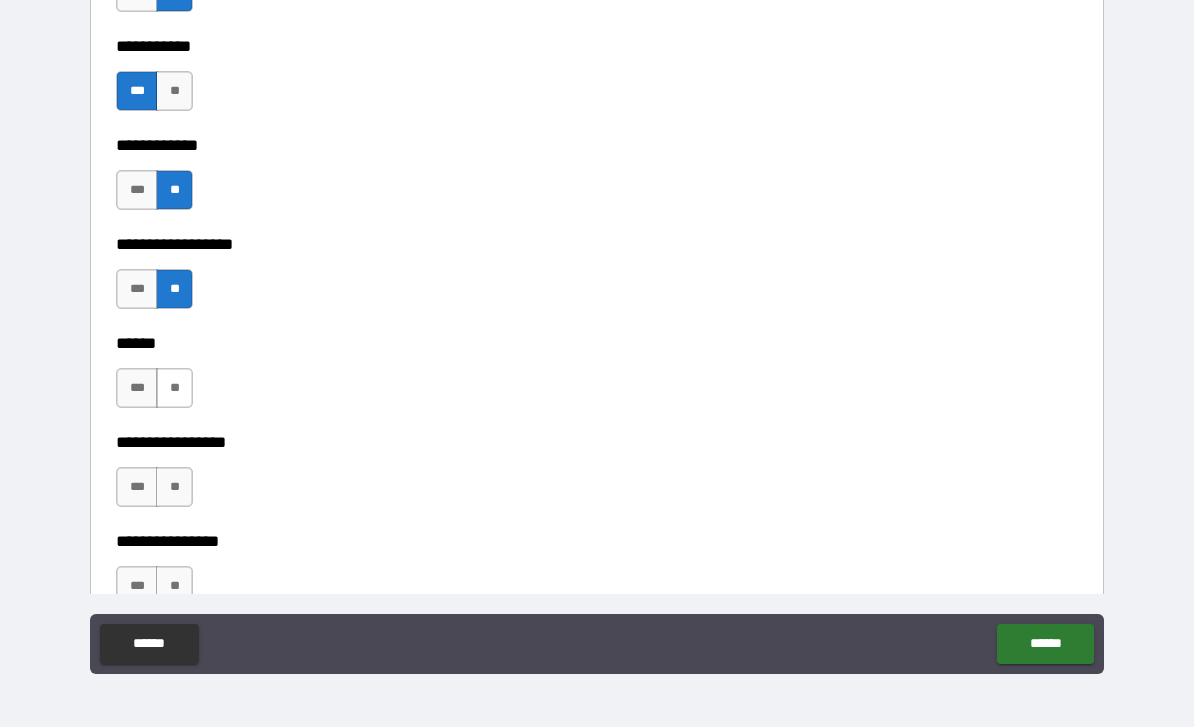 click on "**" at bounding box center (174, 388) 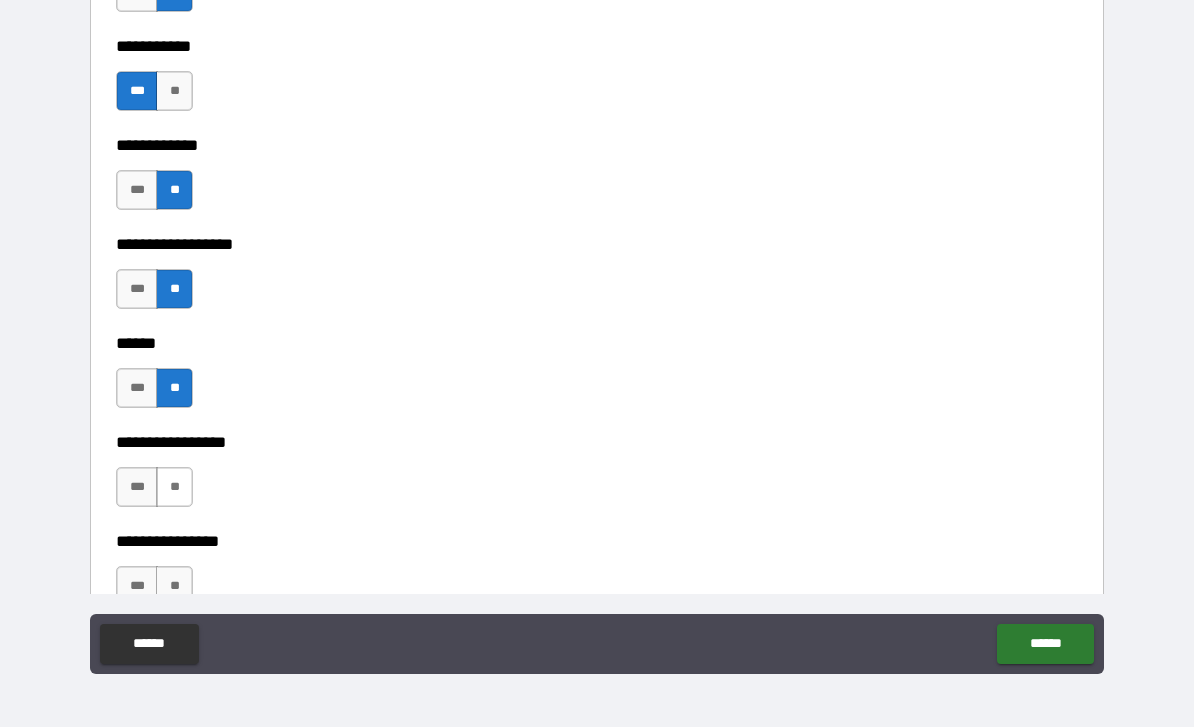 click on "**" at bounding box center (174, 487) 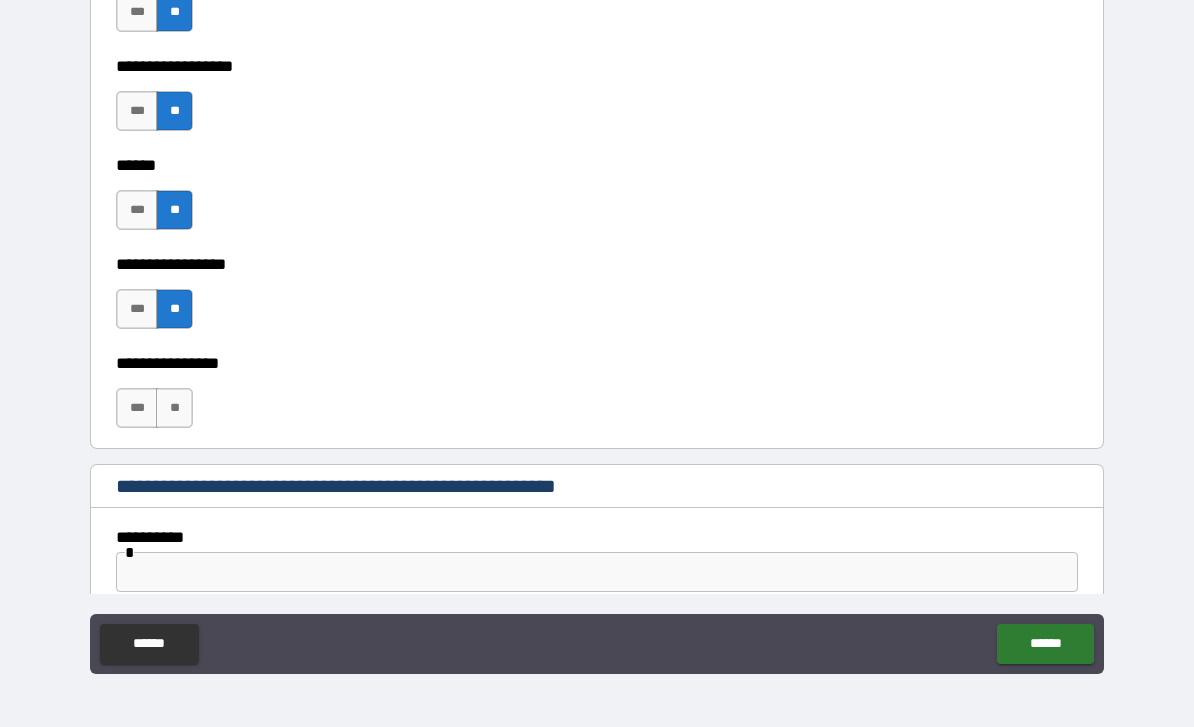 scroll, scrollTop: 10190, scrollLeft: 0, axis: vertical 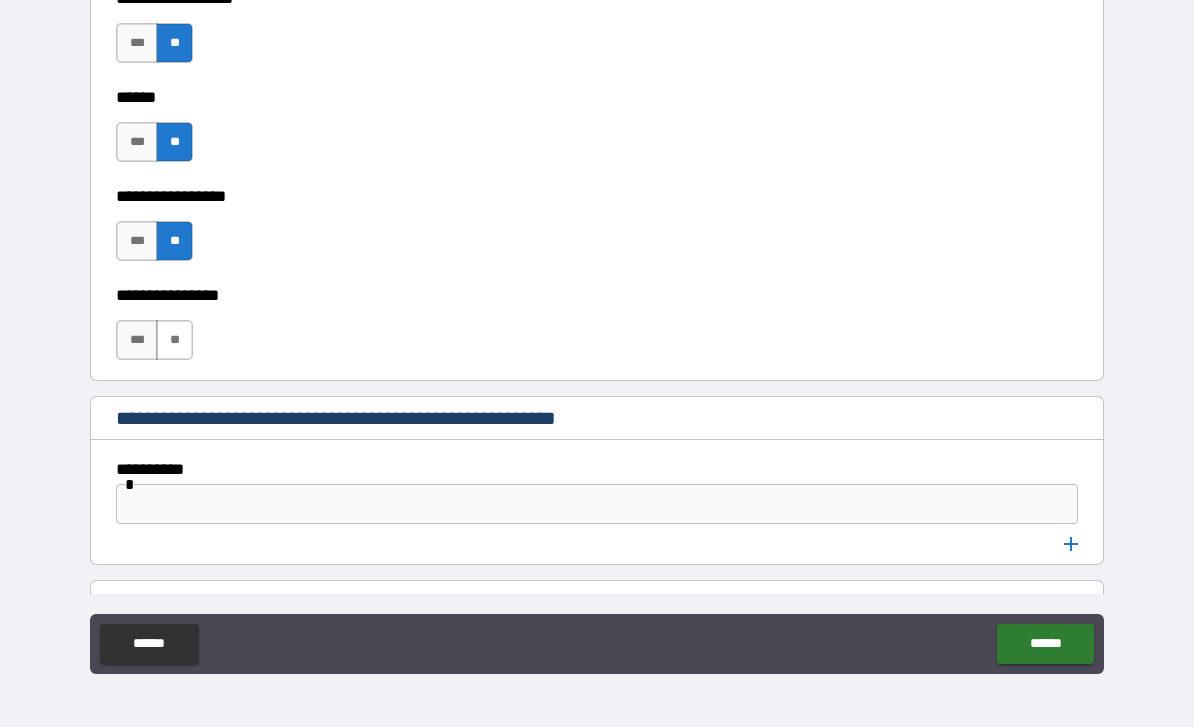 click on "**" at bounding box center [174, 340] 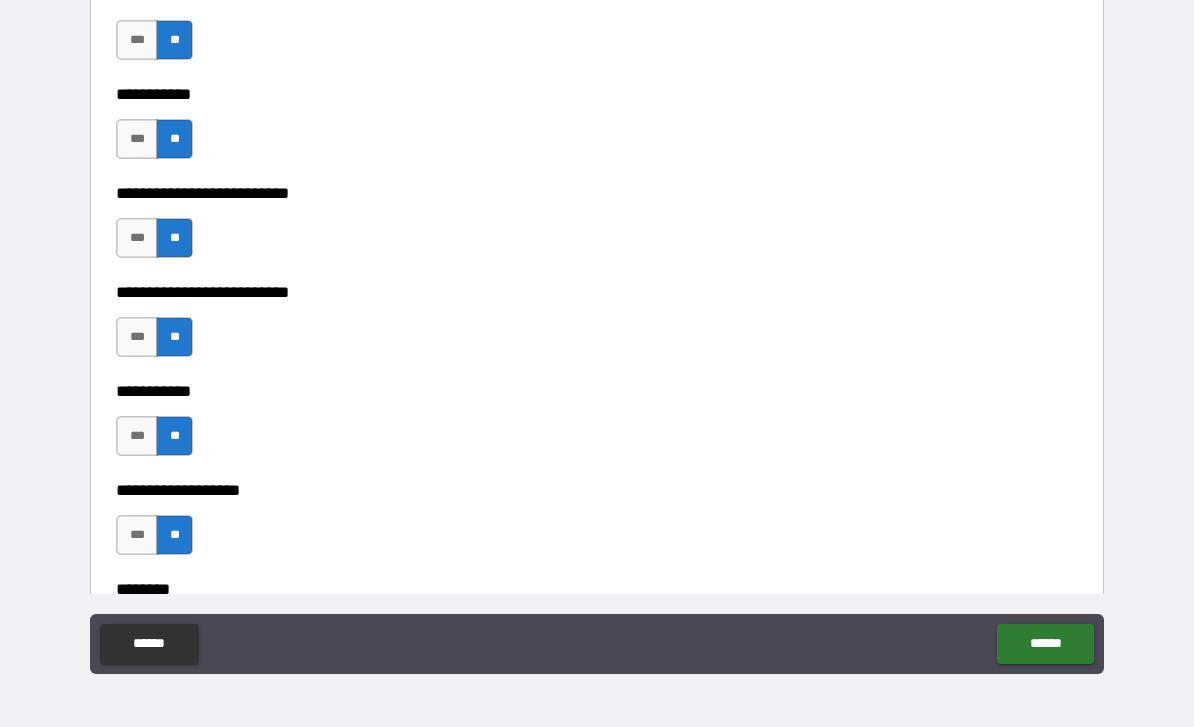 scroll, scrollTop: 4353, scrollLeft: 0, axis: vertical 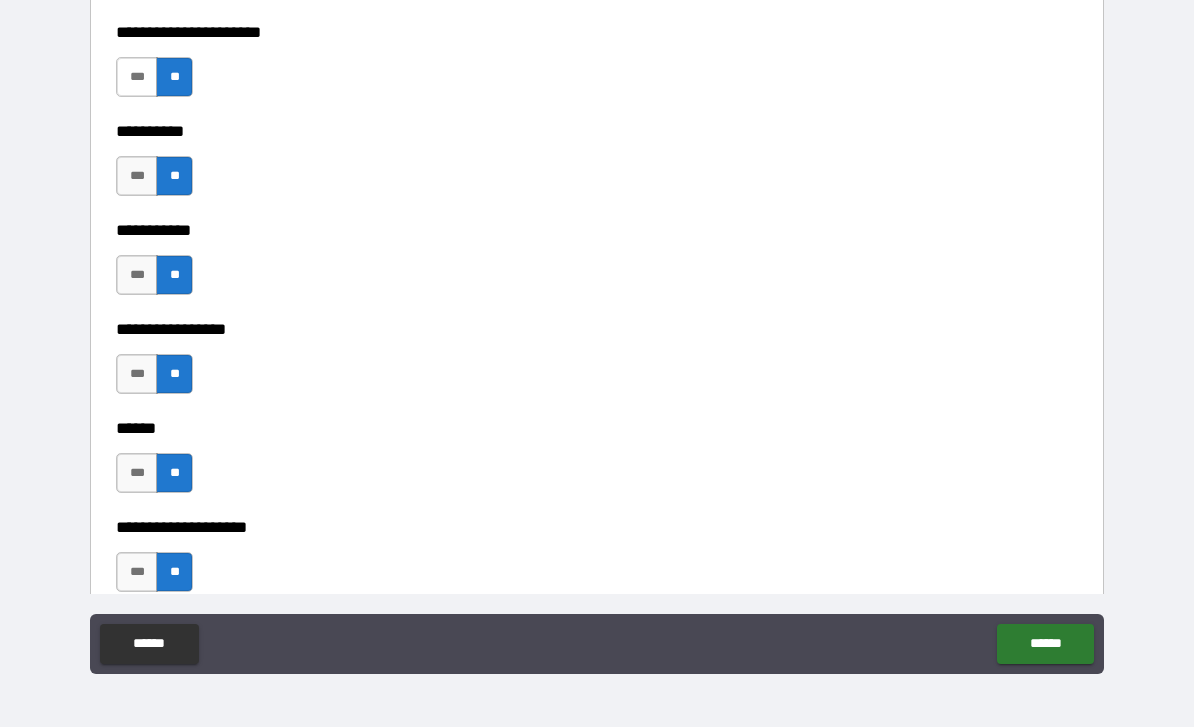 click on "***" at bounding box center (137, 77) 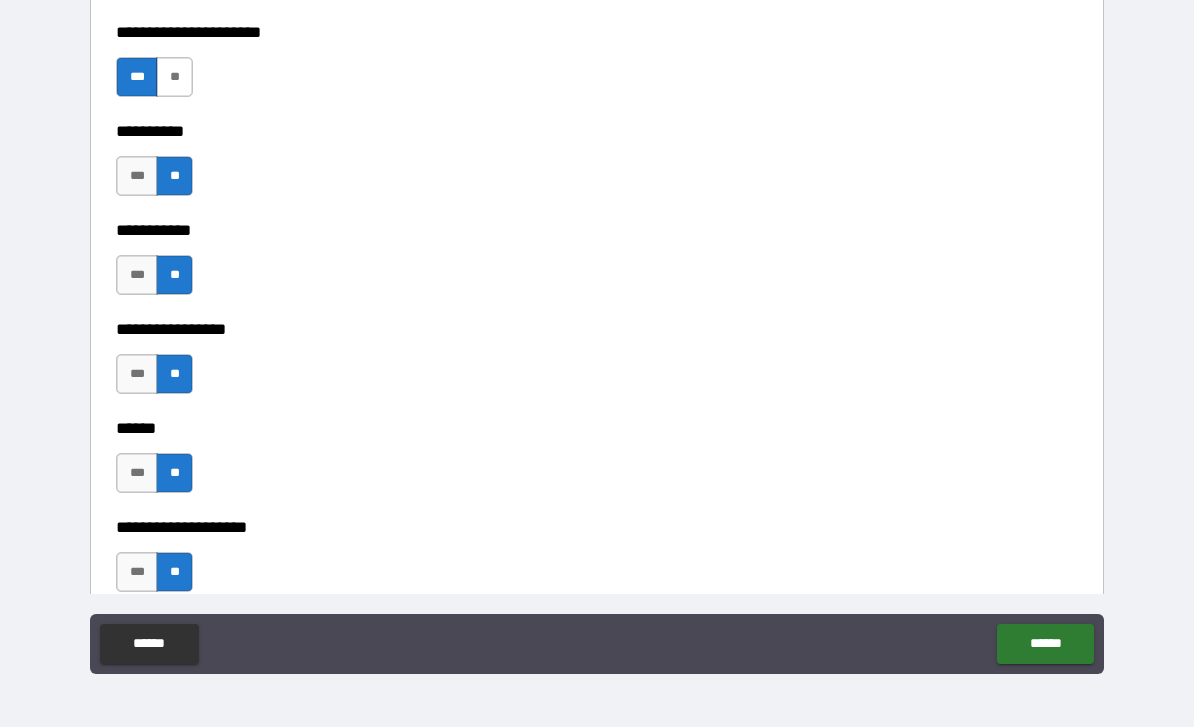 click on "**" at bounding box center (174, 77) 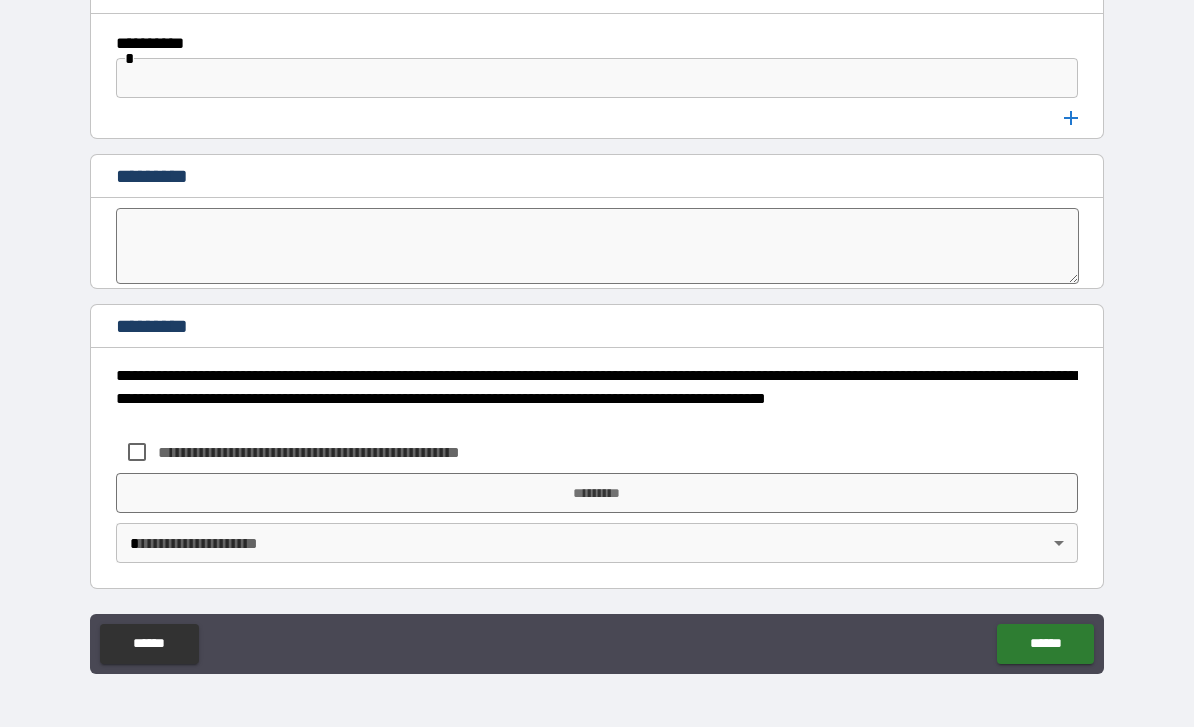 scroll, scrollTop: 10616, scrollLeft: 0, axis: vertical 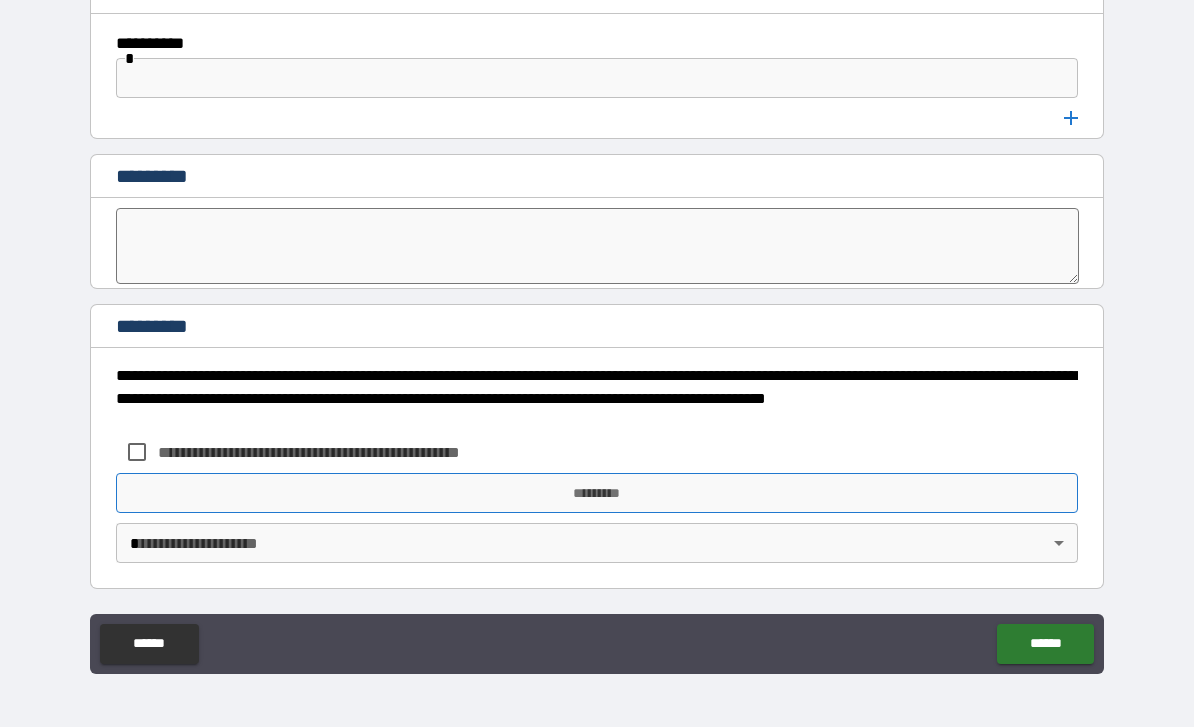 click on "*********" at bounding box center [597, 493] 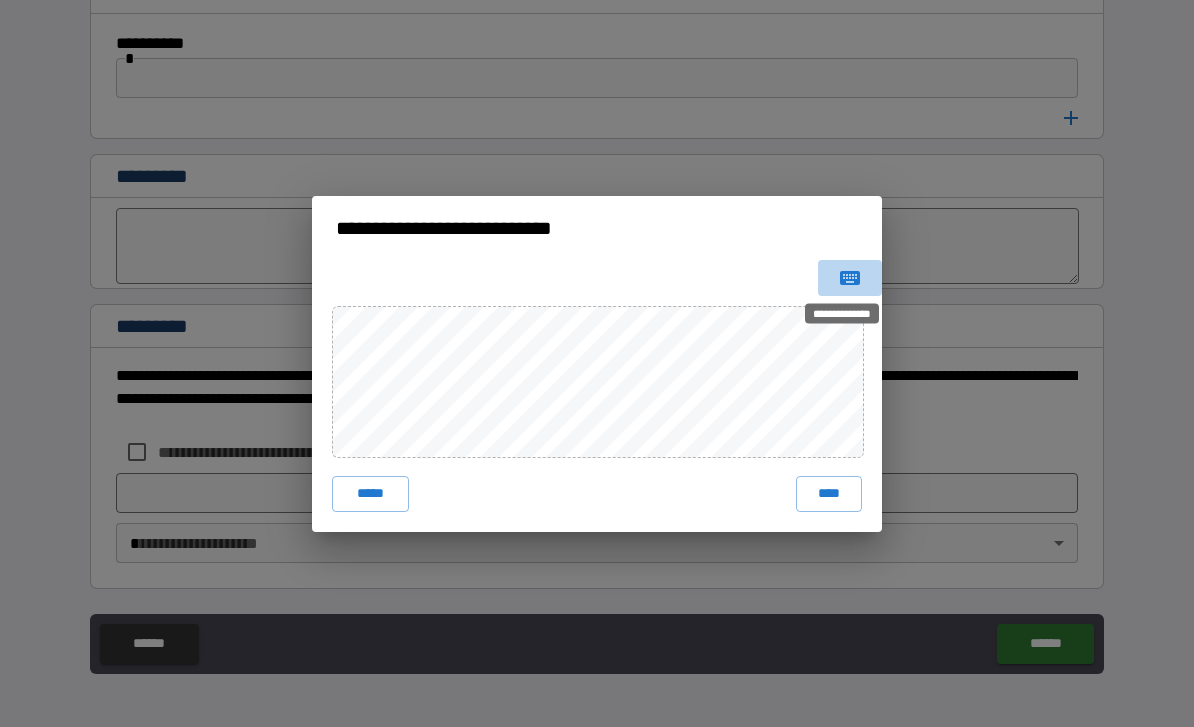 click 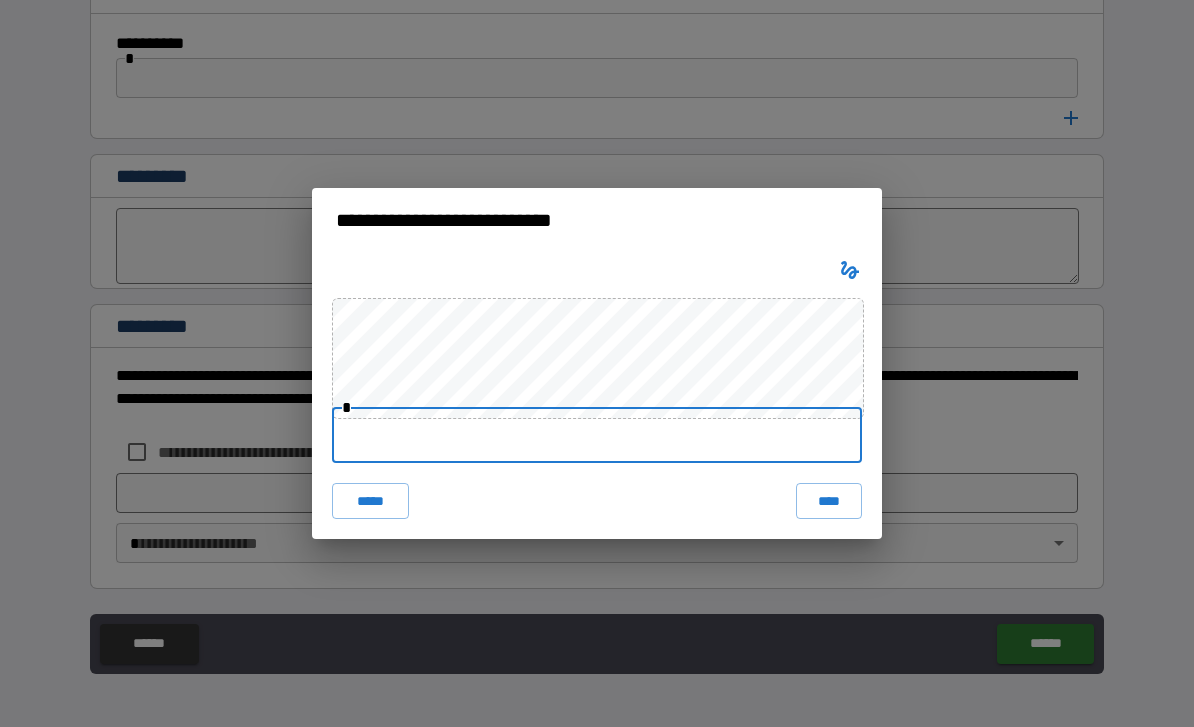 click at bounding box center (597, 435) 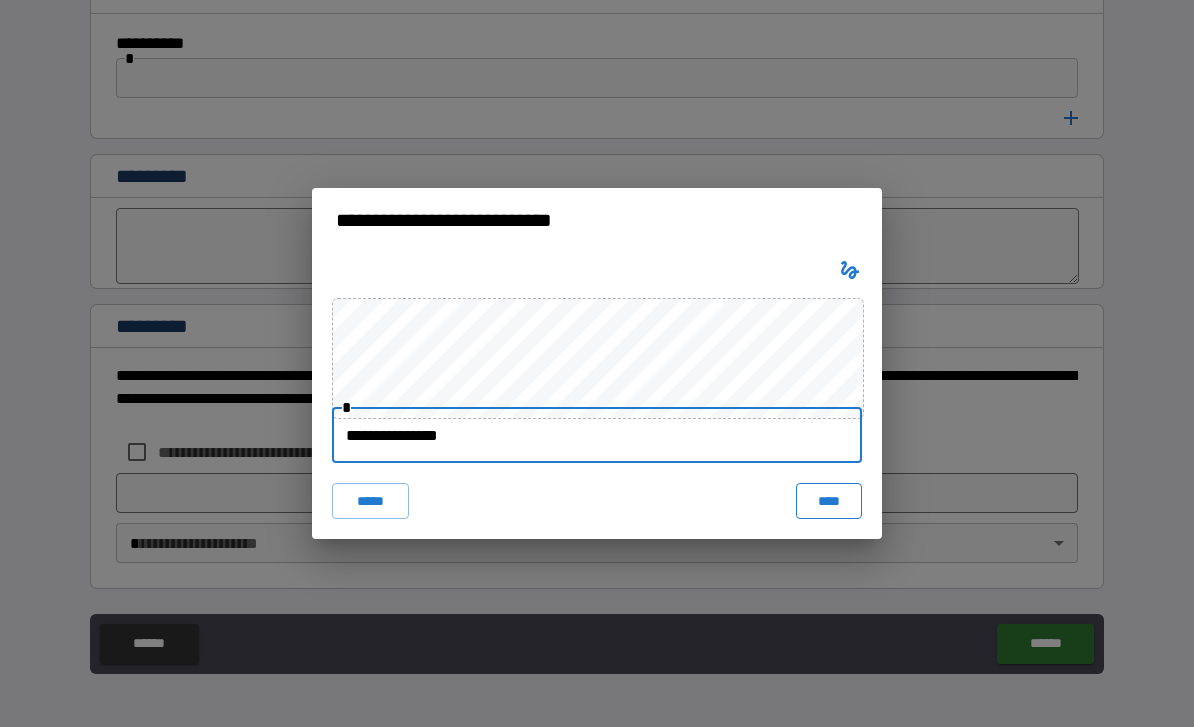 type on "**********" 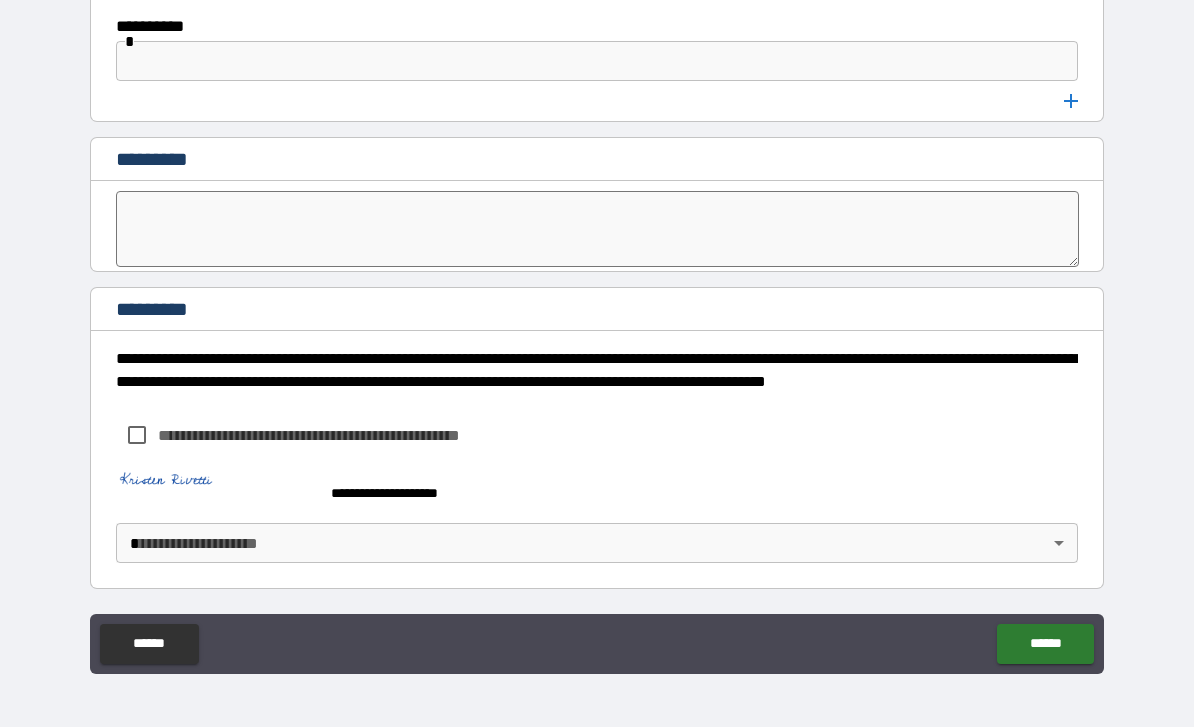 scroll, scrollTop: 10633, scrollLeft: 0, axis: vertical 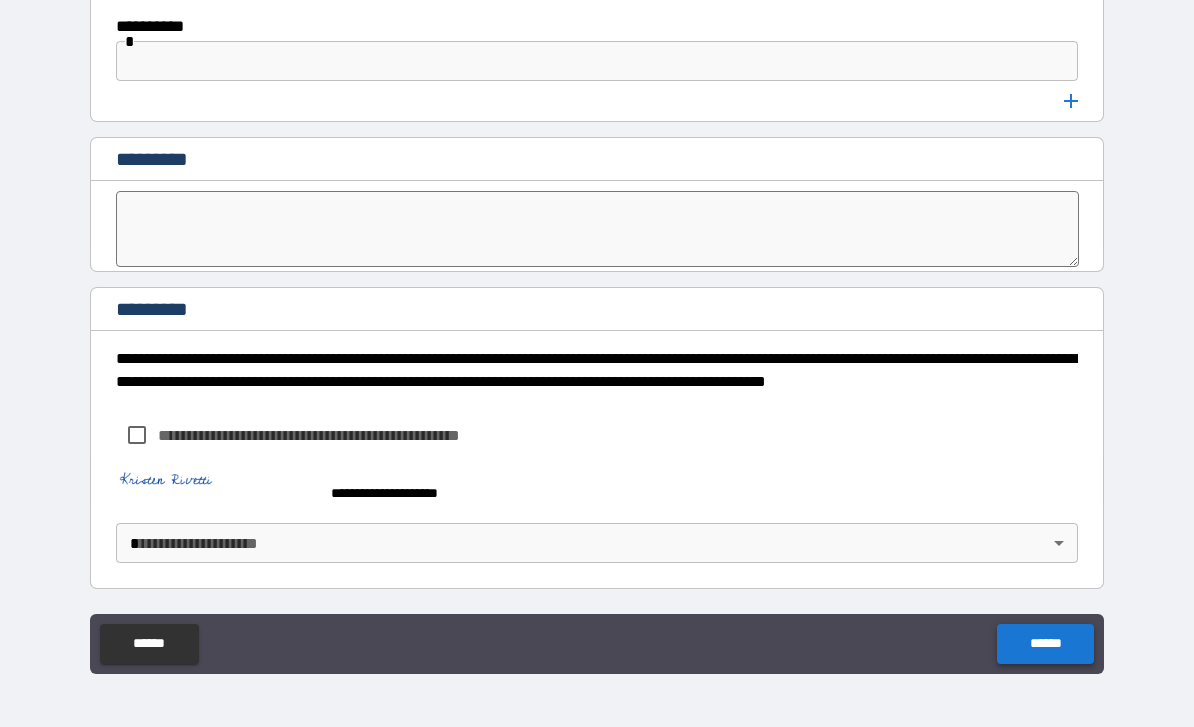 click on "******" at bounding box center [1045, 644] 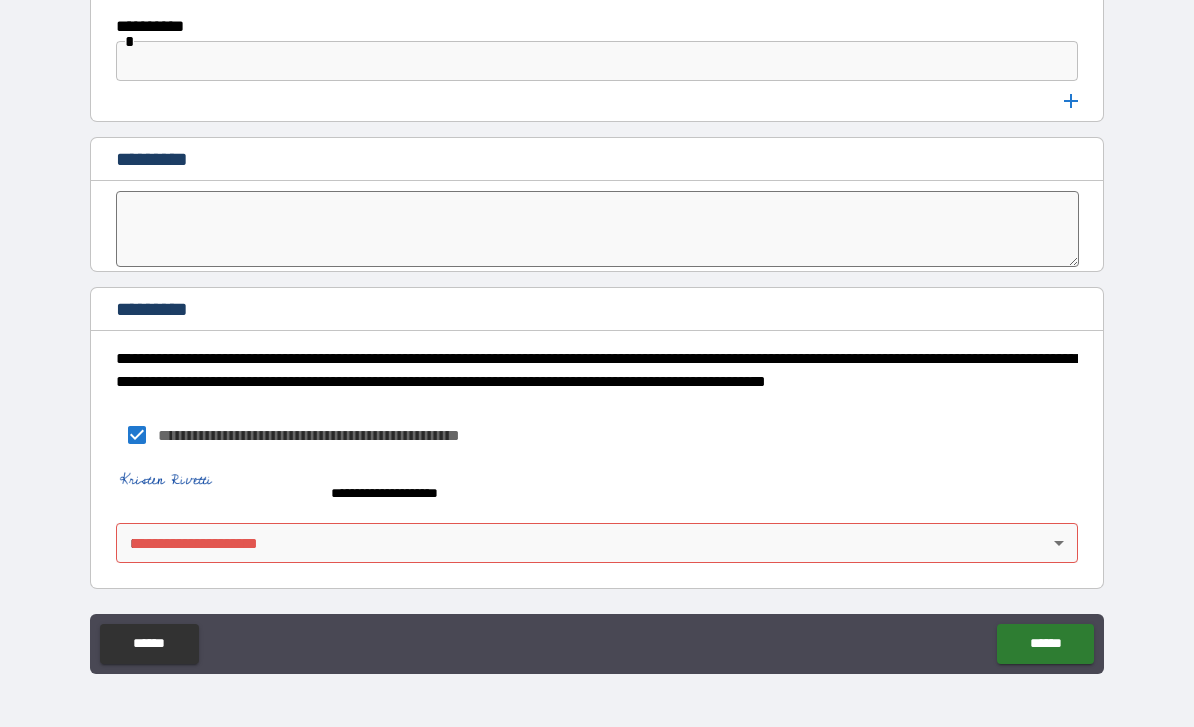 scroll, scrollTop: 10633, scrollLeft: 0, axis: vertical 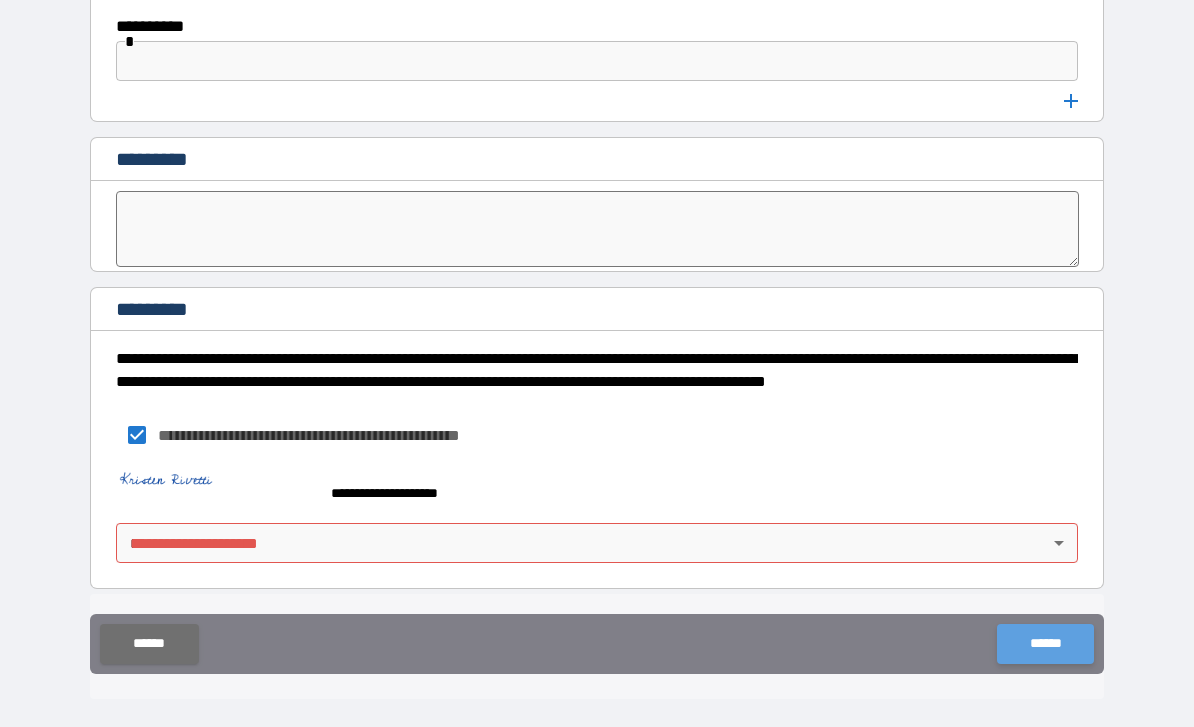 click on "******" at bounding box center (1045, 644) 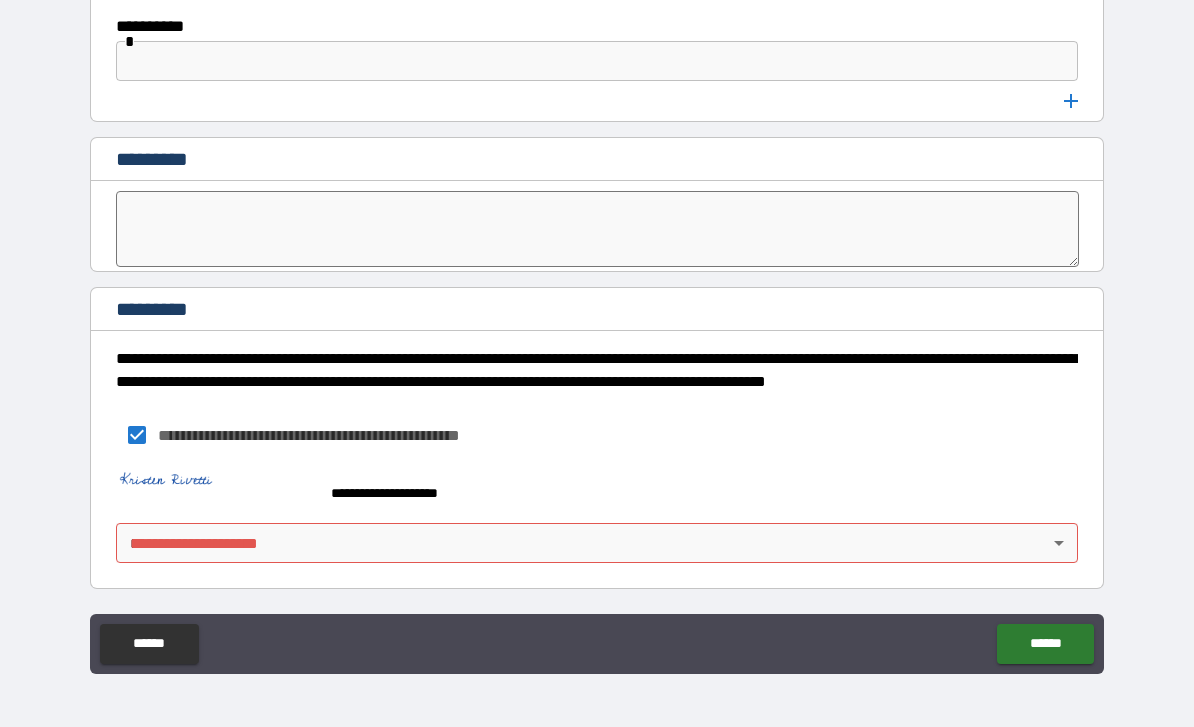 click on "**********" at bounding box center (597, 484) 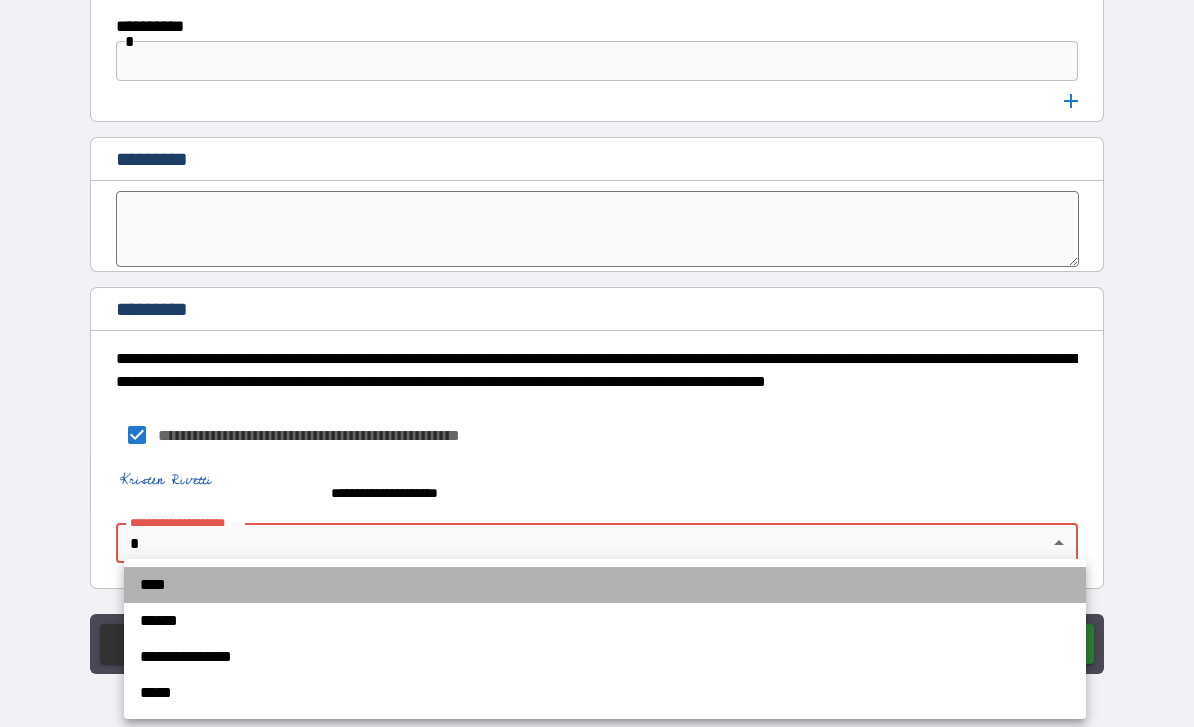 click on "****" at bounding box center [605, 585] 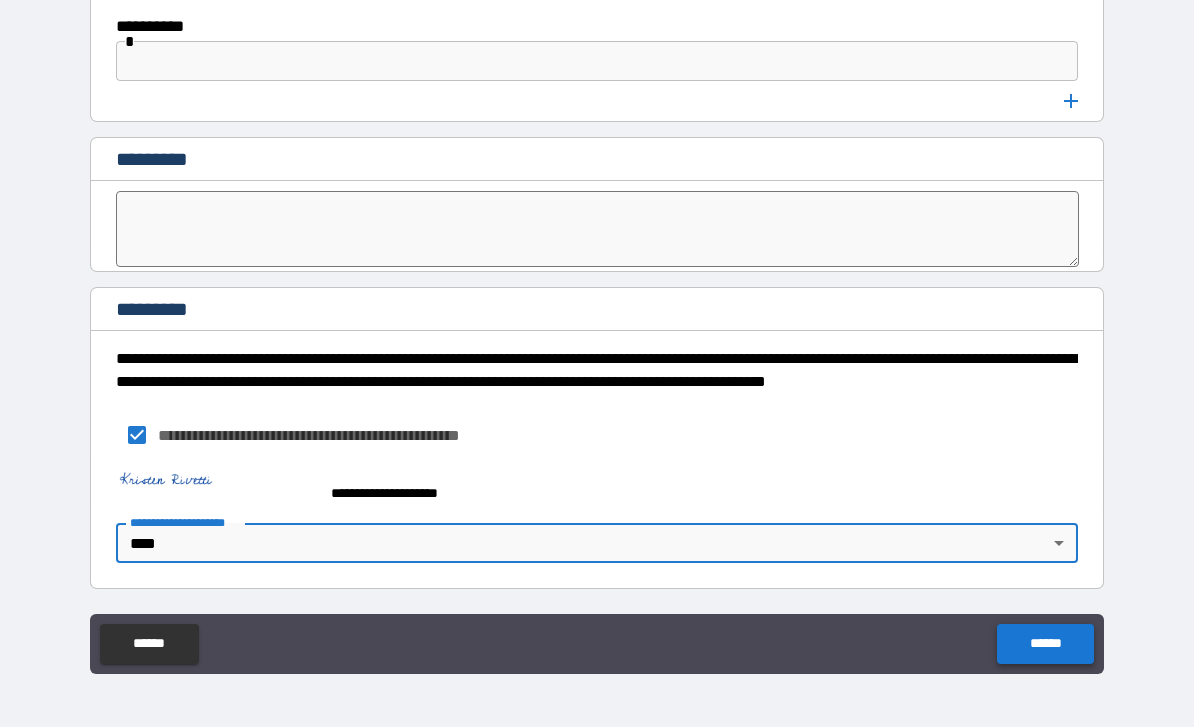 click on "******" at bounding box center [1045, 644] 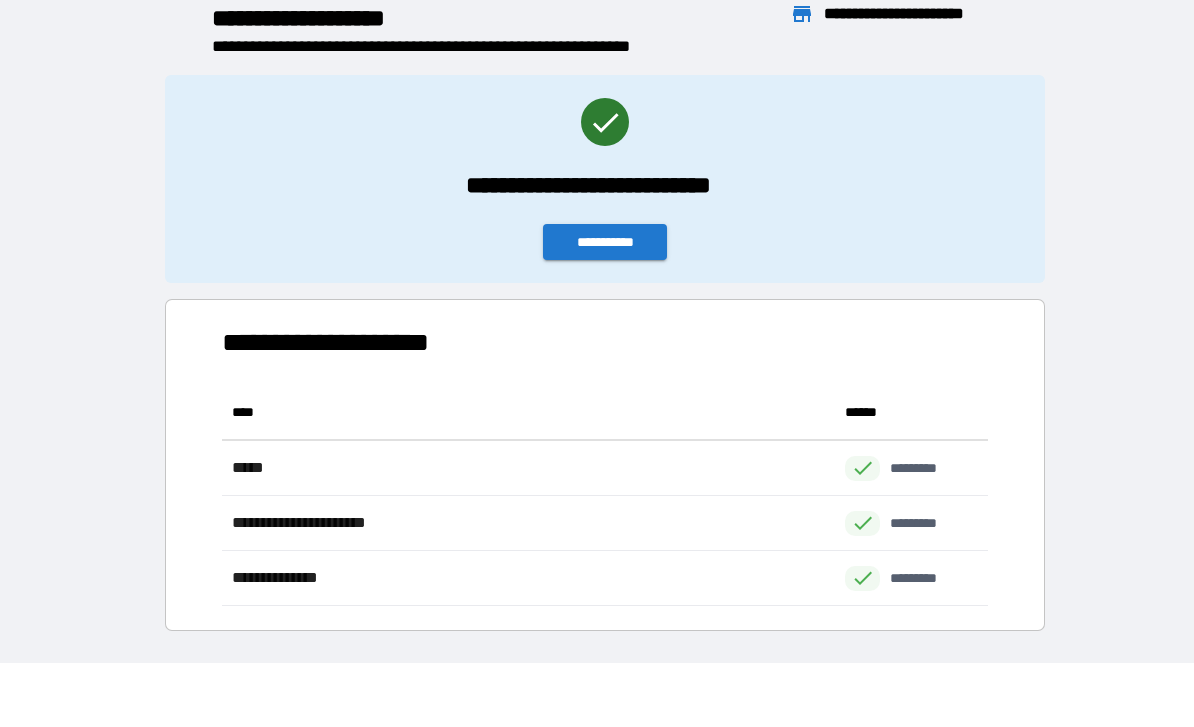 scroll, scrollTop: 221, scrollLeft: 765, axis: both 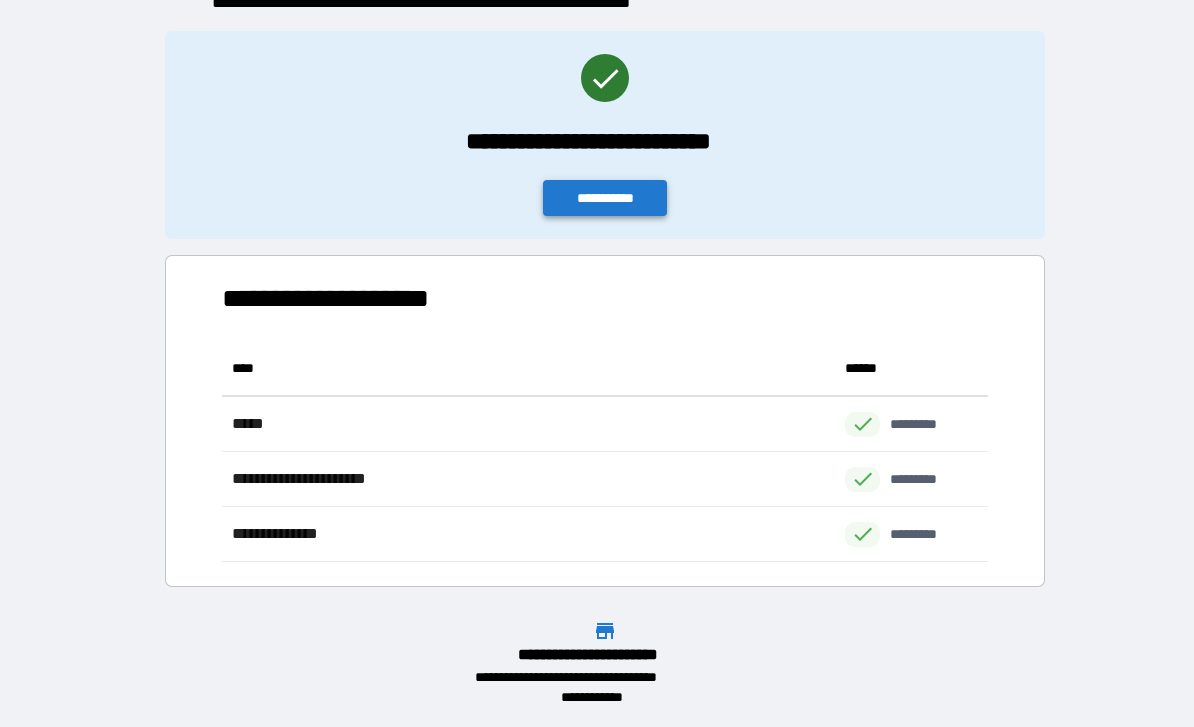 click on "**********" at bounding box center (605, 198) 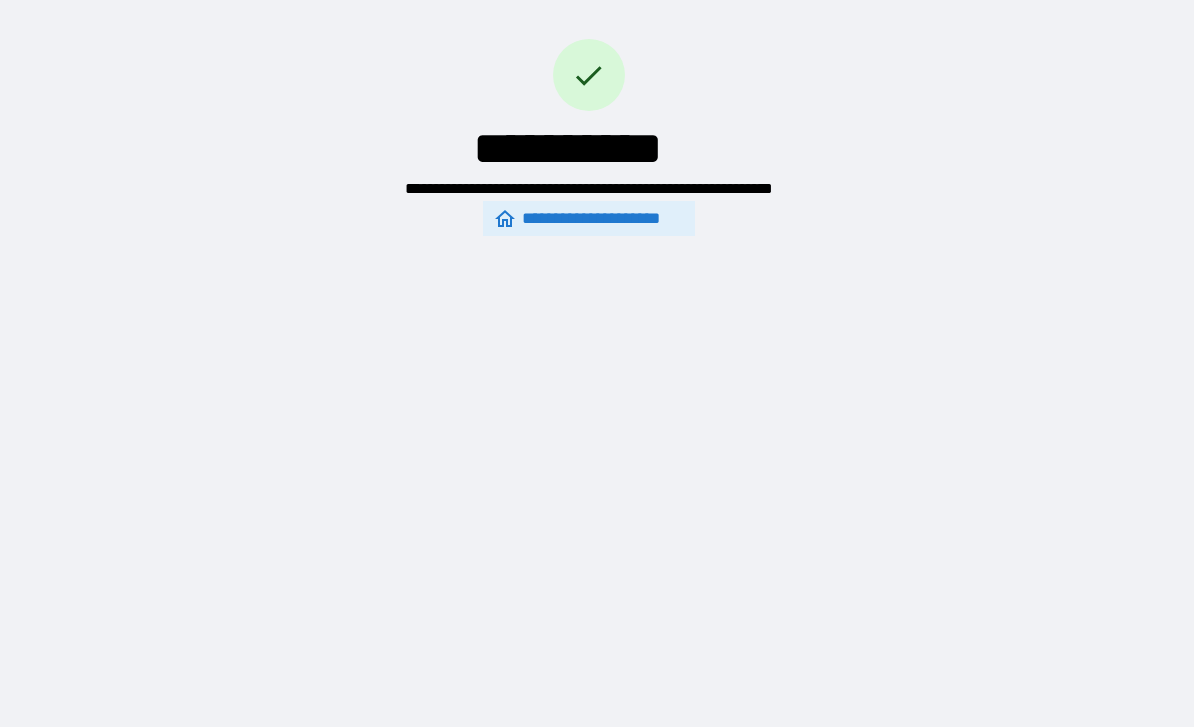 scroll, scrollTop: 0, scrollLeft: 0, axis: both 